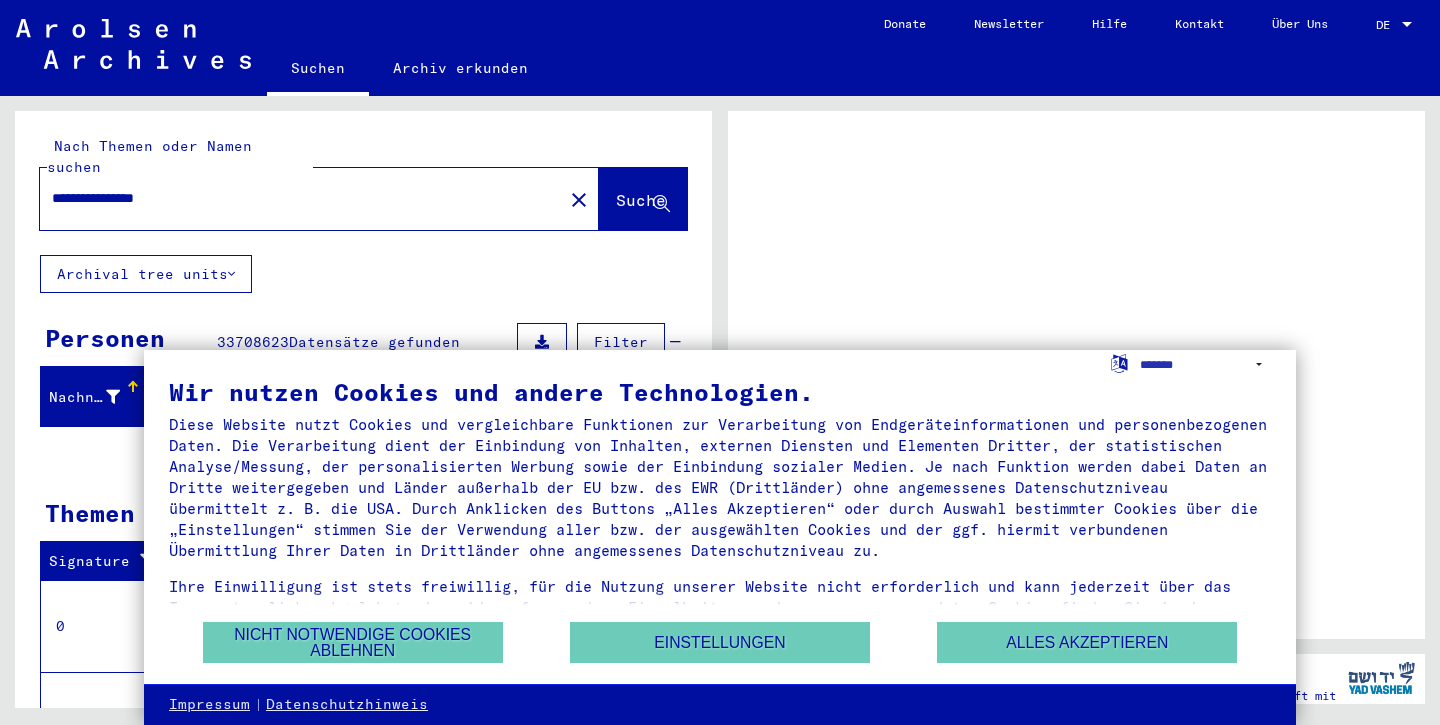 scroll, scrollTop: 0, scrollLeft: 0, axis: both 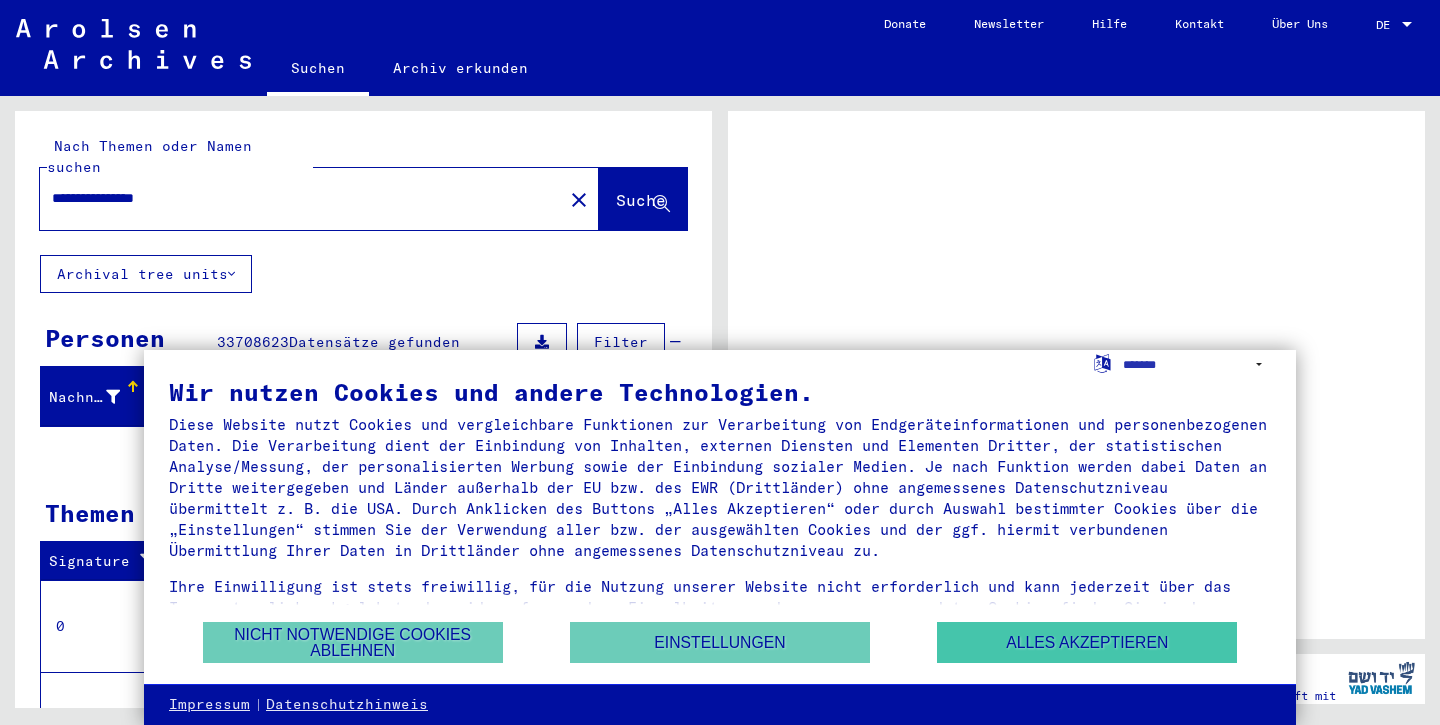click on "Alles akzeptieren" at bounding box center [1087, 642] 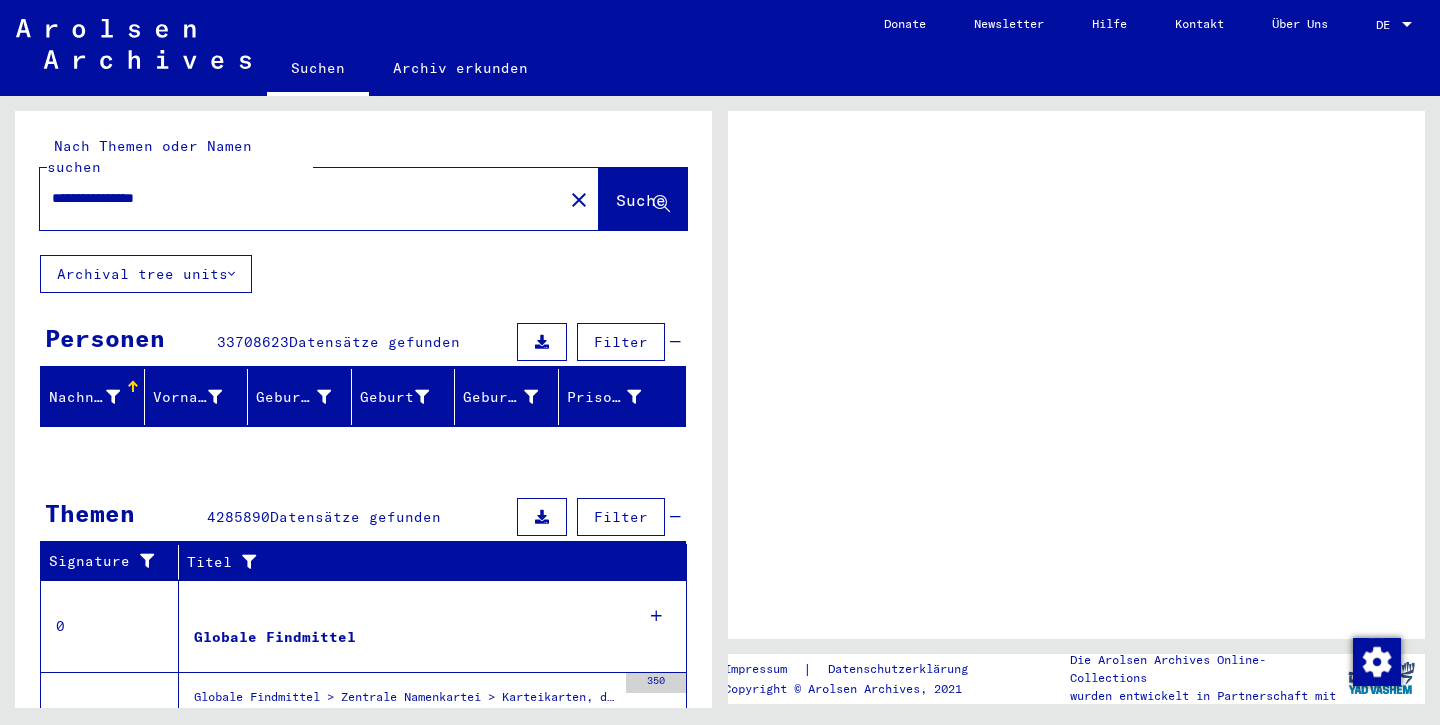 click on "Suche" 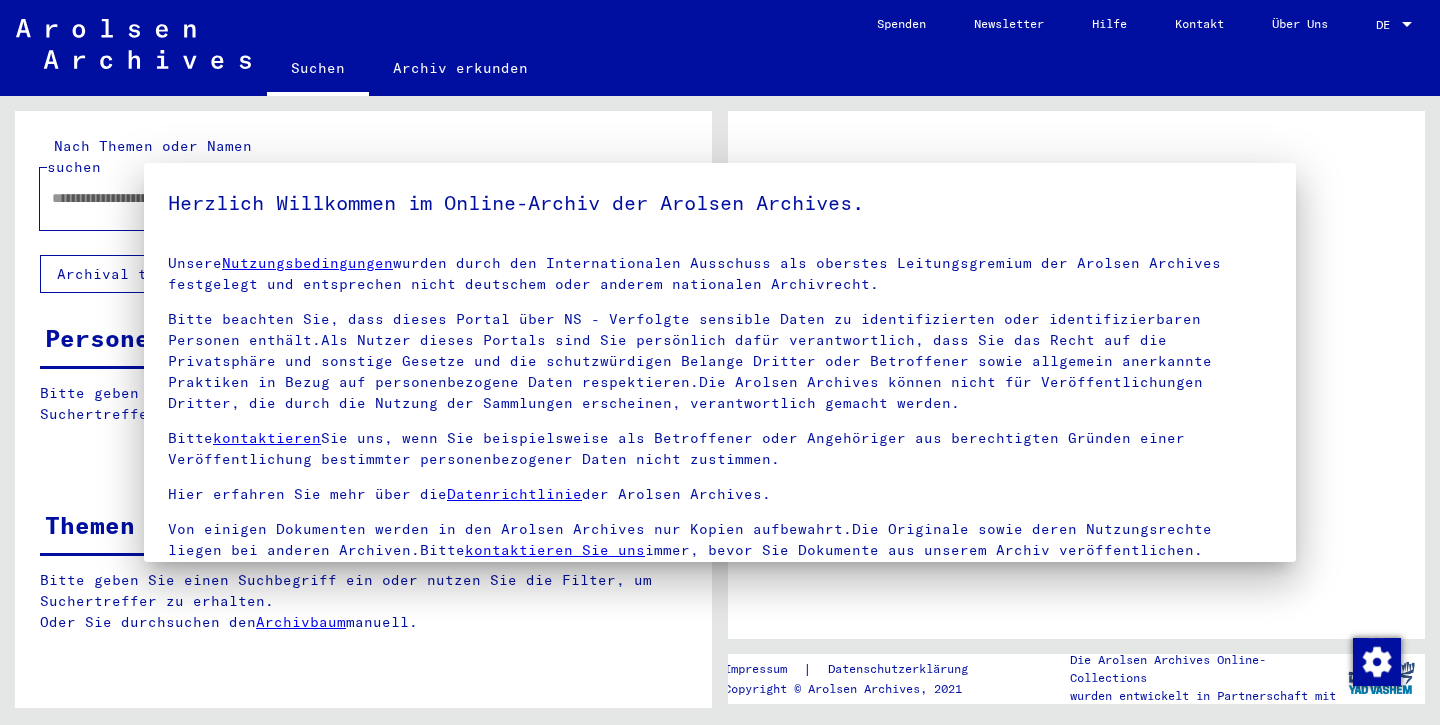 type on "**********" 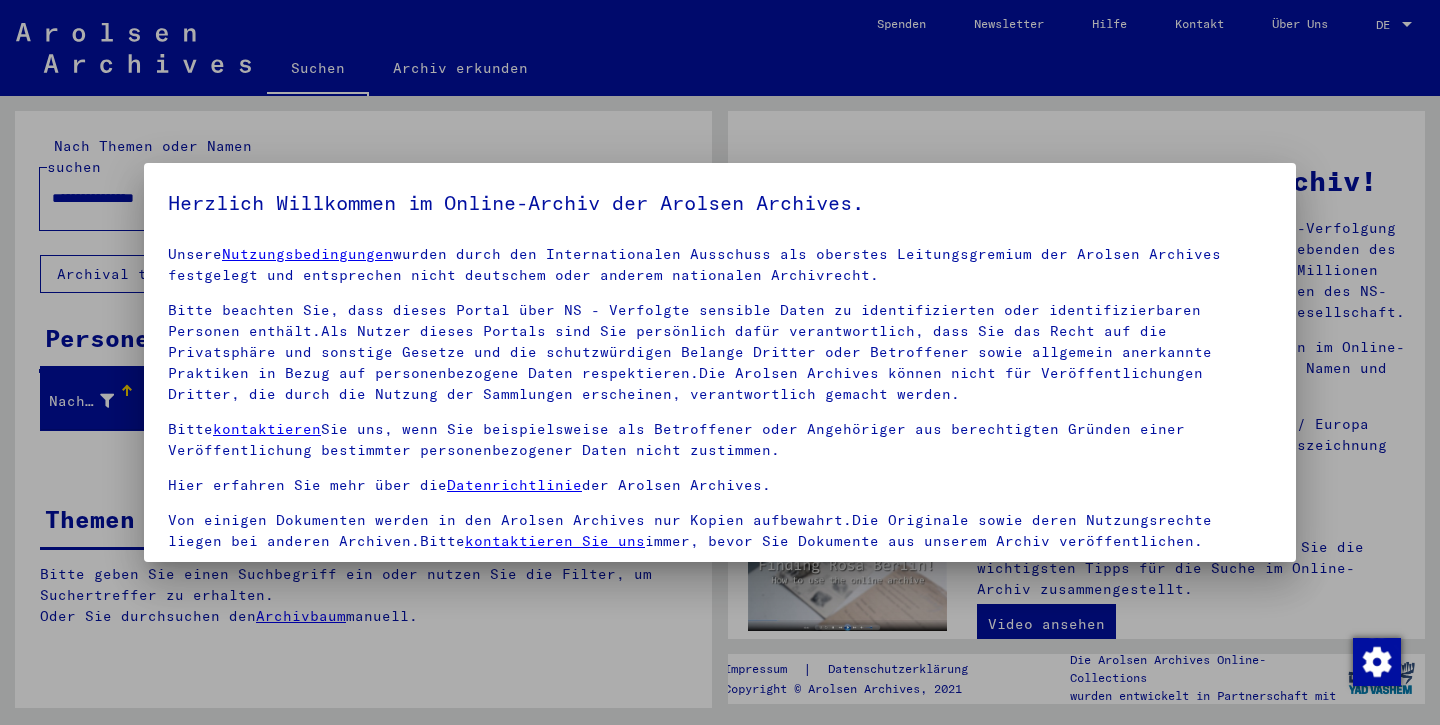 scroll, scrollTop: 9, scrollLeft: 0, axis: vertical 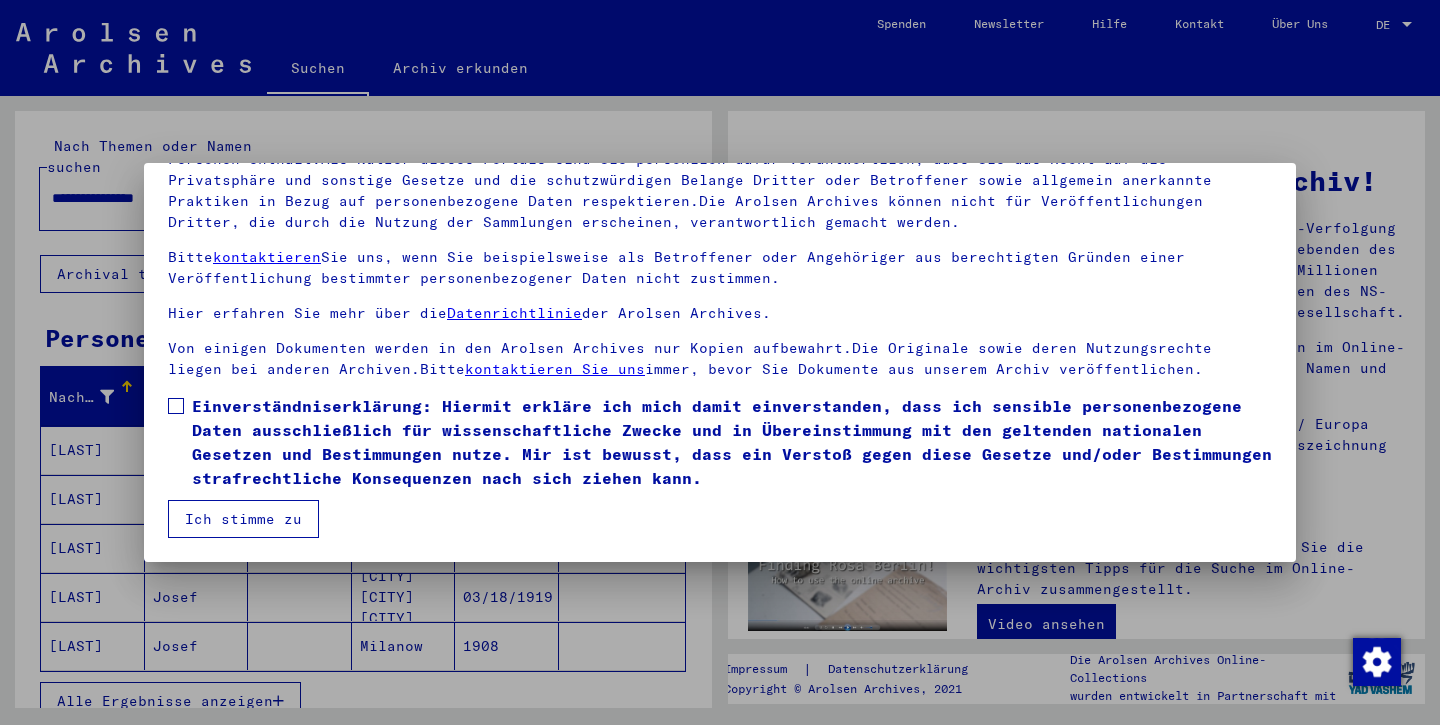 click at bounding box center [176, 406] 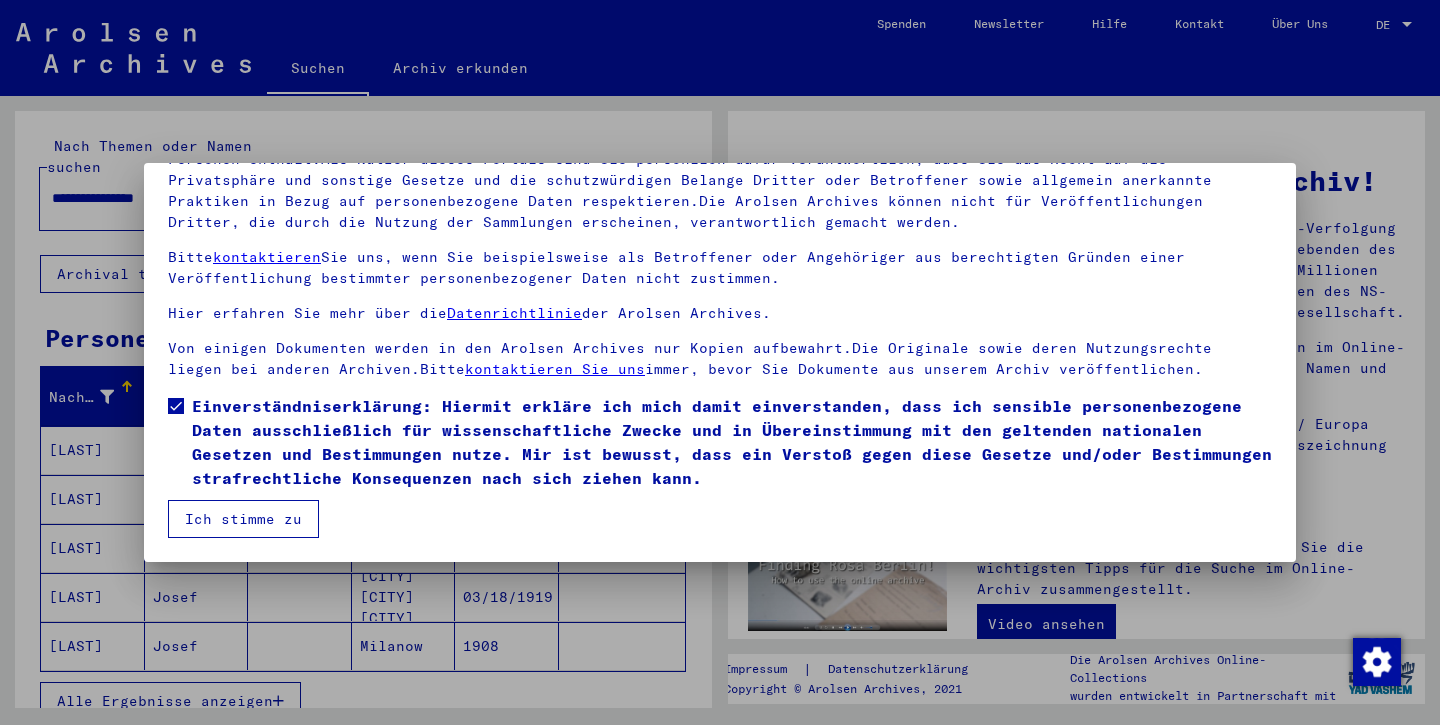 click on "Ich stimme zu" at bounding box center (243, 519) 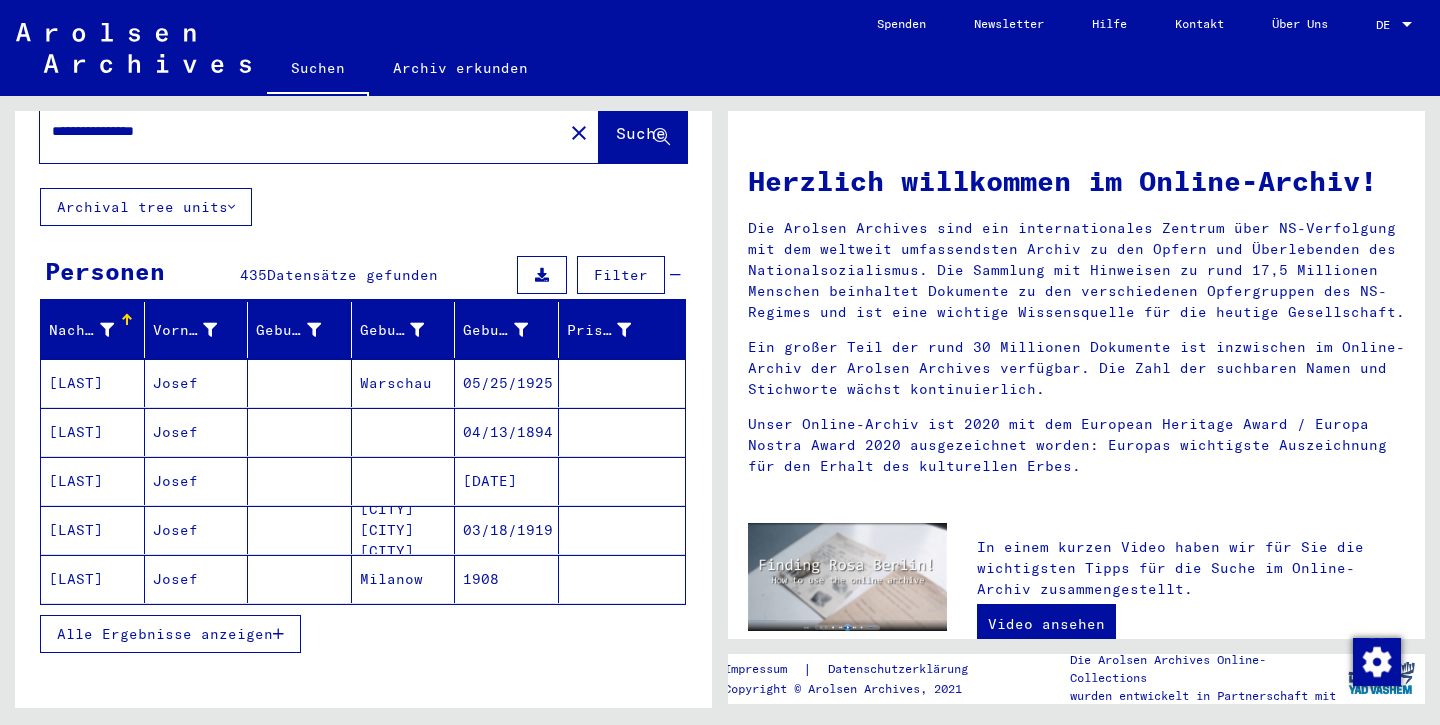 scroll, scrollTop: 54, scrollLeft: 0, axis: vertical 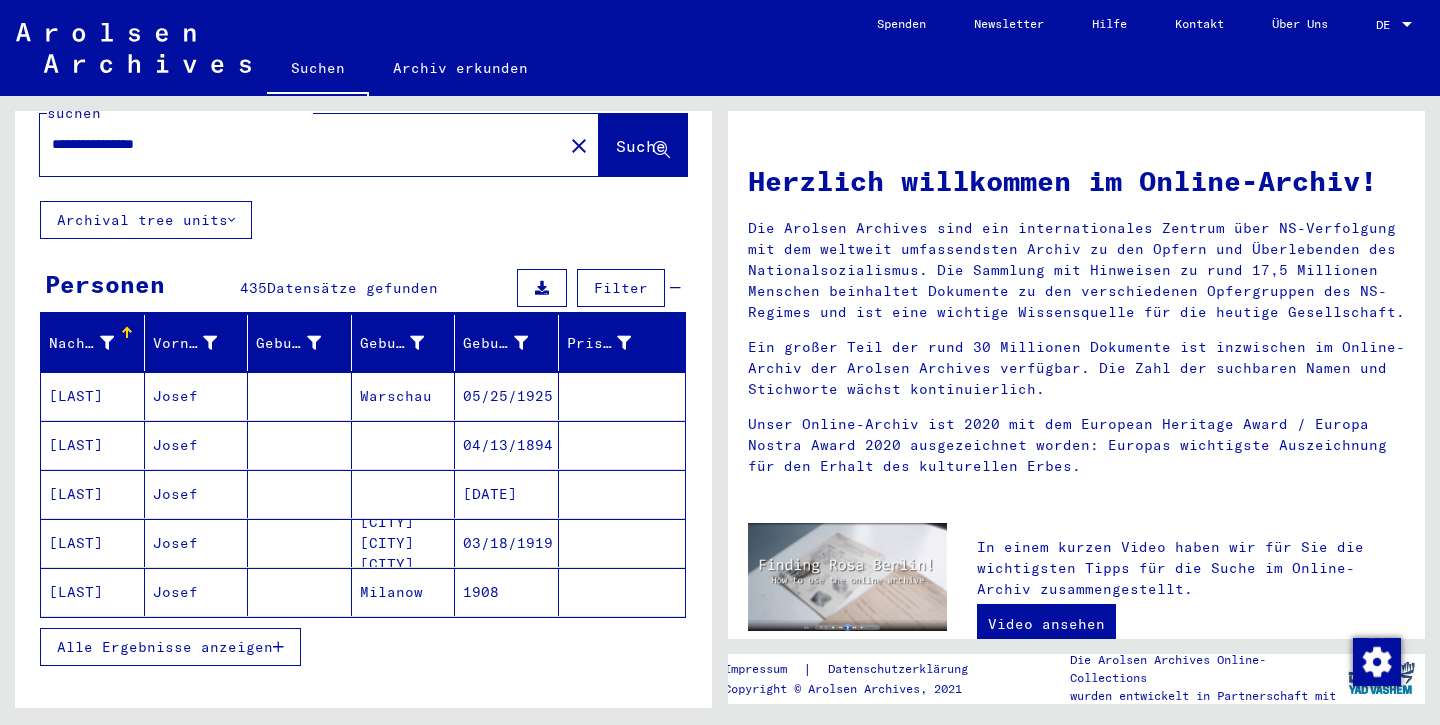 click on "[LAST]" at bounding box center (93, 543) 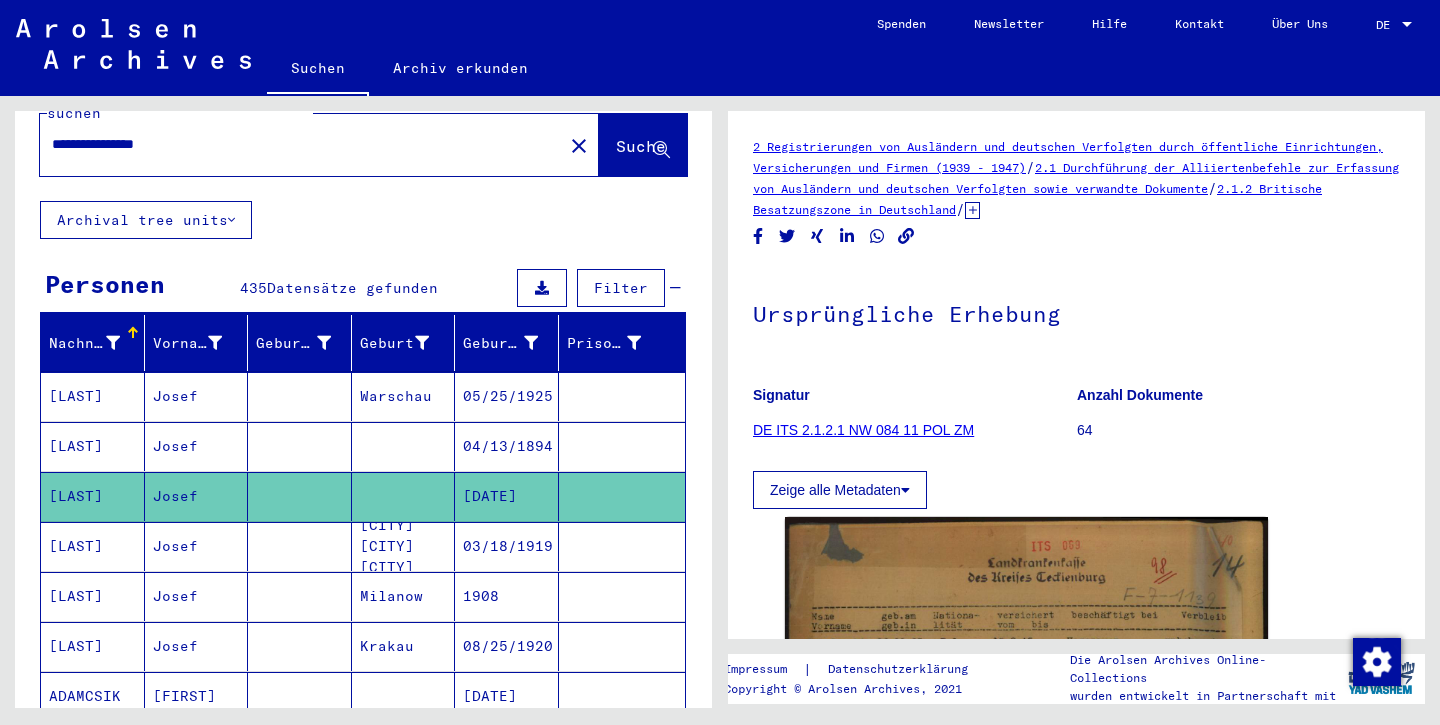 scroll, scrollTop: 0, scrollLeft: 0, axis: both 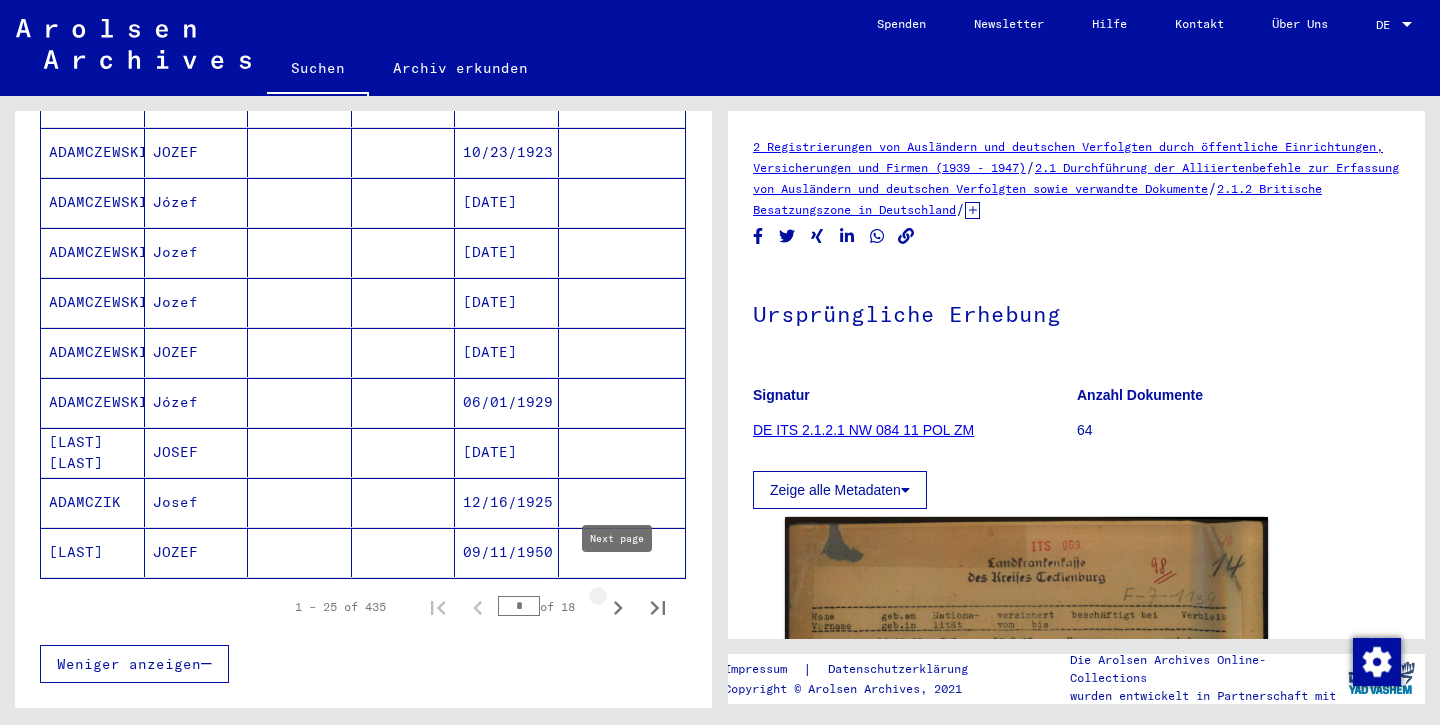 click 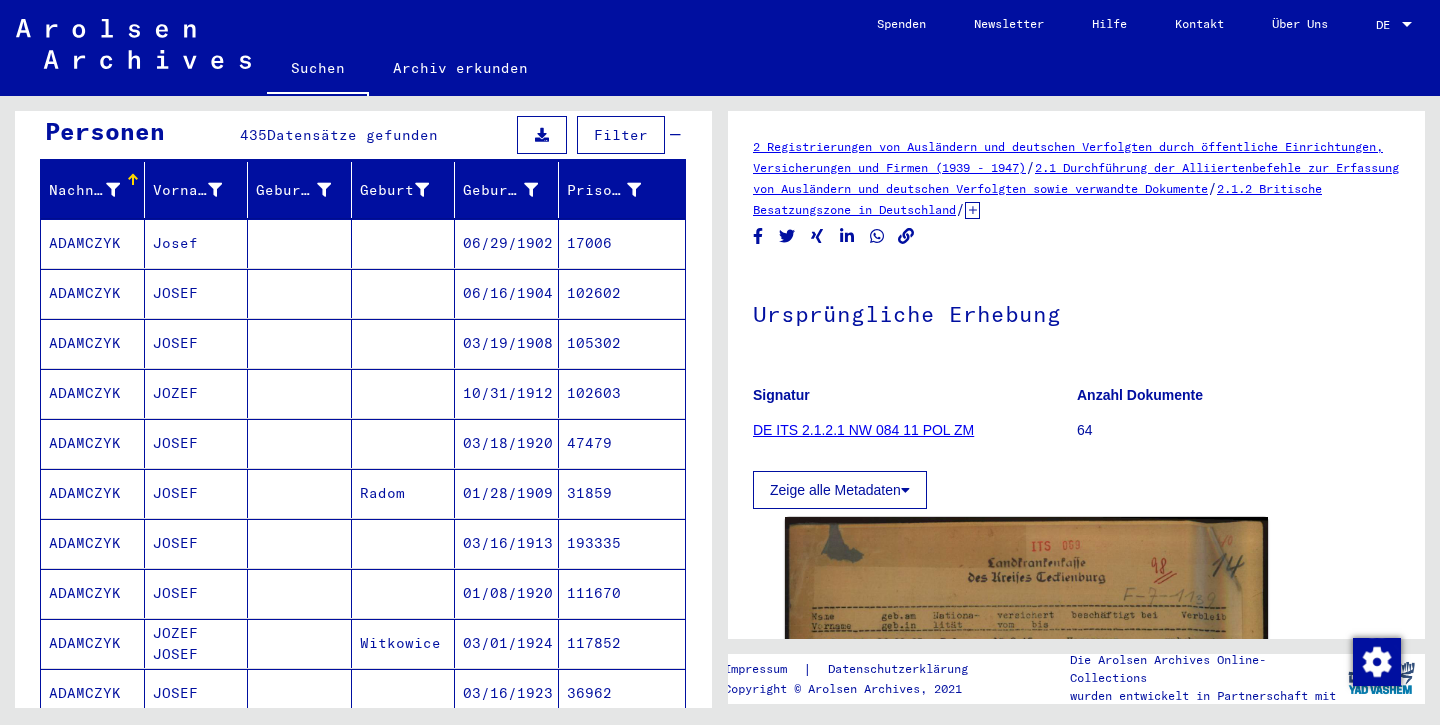 scroll, scrollTop: 204, scrollLeft: 0, axis: vertical 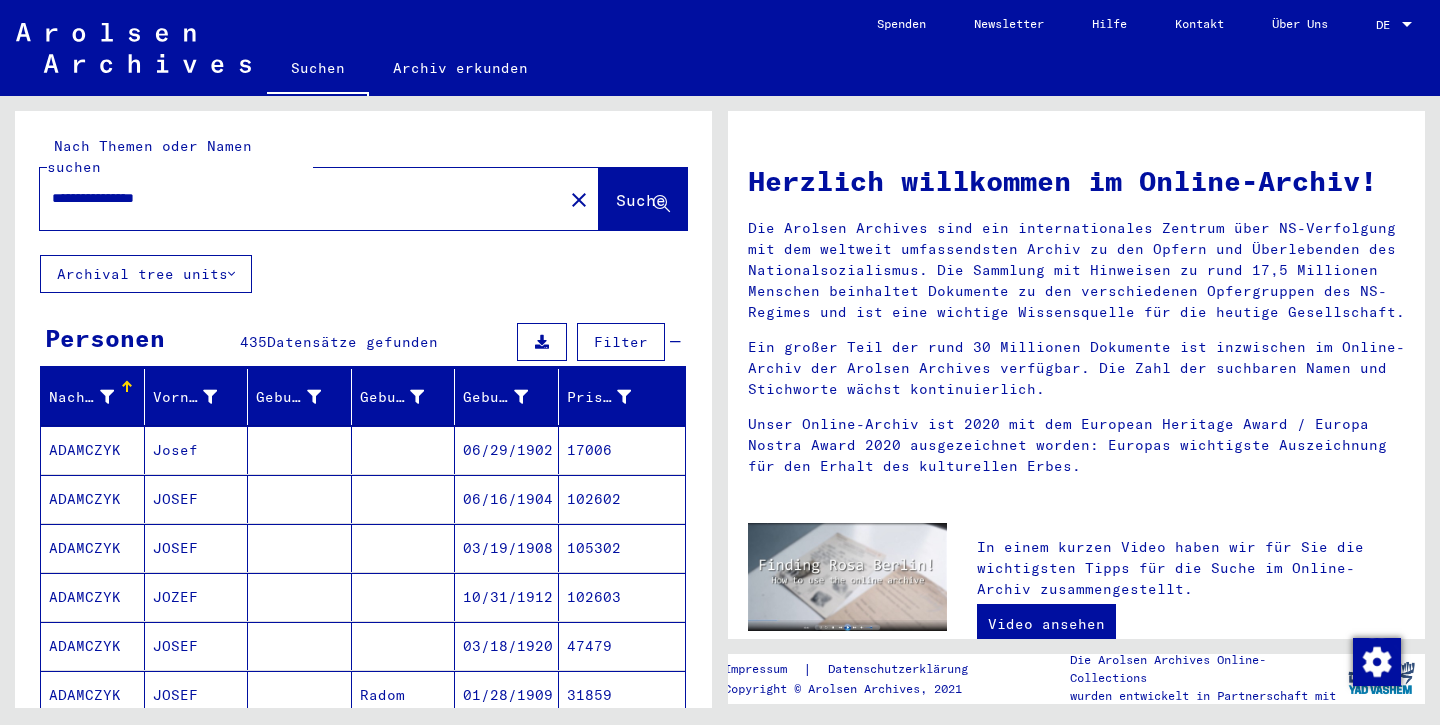 click on "**********" at bounding box center (295, 198) 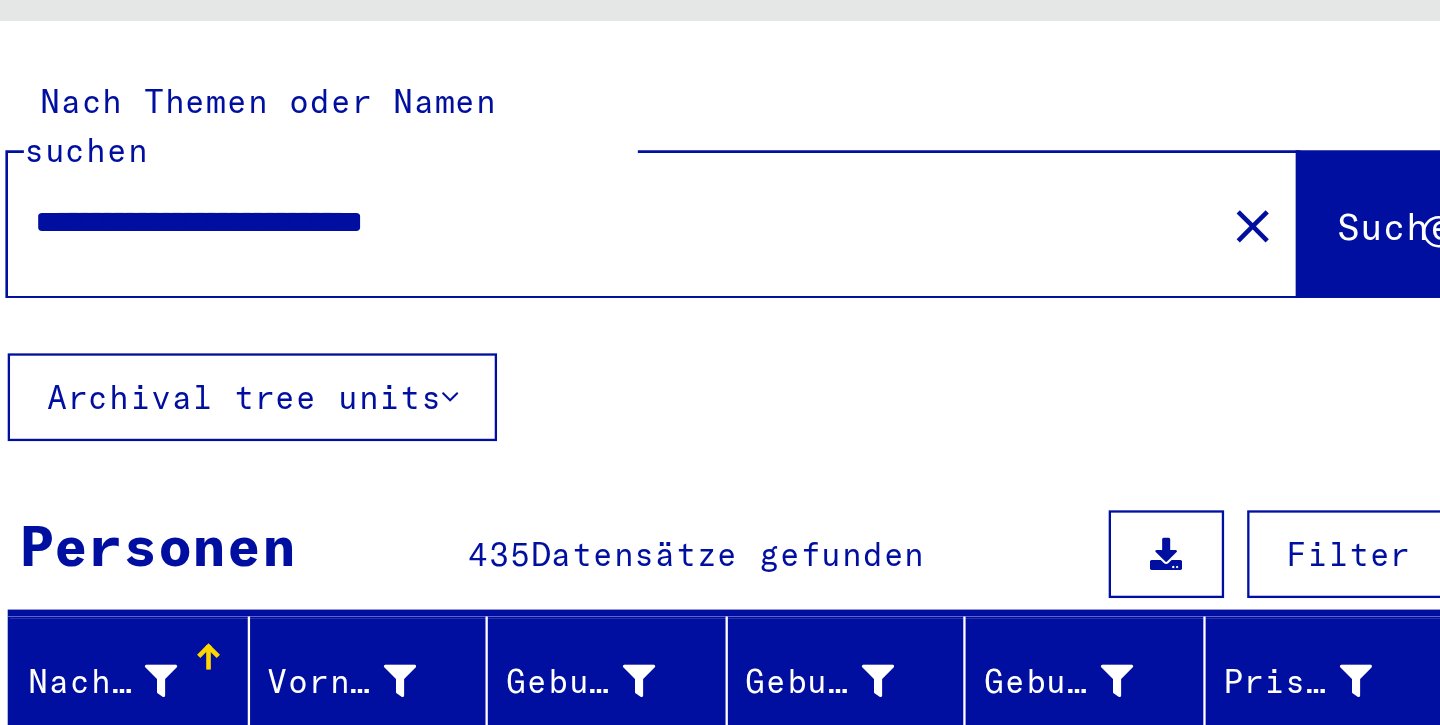 click on "Suche" 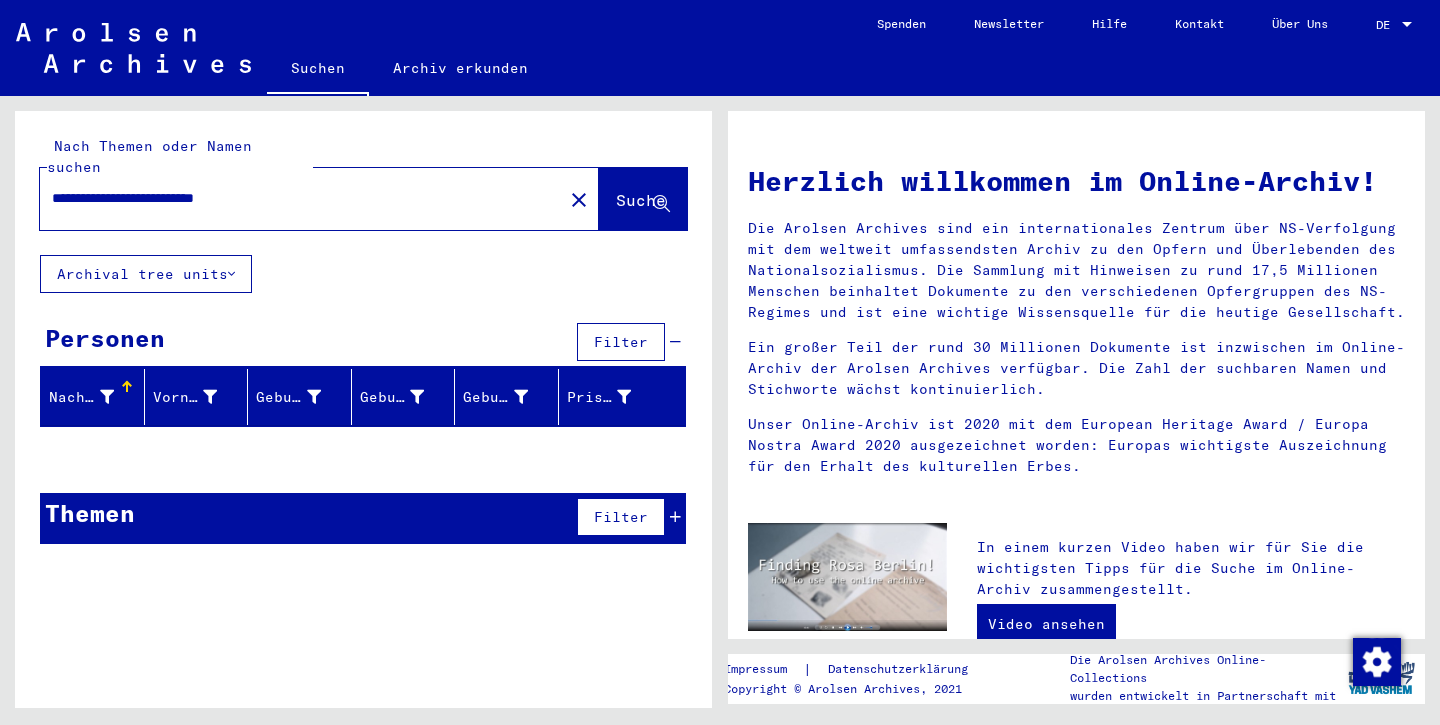 click on "**********" at bounding box center [295, 198] 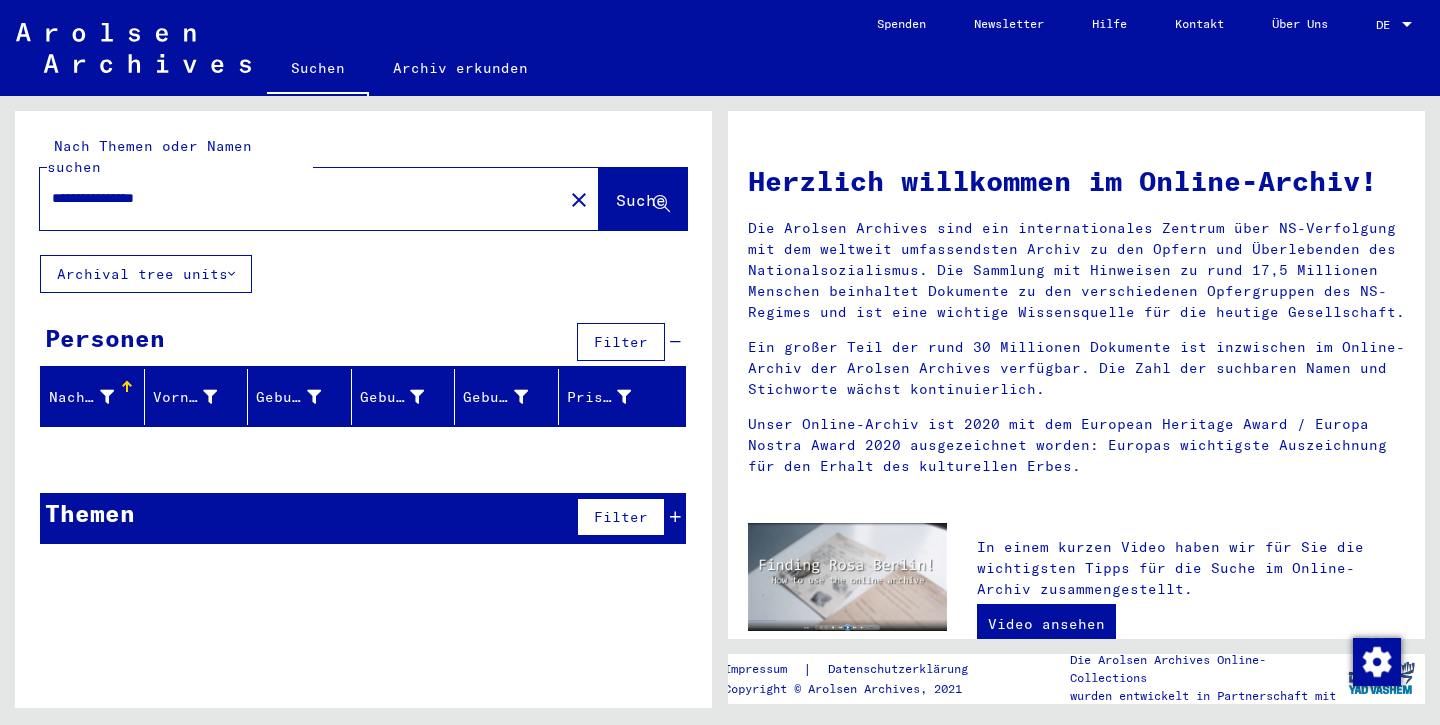type on "**********" 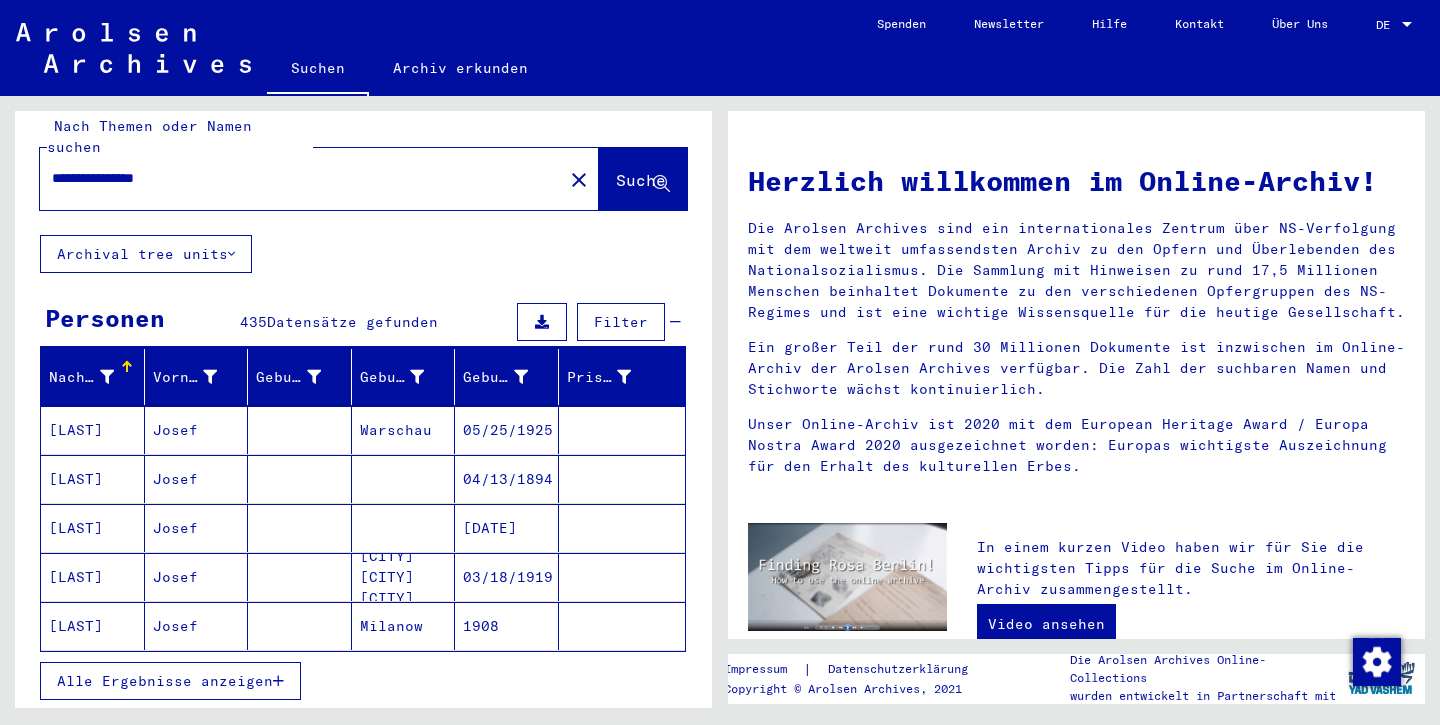 scroll, scrollTop: 19, scrollLeft: 0, axis: vertical 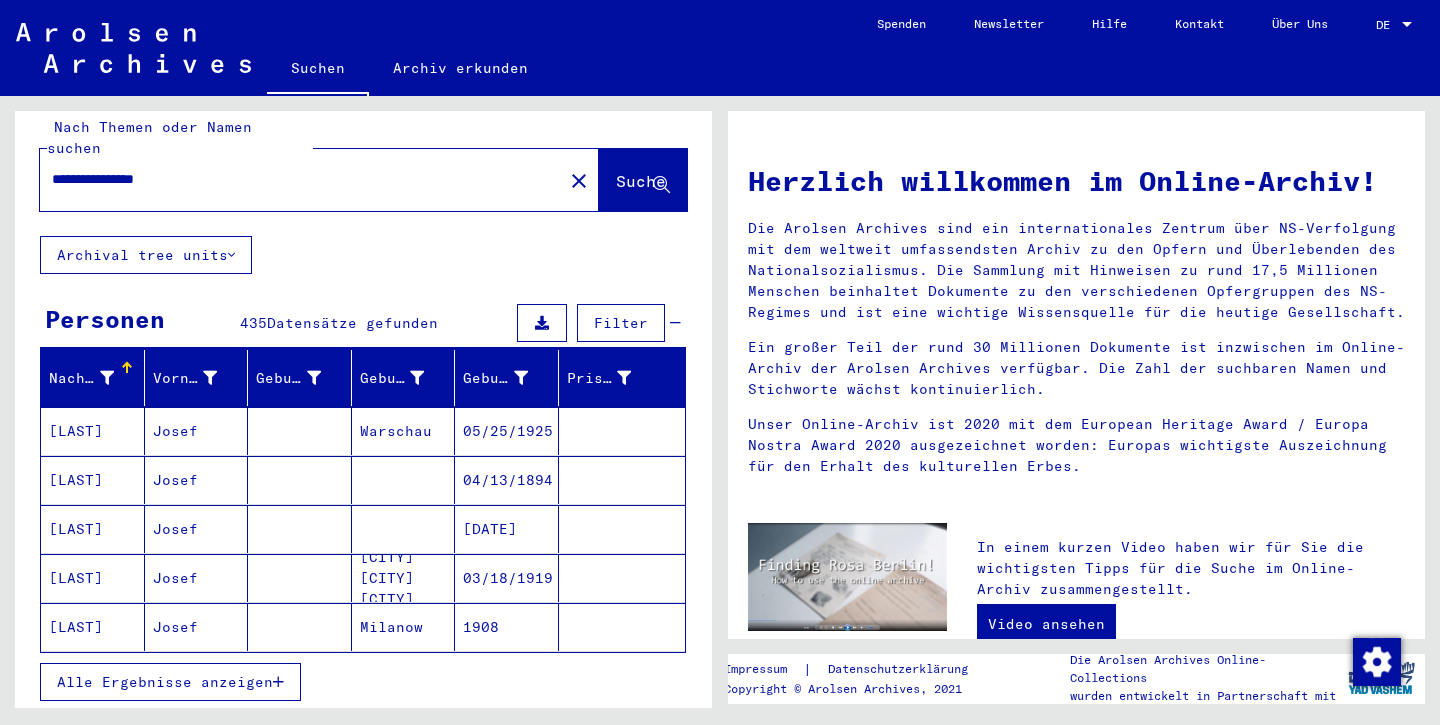 click on "[LAST]" at bounding box center (93, 578) 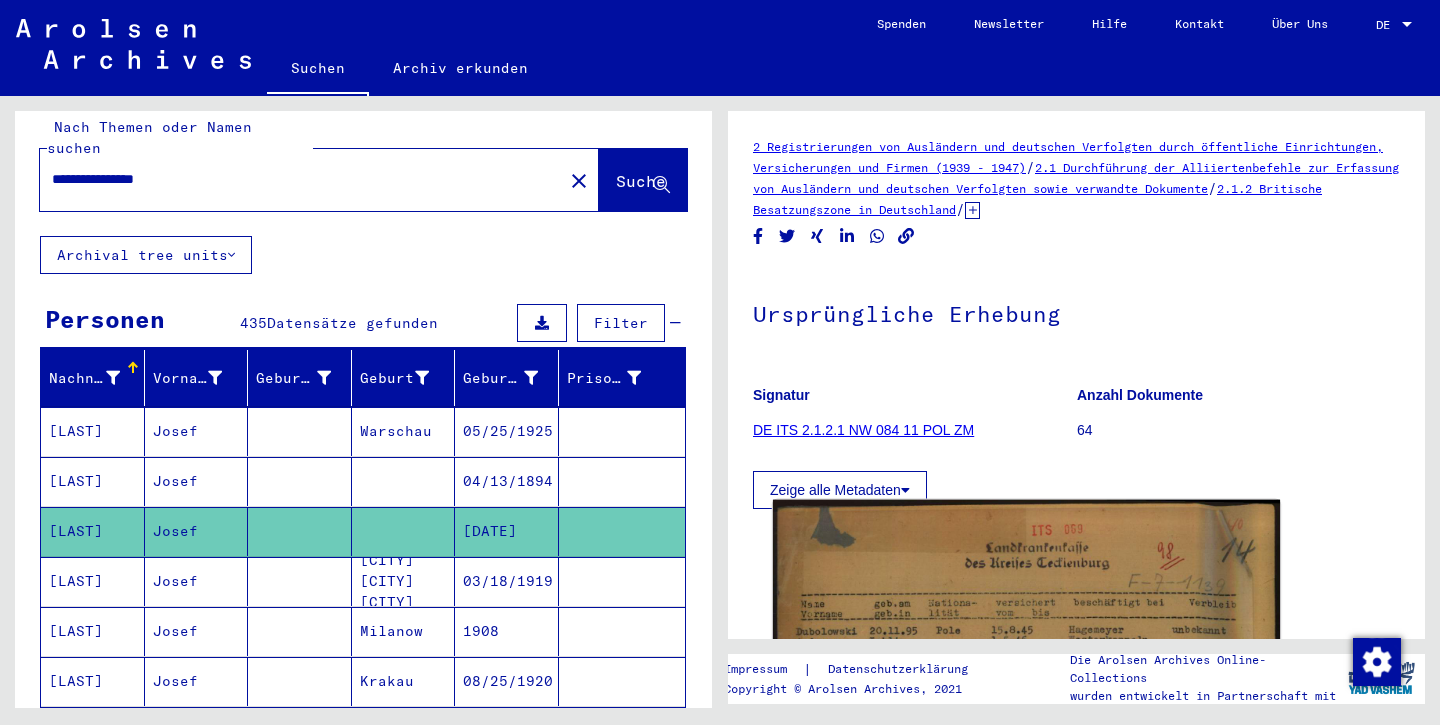 scroll, scrollTop: 0, scrollLeft: 0, axis: both 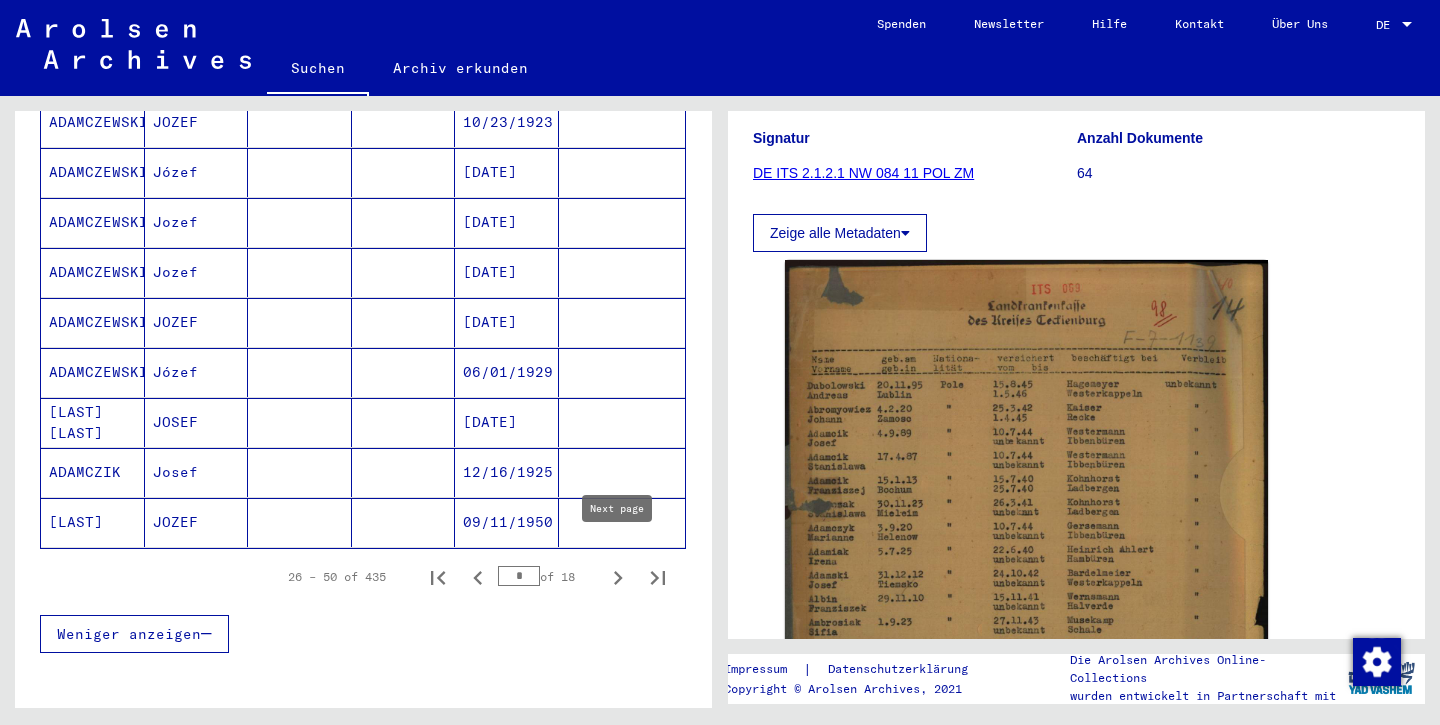 click 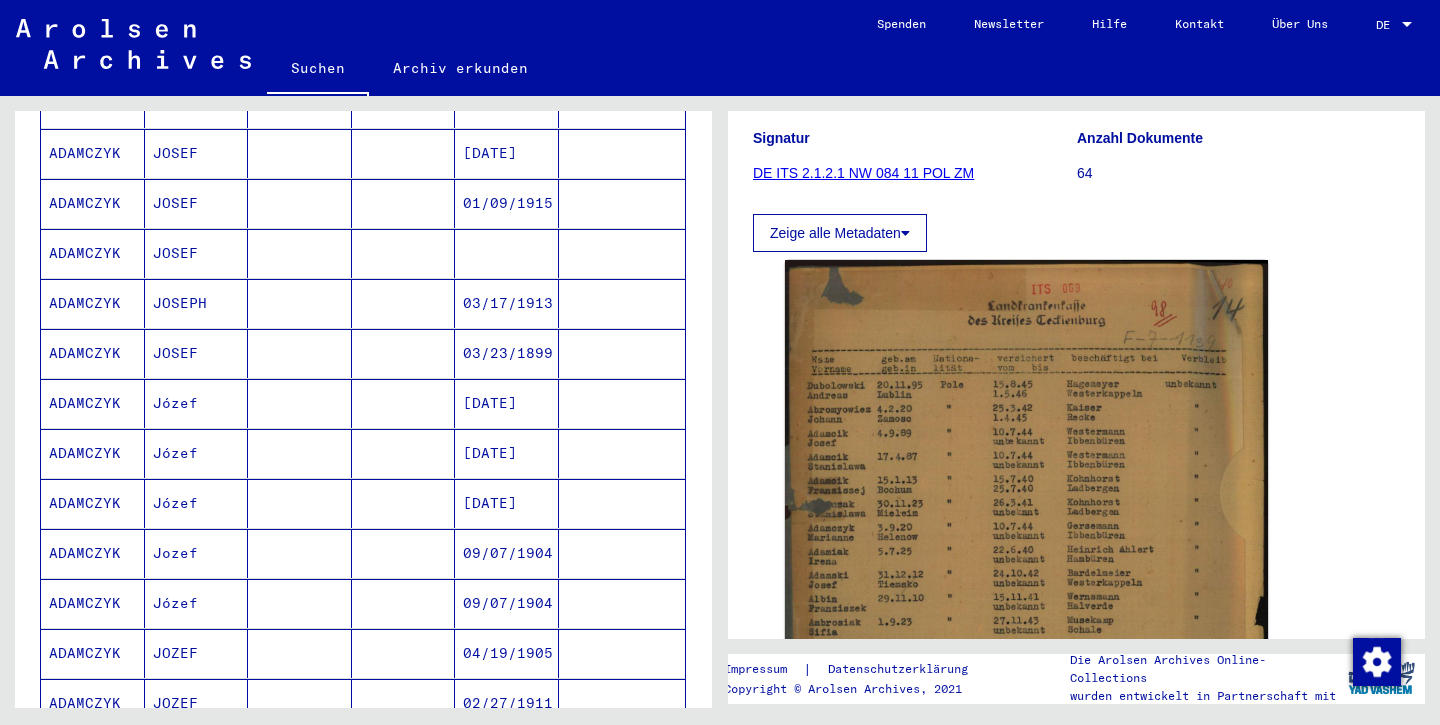 scroll, scrollTop: 799, scrollLeft: 0, axis: vertical 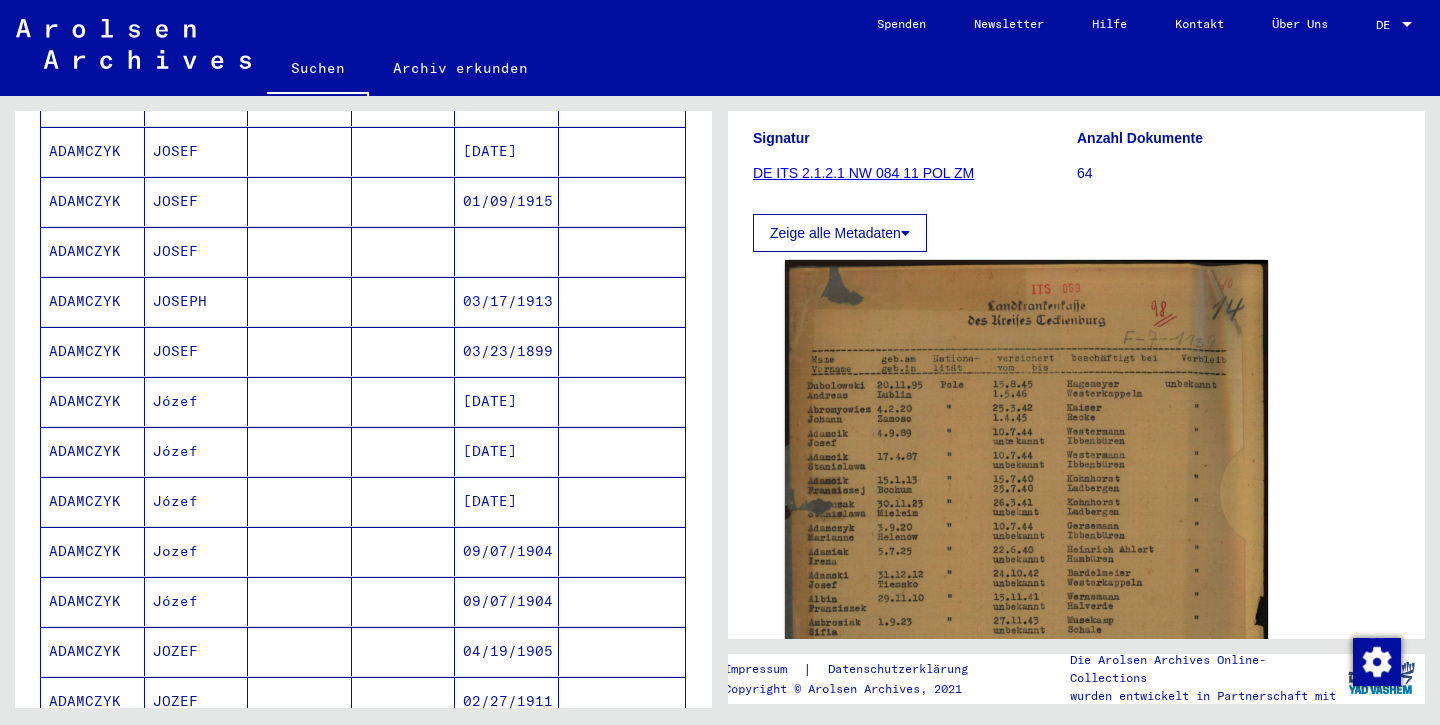 click on "ADAMCZYK" at bounding box center [93, 401] 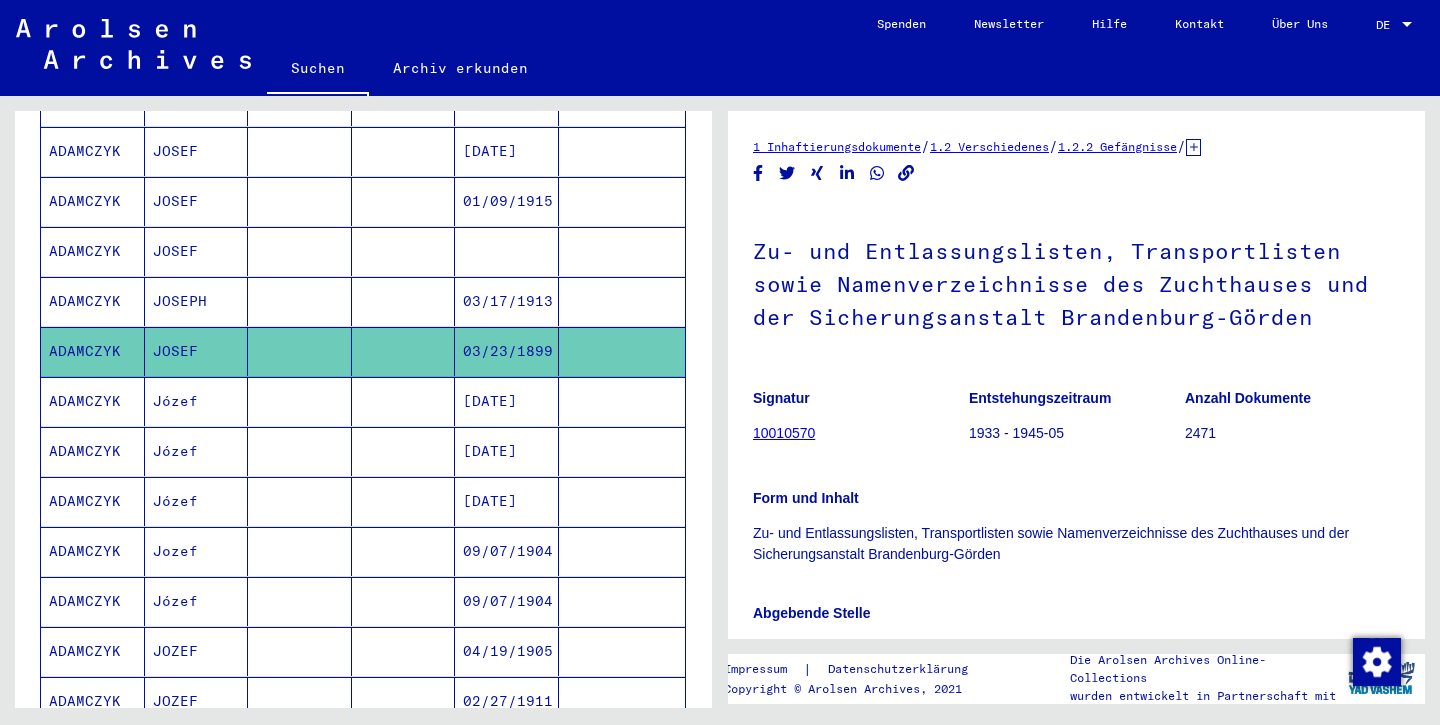 scroll, scrollTop: 0, scrollLeft: 0, axis: both 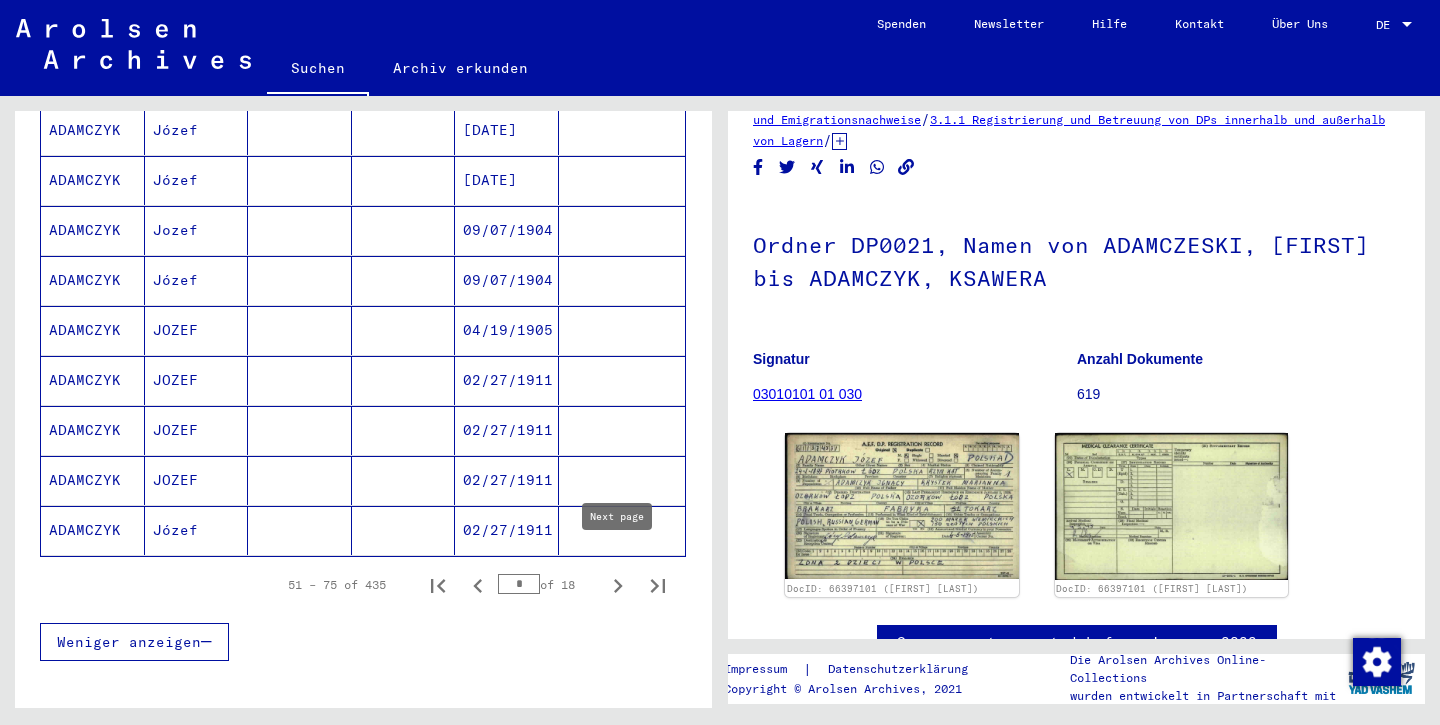 click 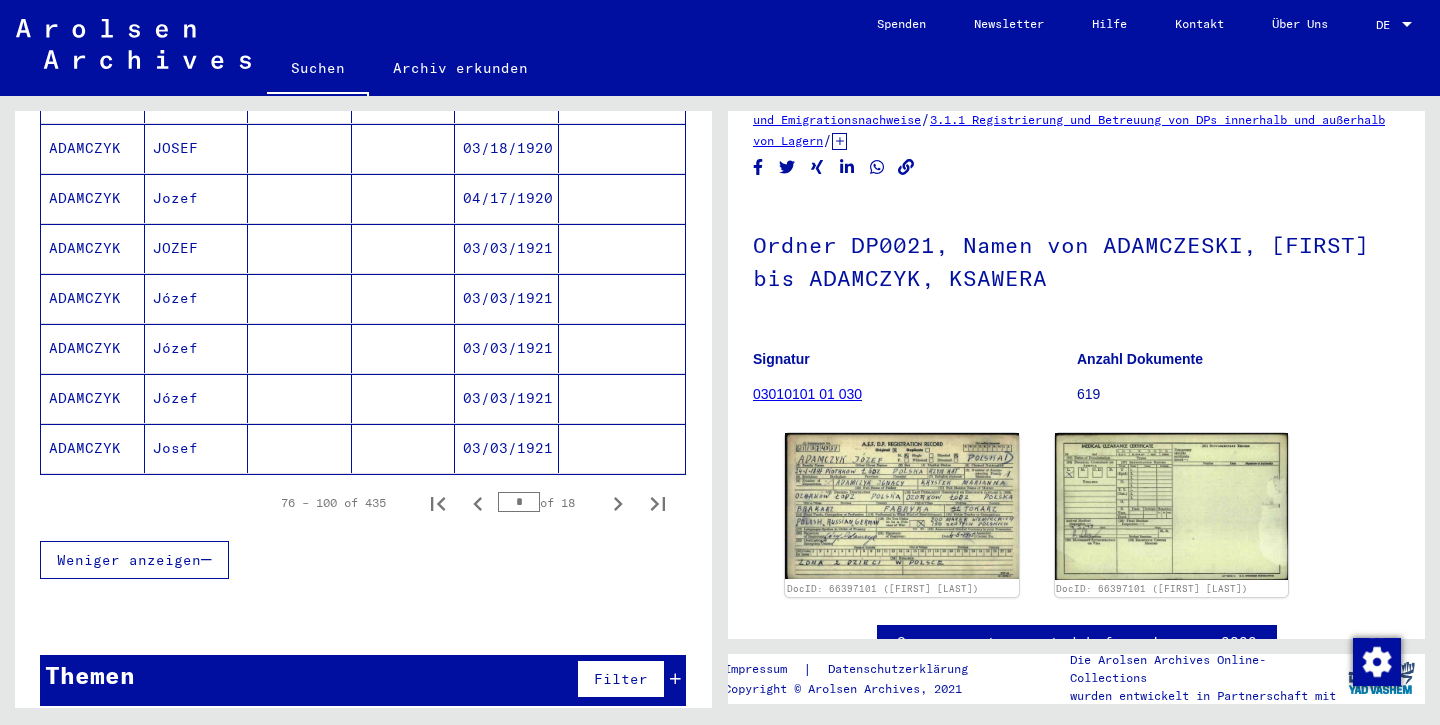 scroll, scrollTop: 1201, scrollLeft: 0, axis: vertical 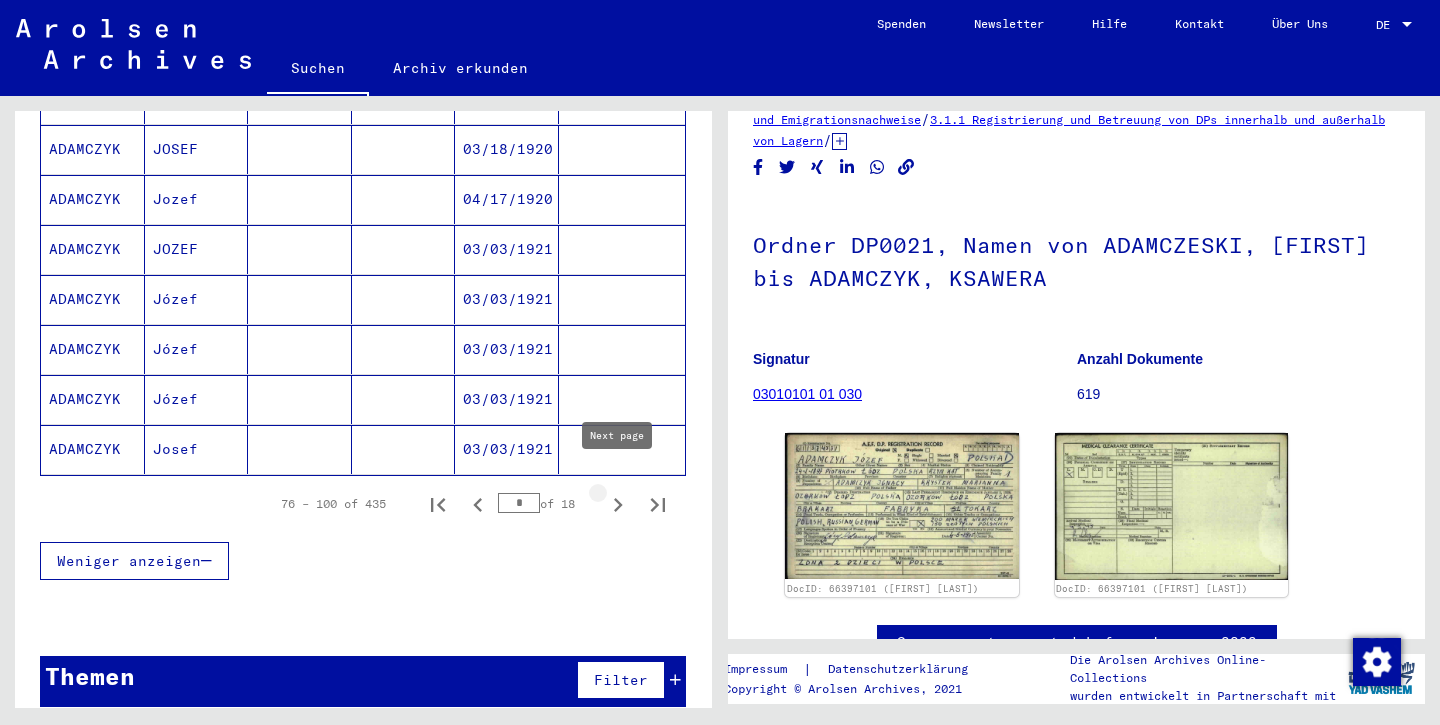 click 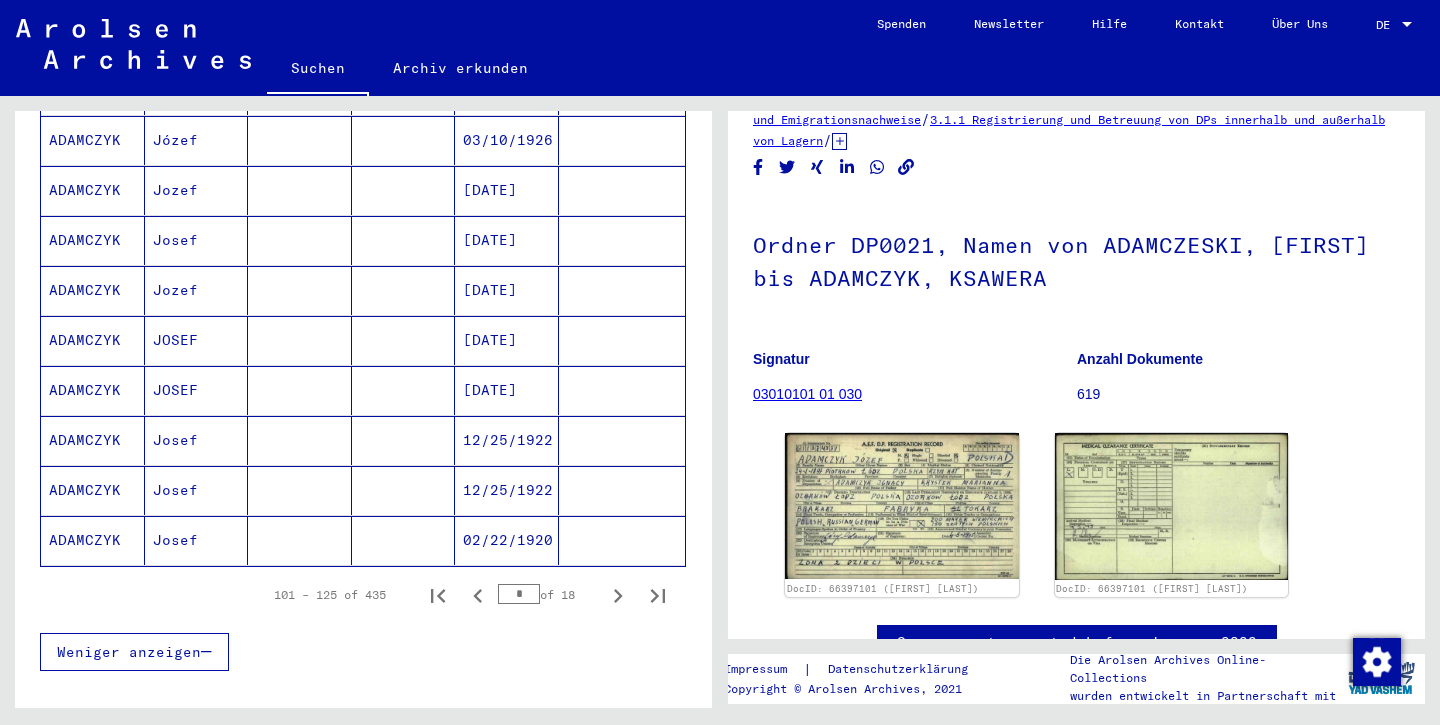 scroll, scrollTop: 1111, scrollLeft: 0, axis: vertical 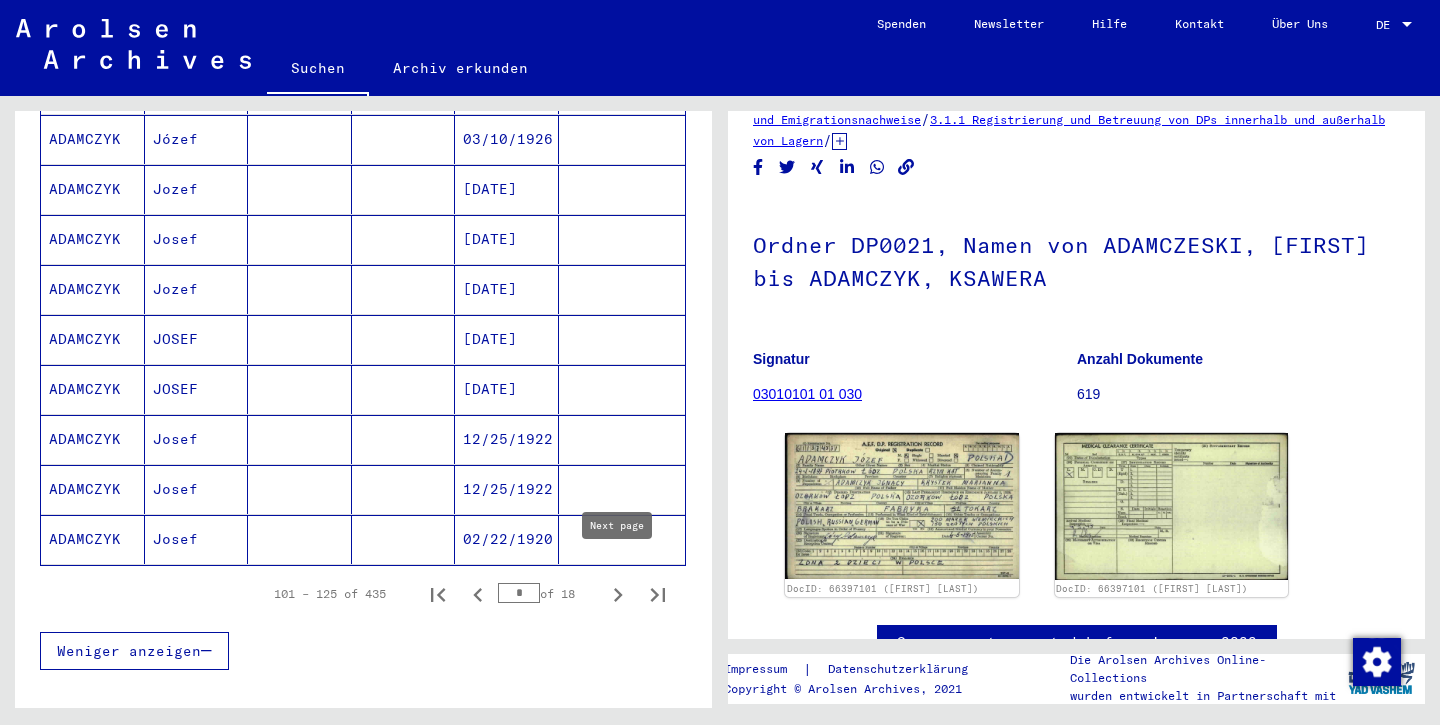 click 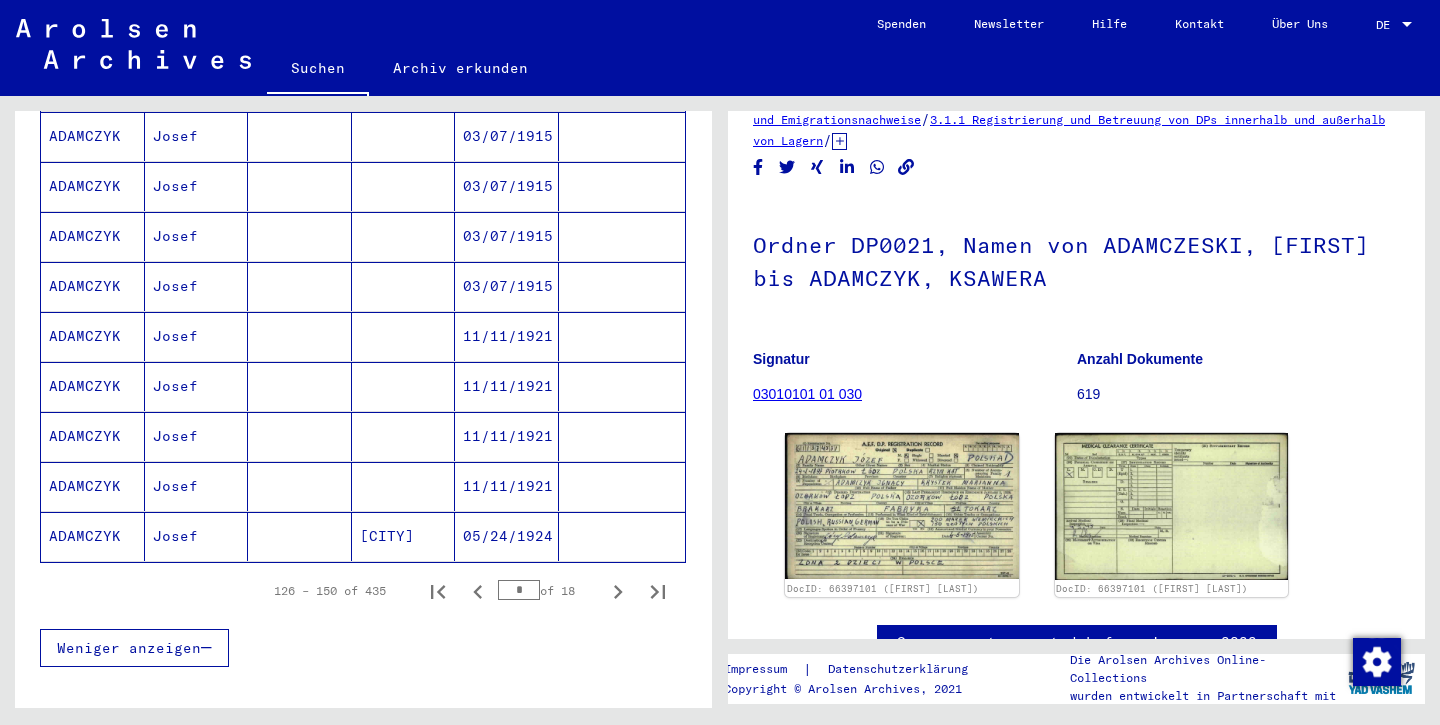 scroll, scrollTop: 1117, scrollLeft: 0, axis: vertical 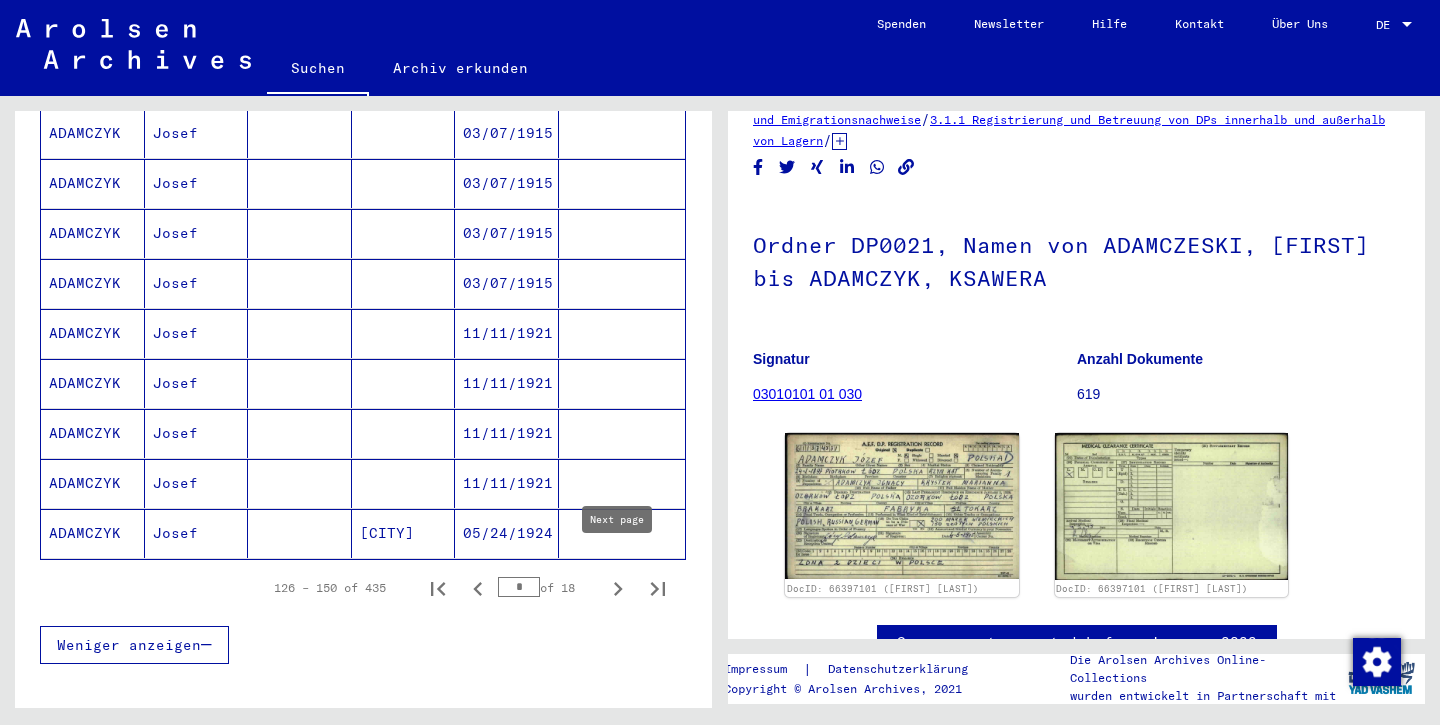 click 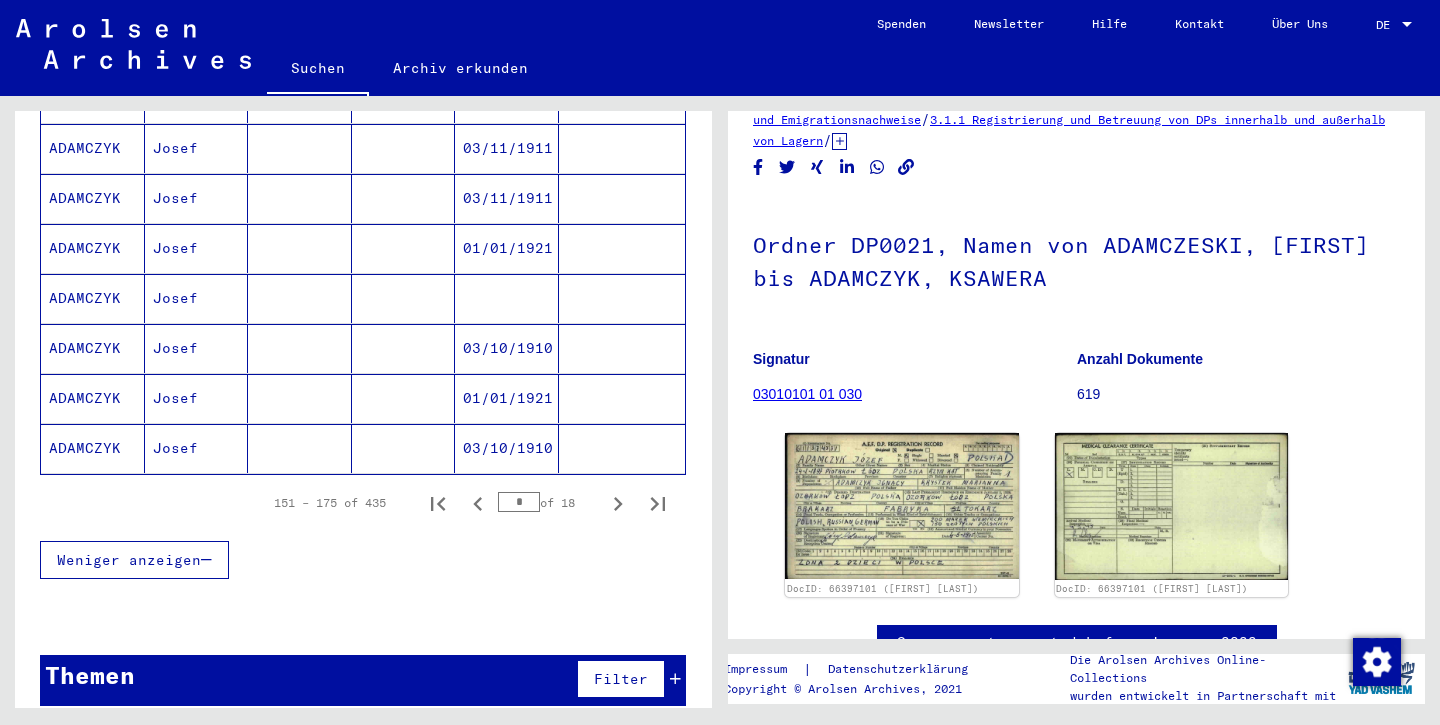 scroll, scrollTop: 1201, scrollLeft: 0, axis: vertical 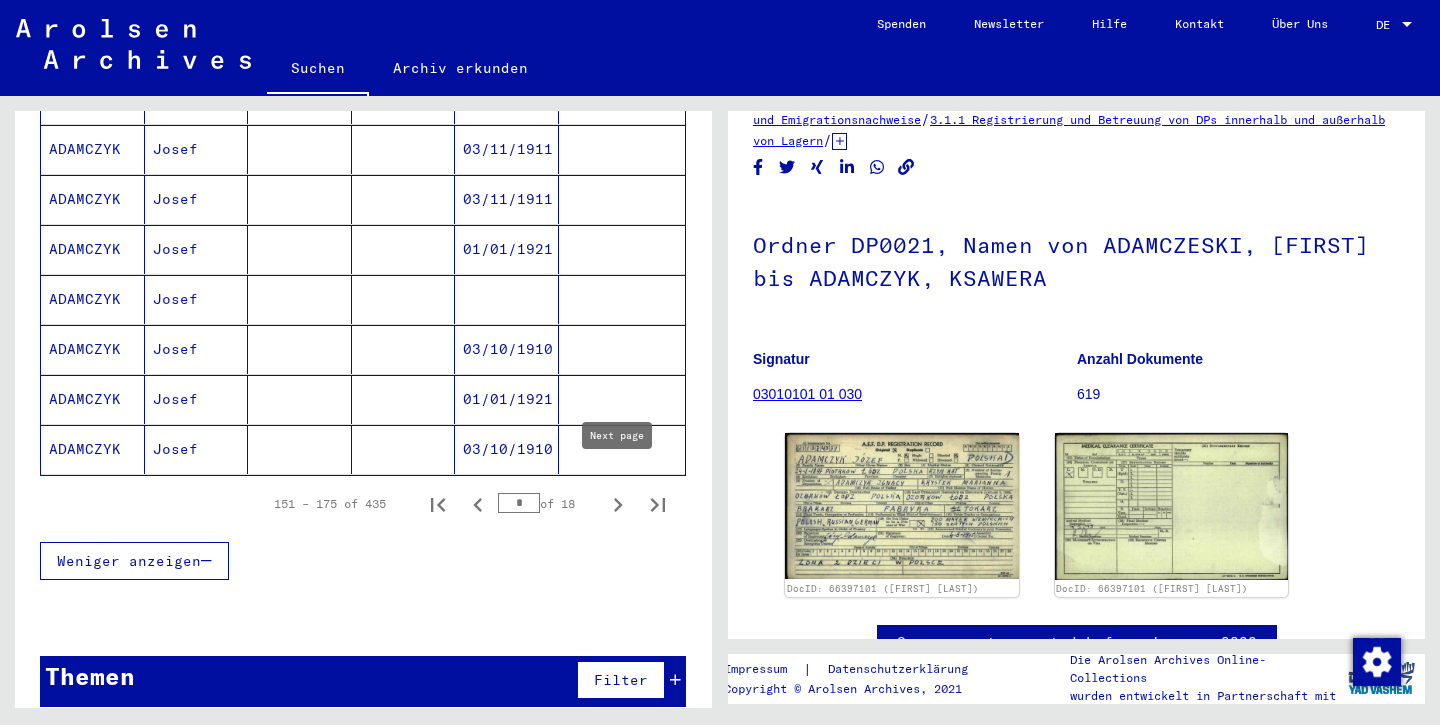 click 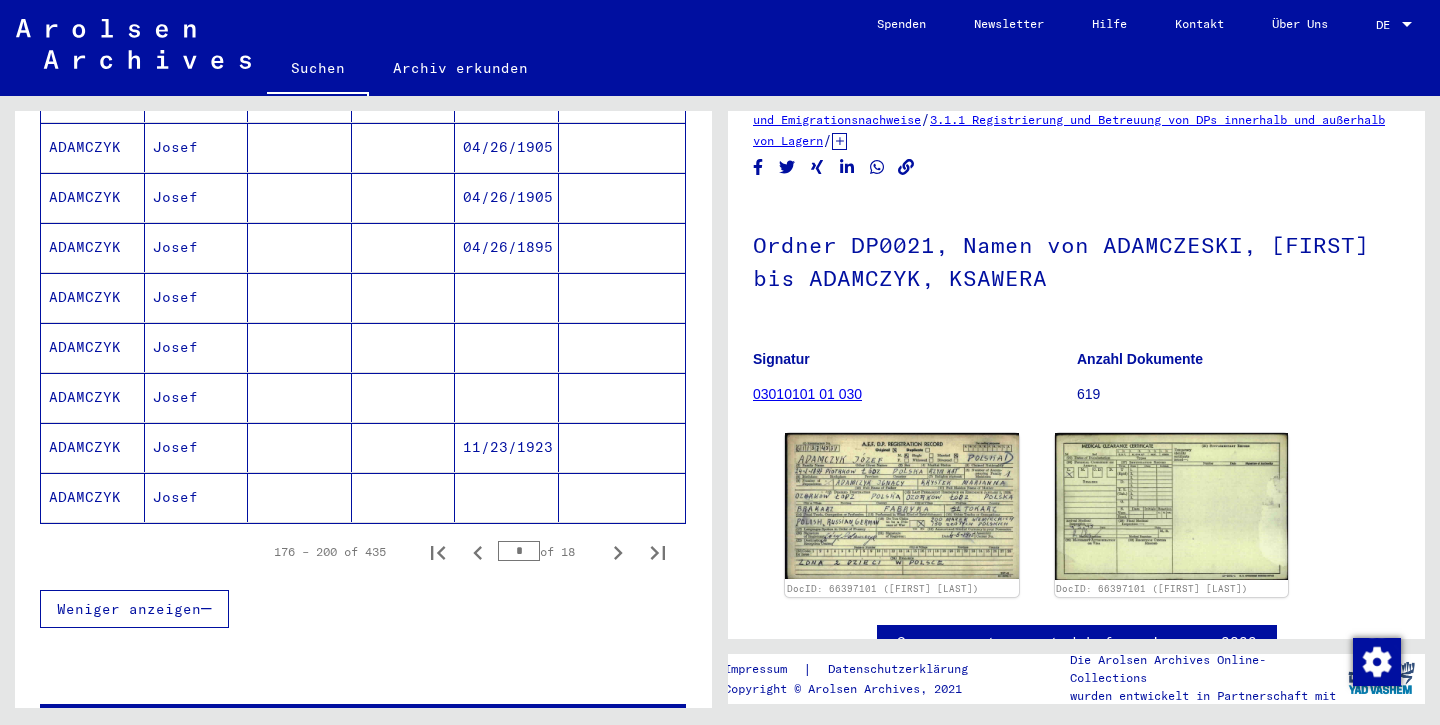 scroll, scrollTop: 1183, scrollLeft: 0, axis: vertical 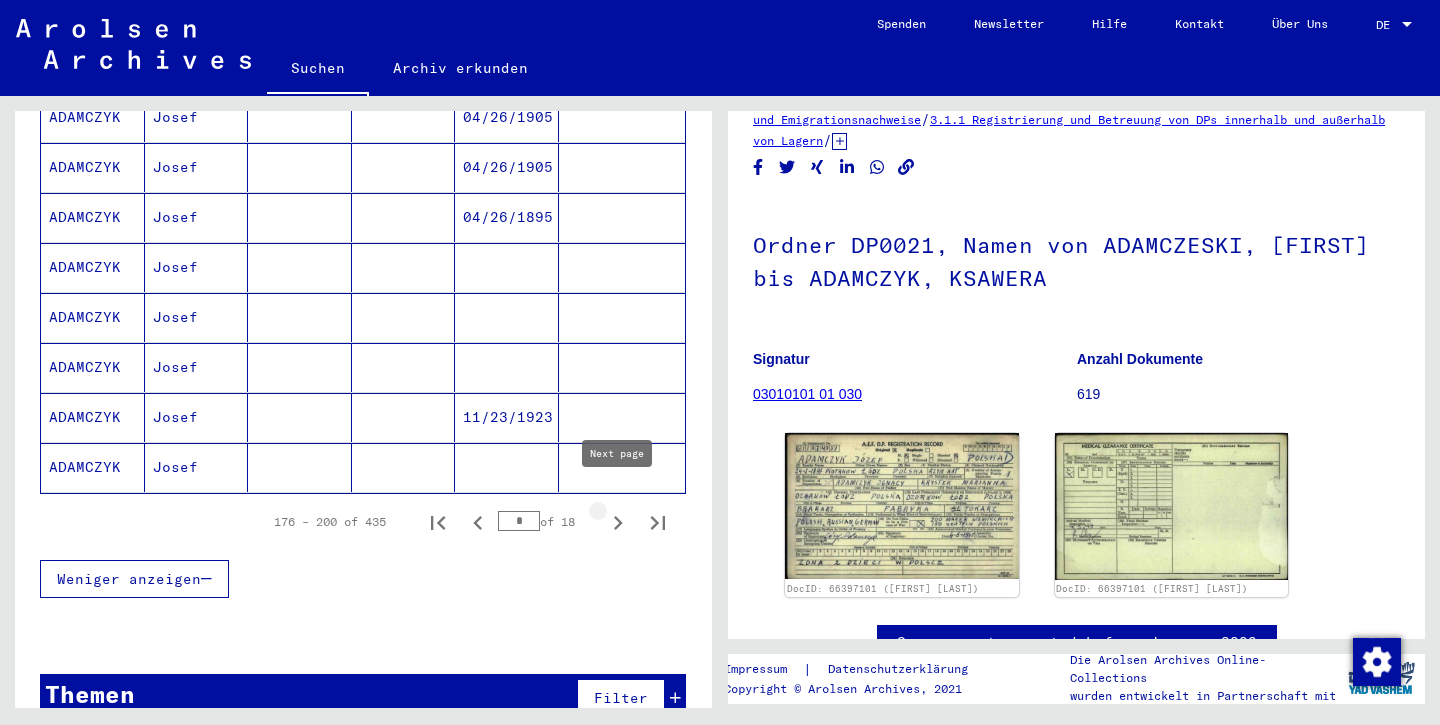 click 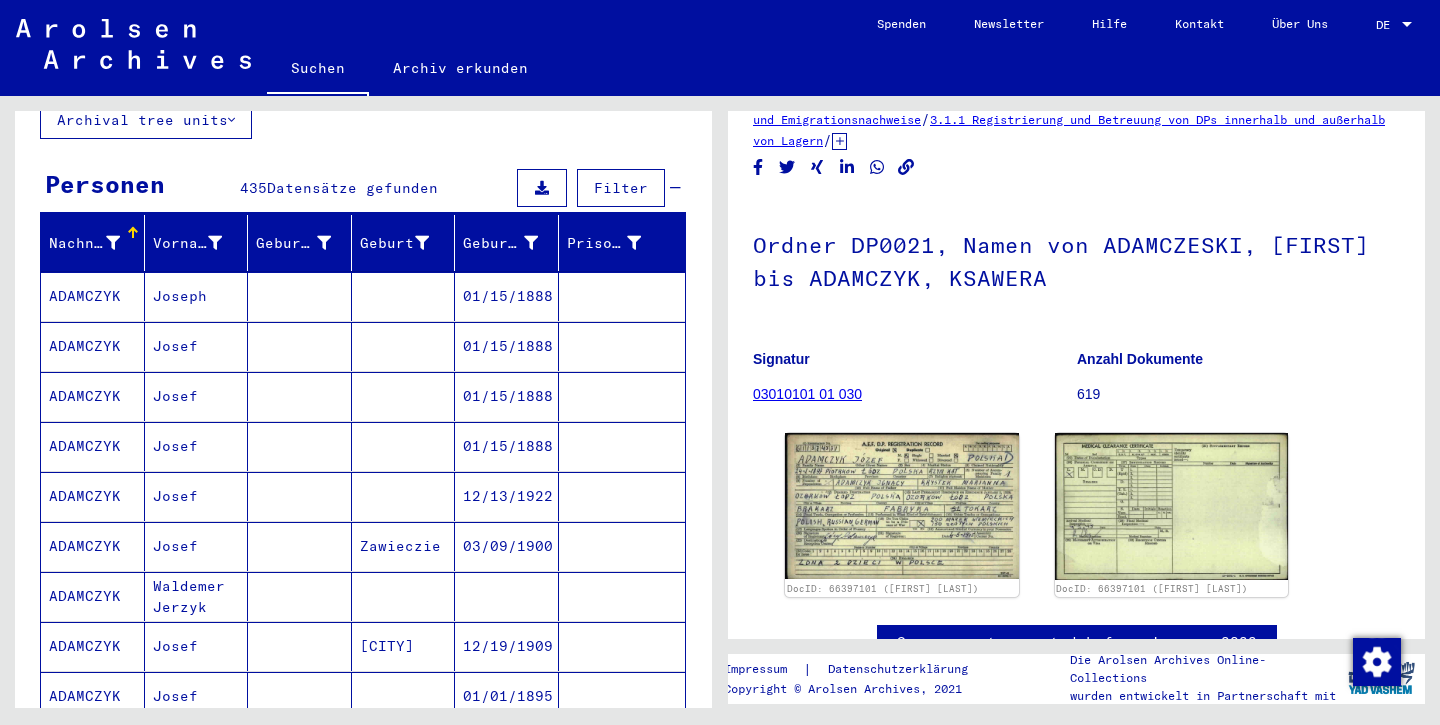 scroll, scrollTop: 142, scrollLeft: 0, axis: vertical 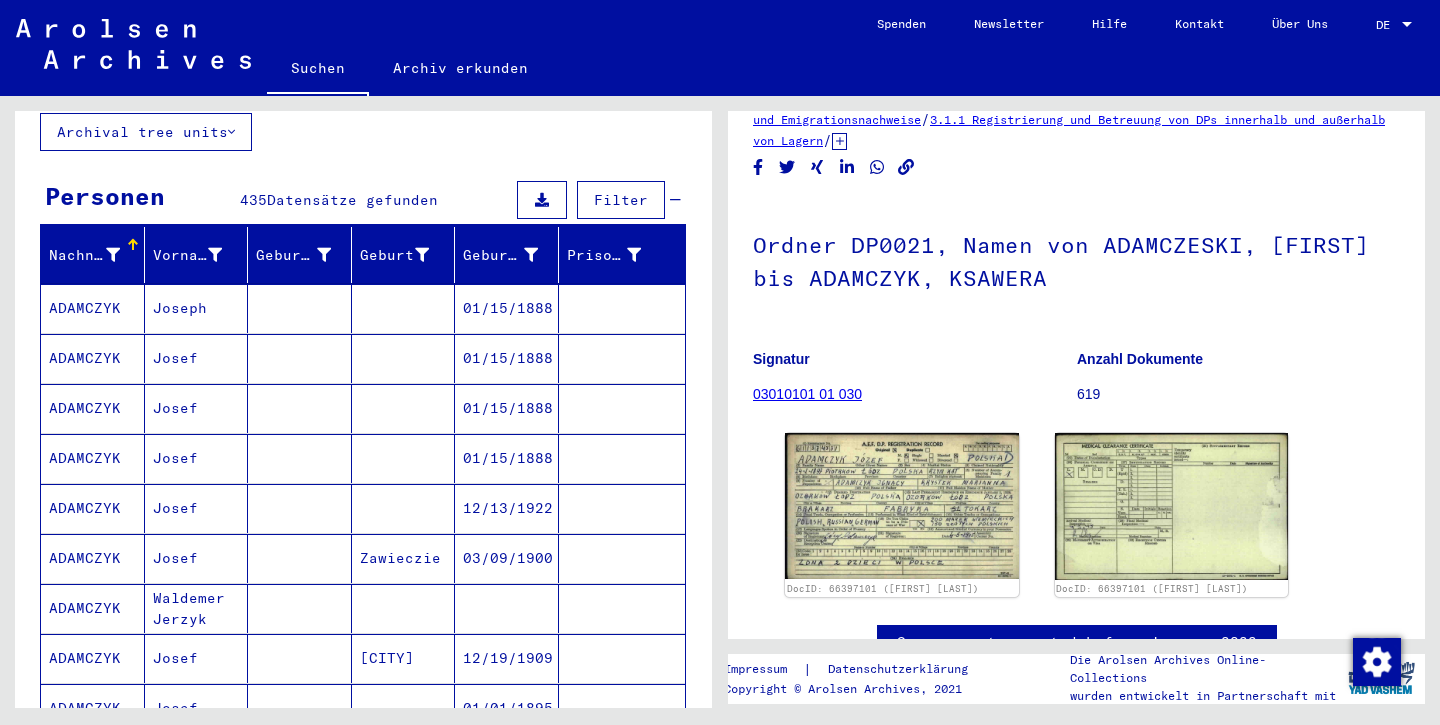 click on "ADAMCZYK" at bounding box center [93, 508] 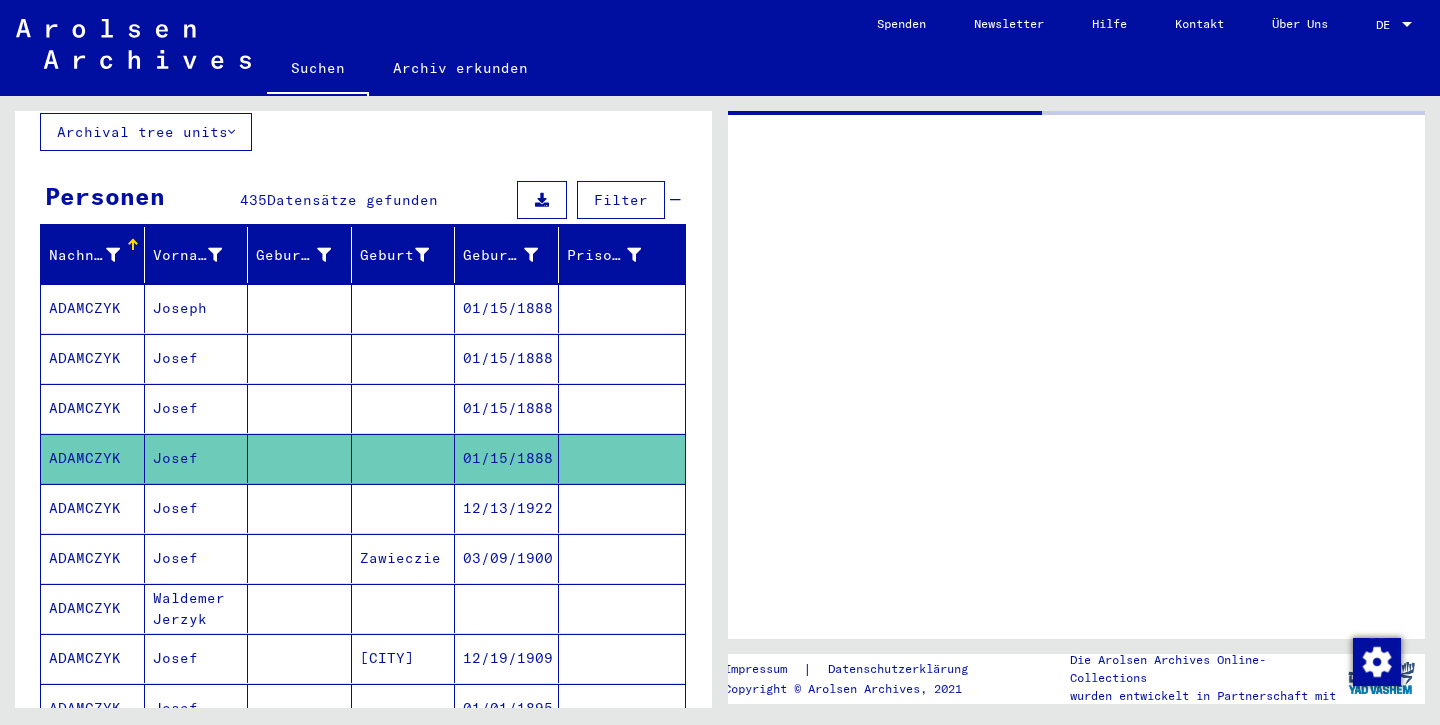 scroll, scrollTop: 0, scrollLeft: 0, axis: both 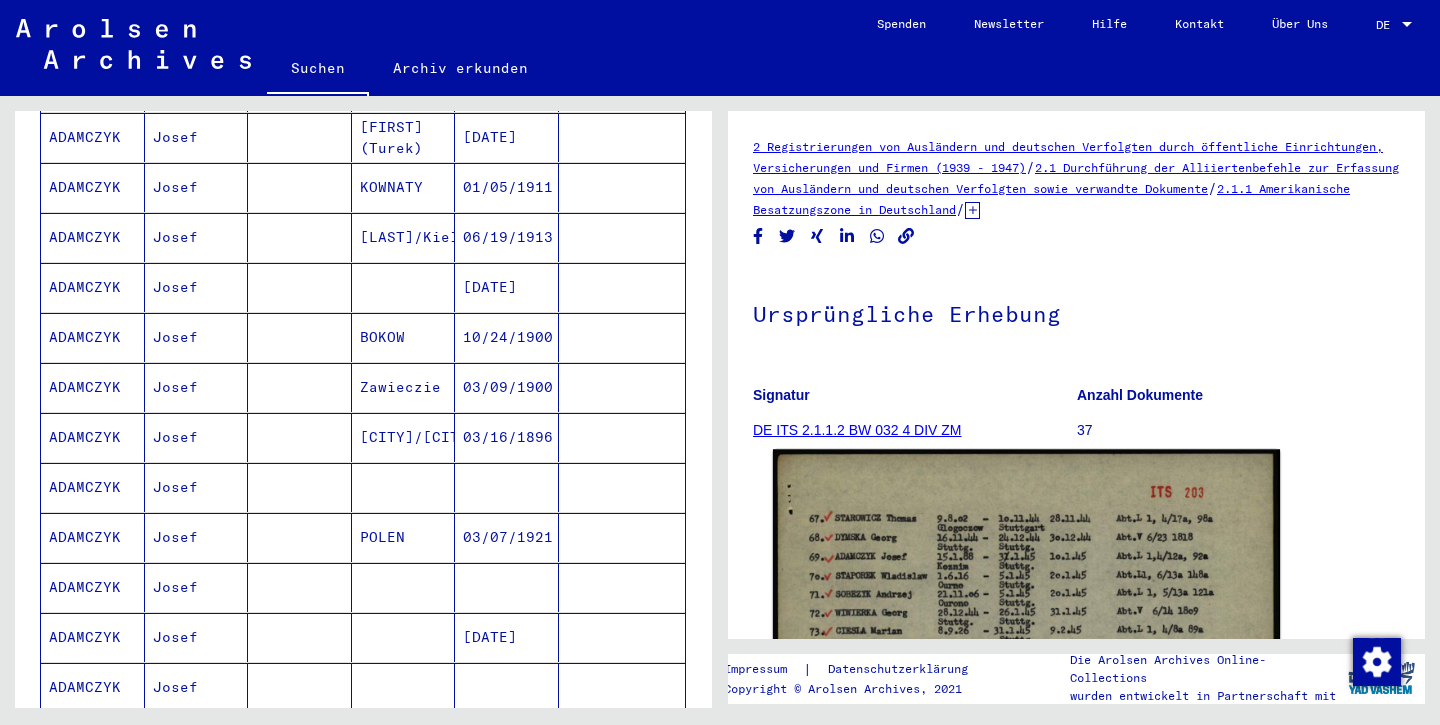 click 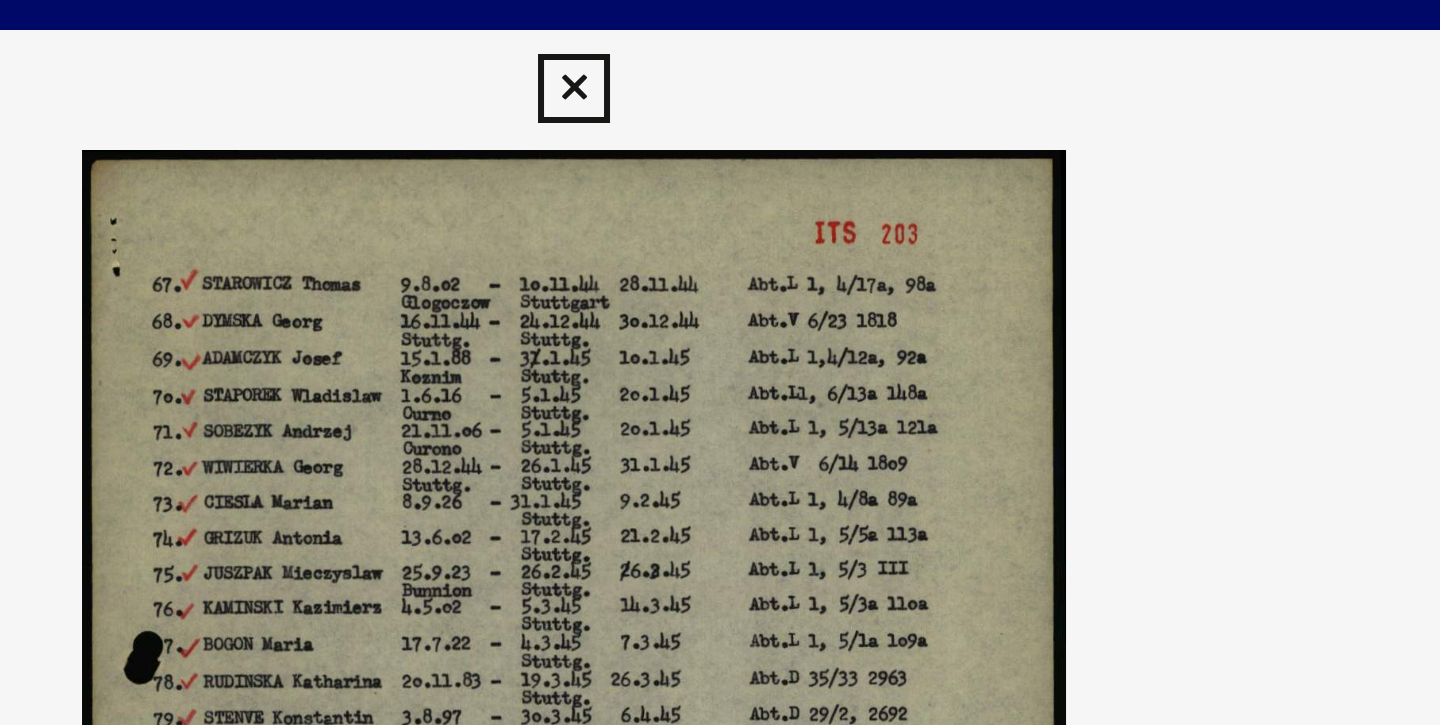 scroll, scrollTop: 0, scrollLeft: 0, axis: both 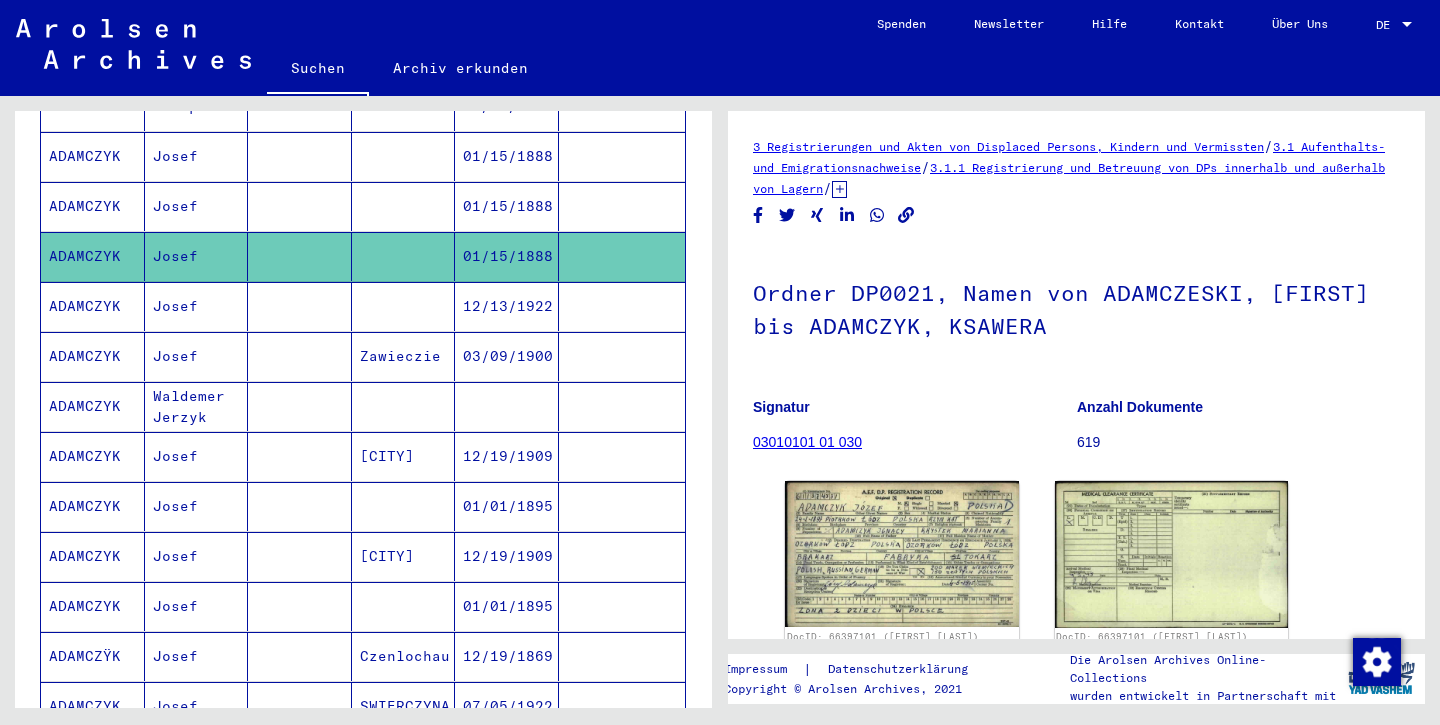 click on "ADAMCZYK" 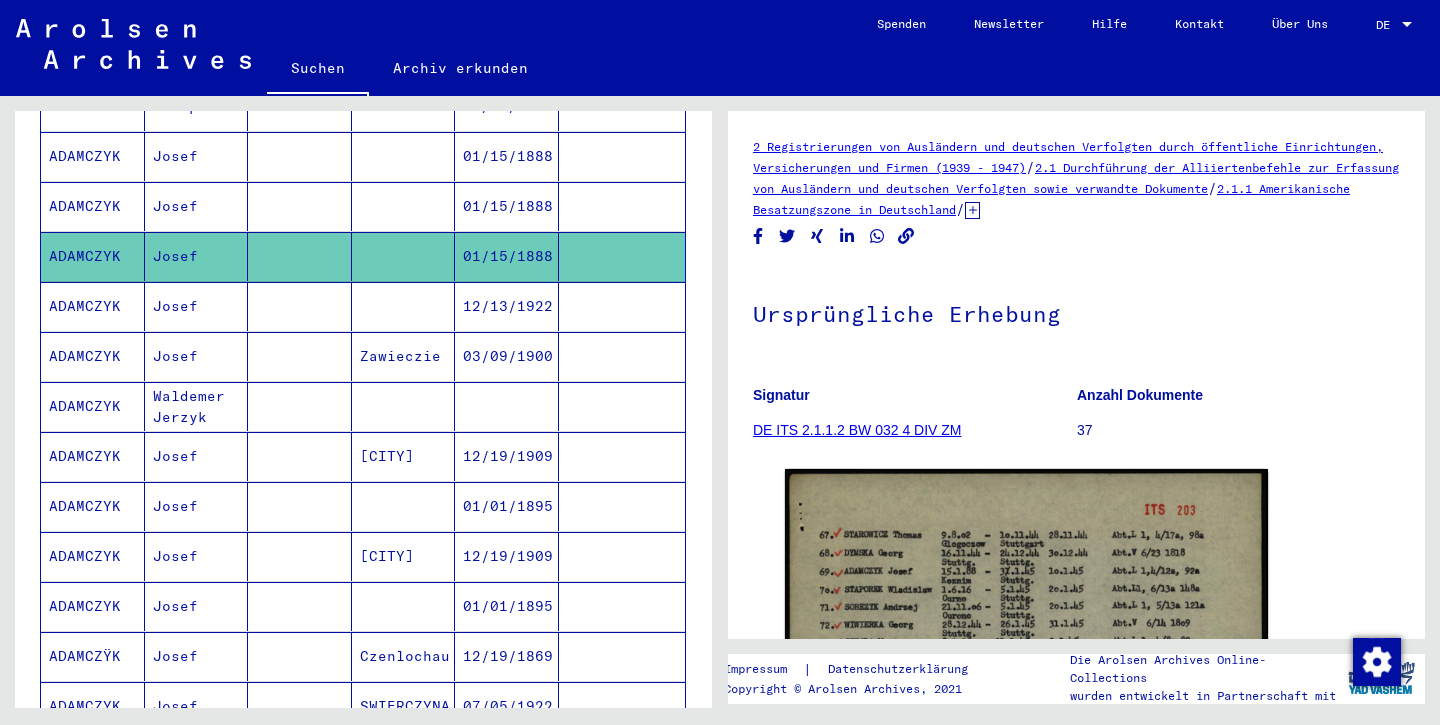 scroll, scrollTop: 0, scrollLeft: 0, axis: both 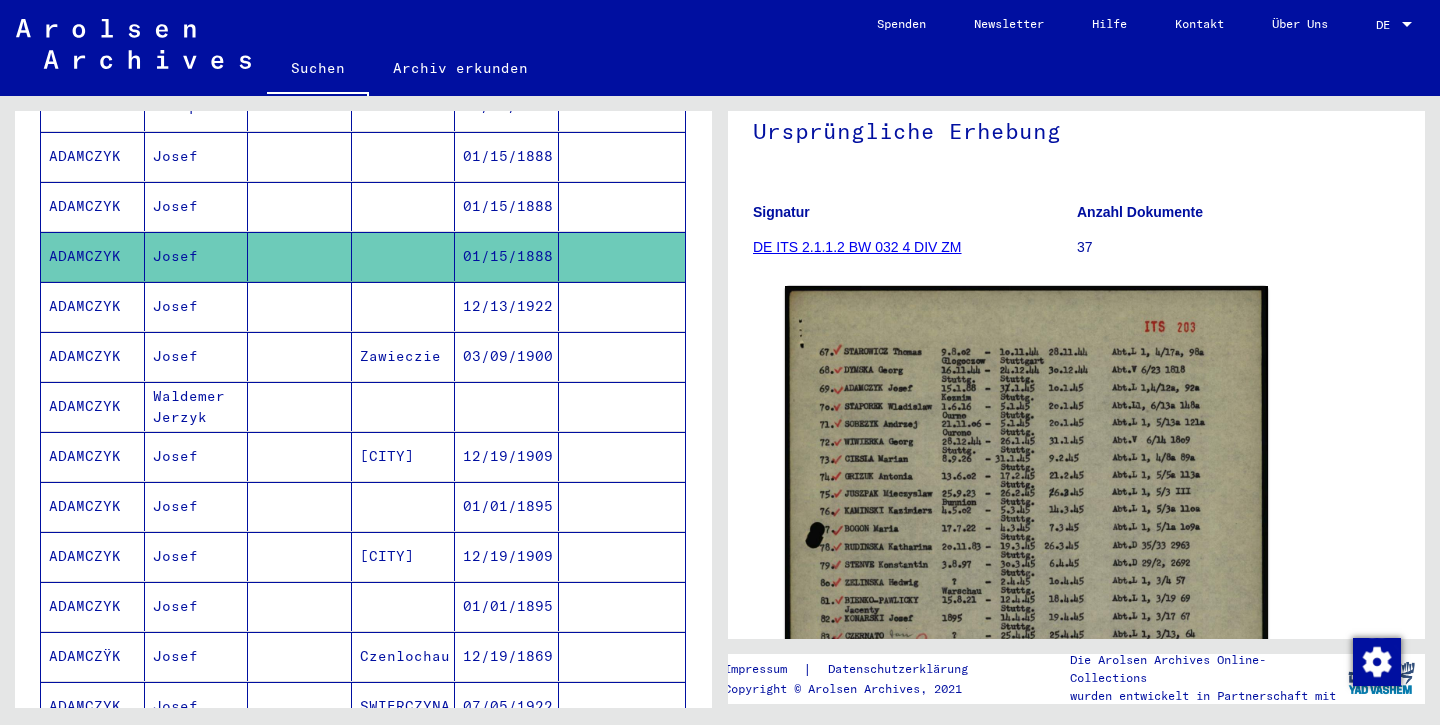 click on "DE ITS 2.1.1.2 BW 032 4 DIV ZM" 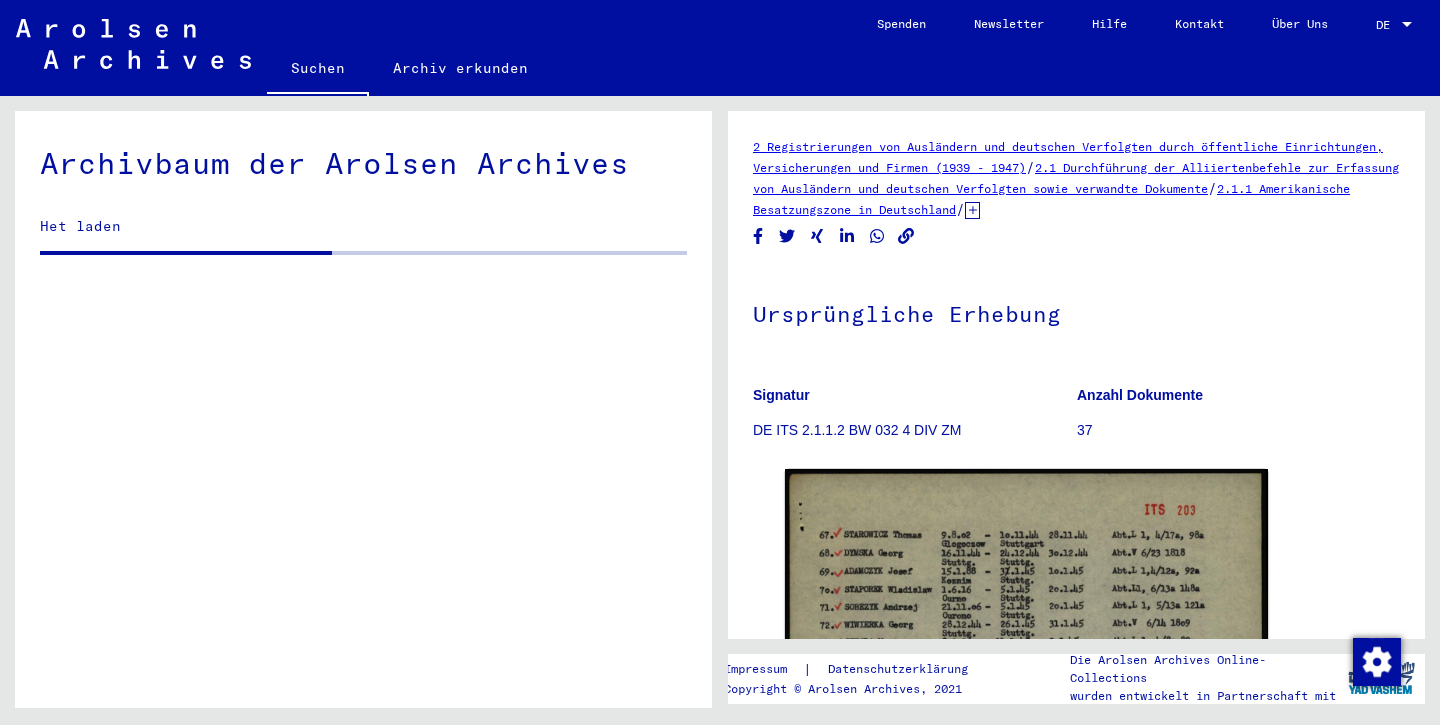 scroll, scrollTop: 0, scrollLeft: 0, axis: both 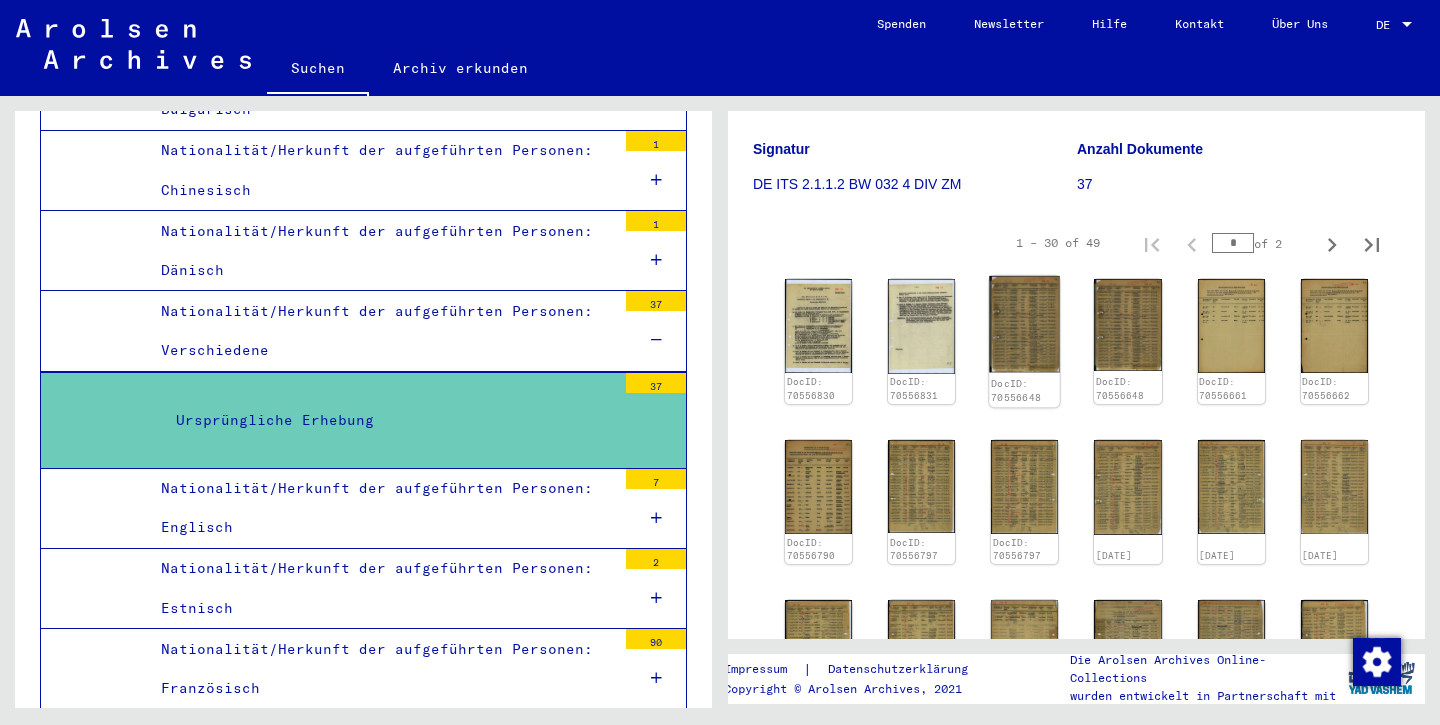 click 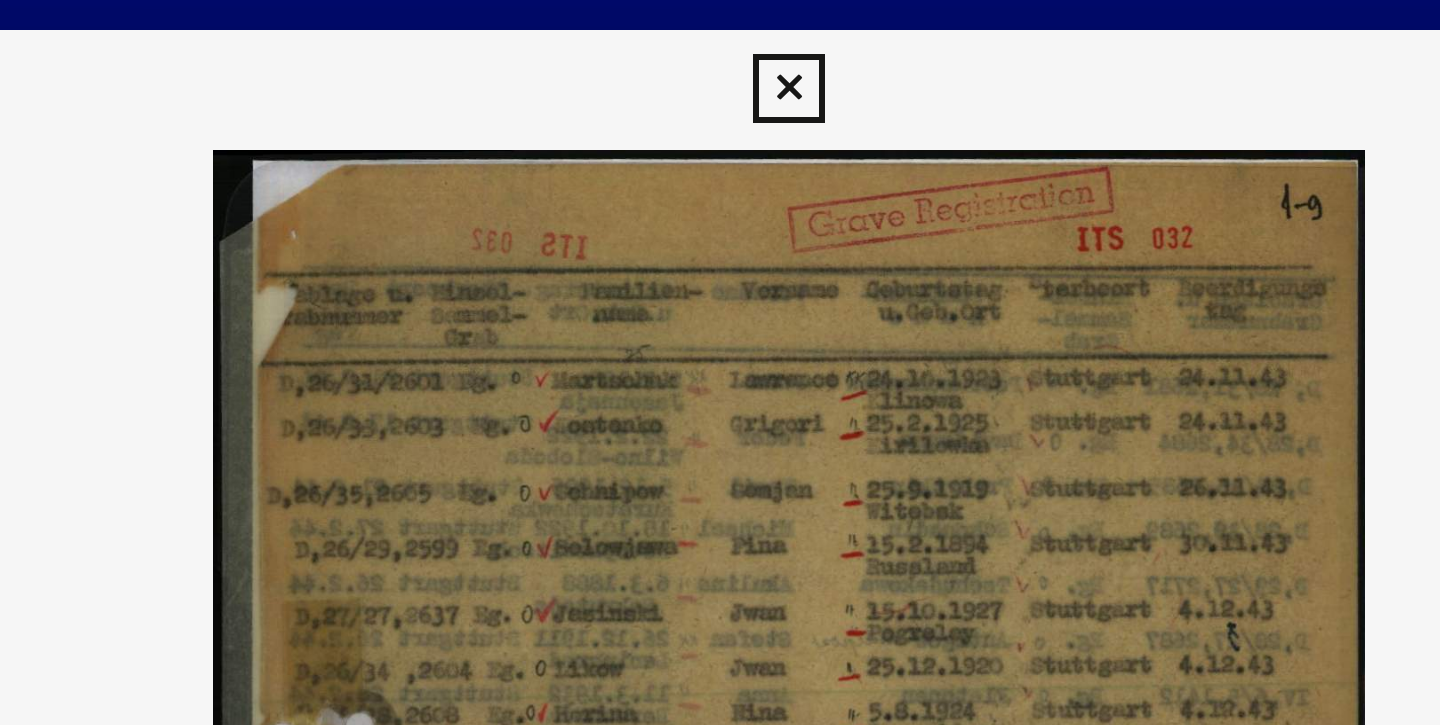 scroll, scrollTop: 0, scrollLeft: 0, axis: both 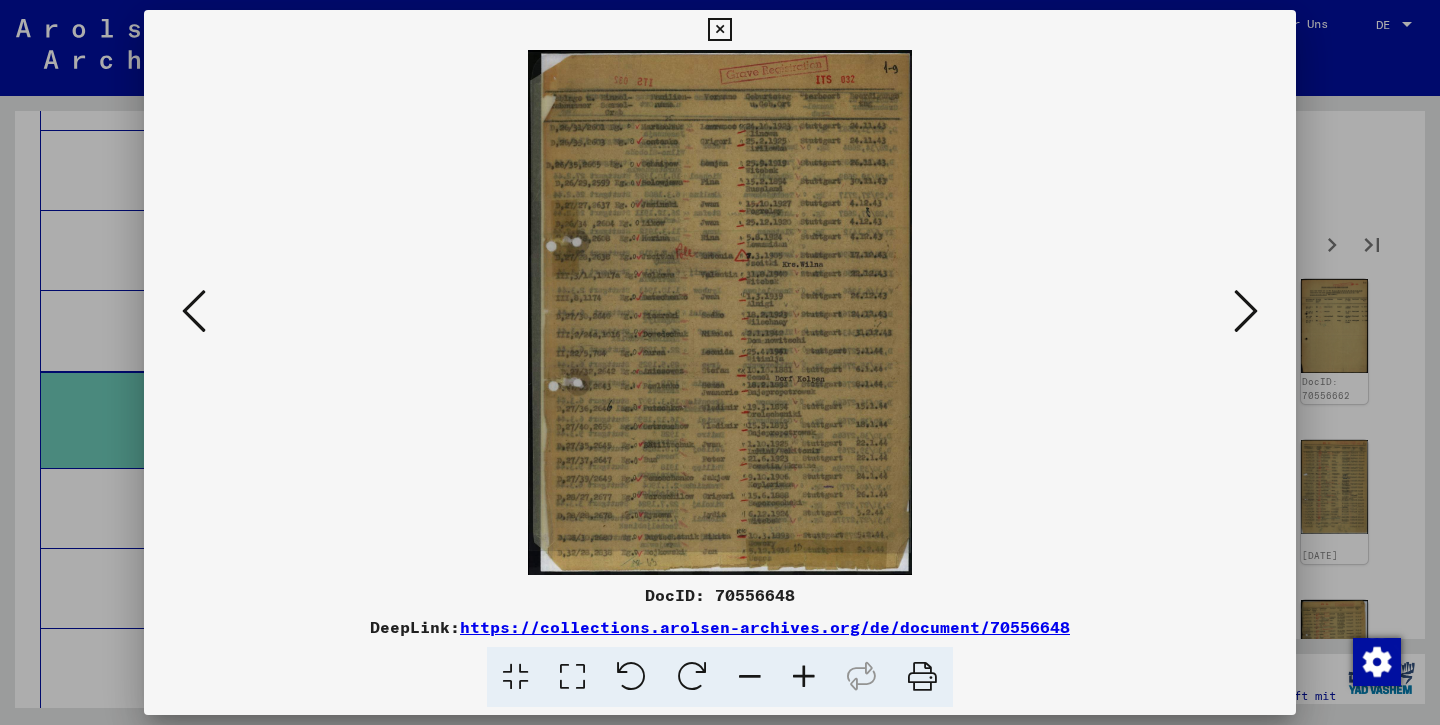 click at bounding box center [1246, 311] 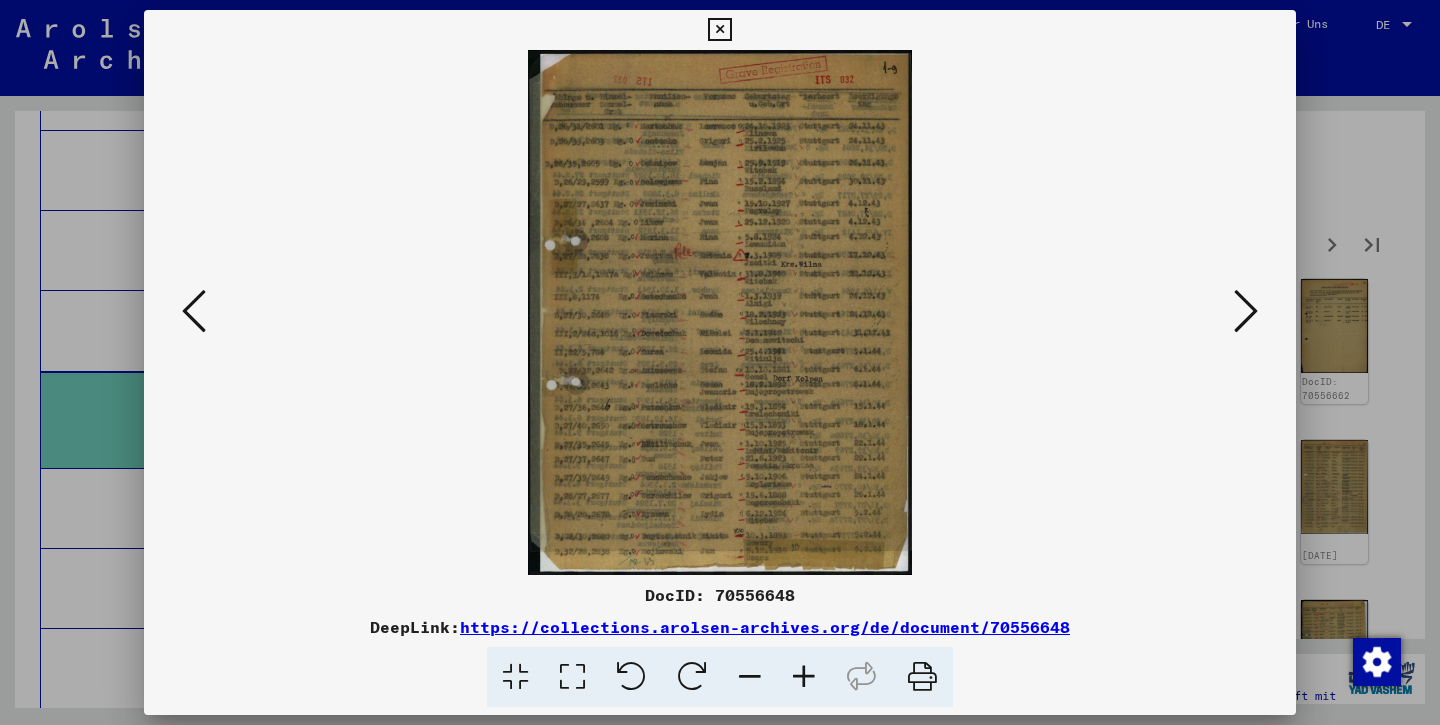 click at bounding box center (1246, 311) 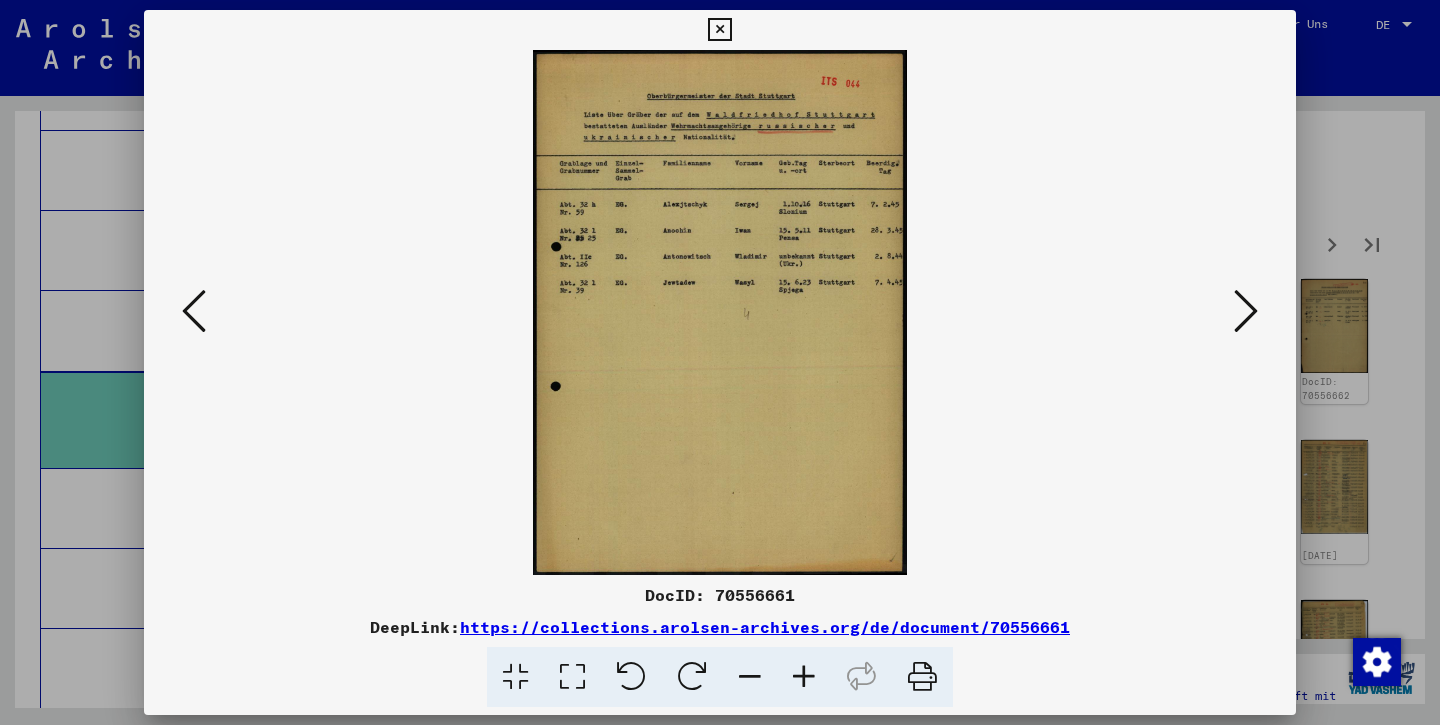 click at bounding box center [1246, 311] 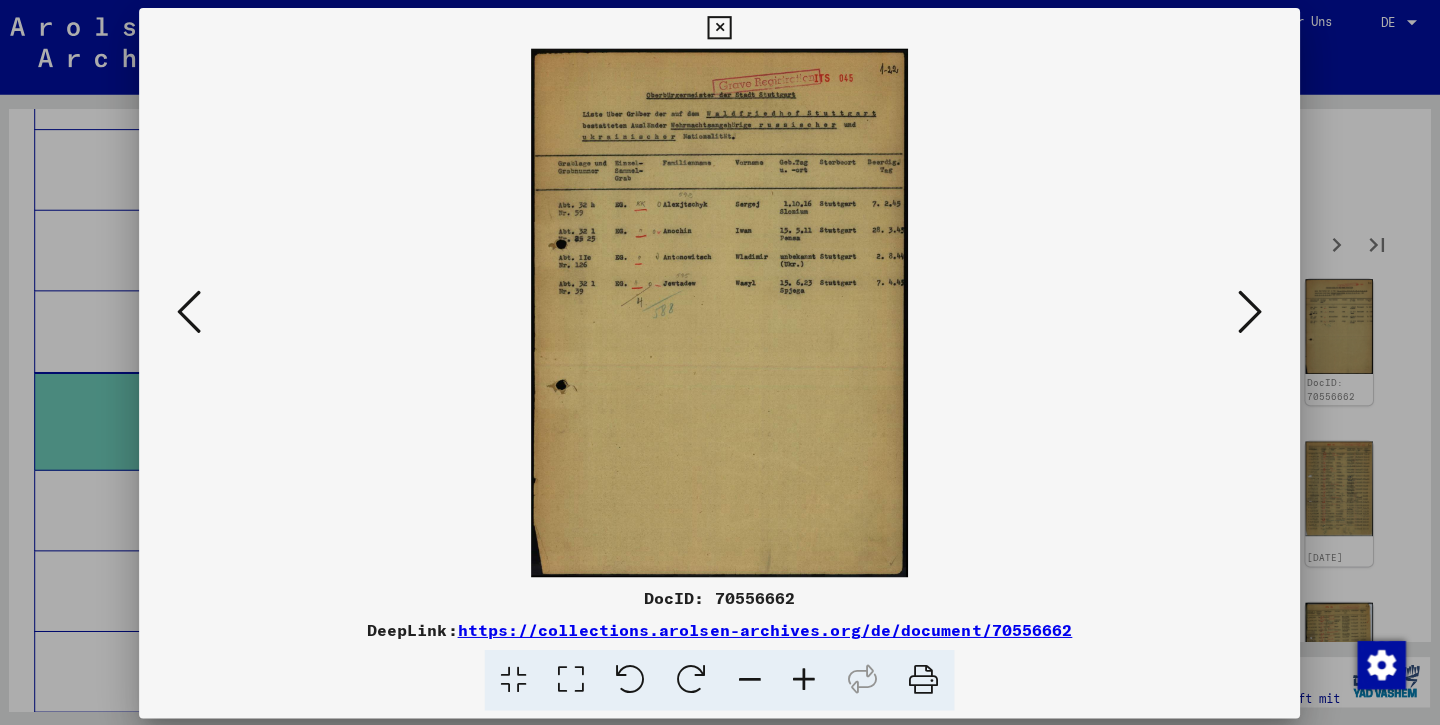 click at bounding box center (1246, 311) 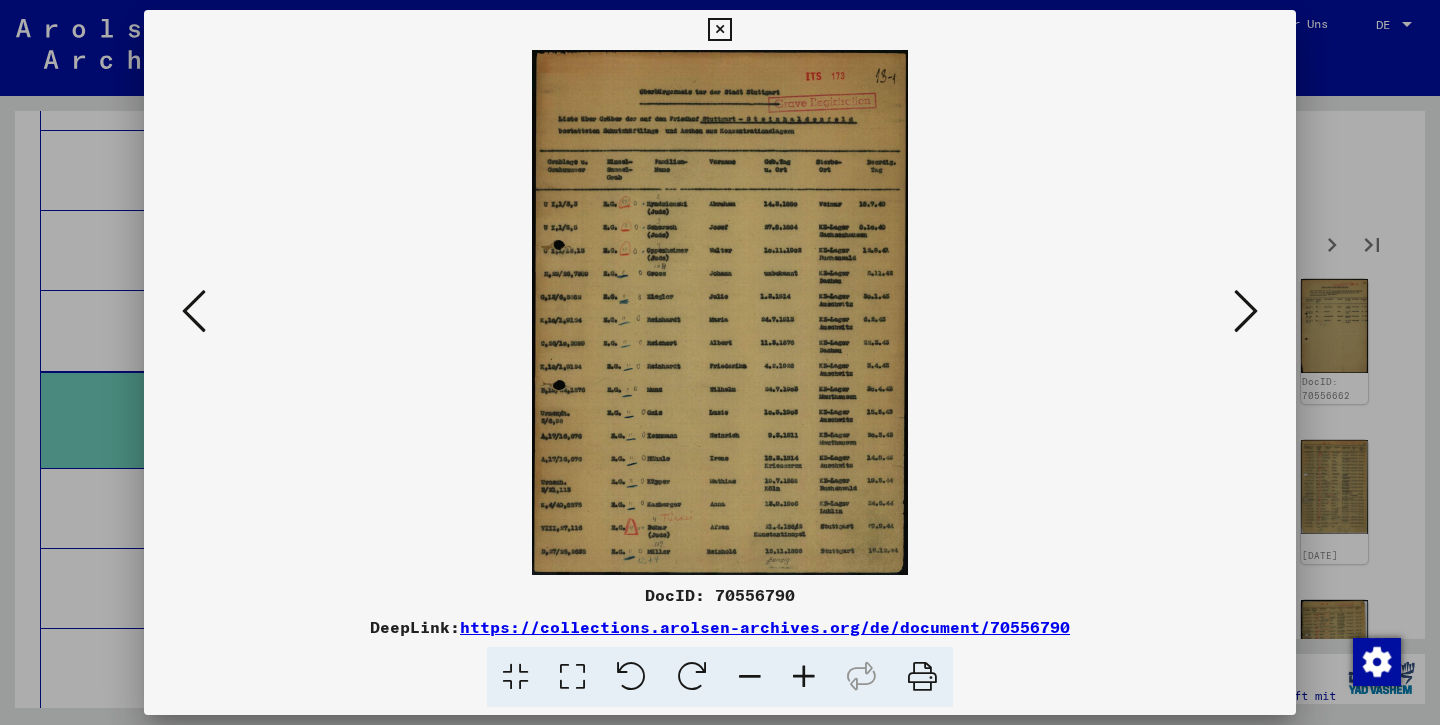 click at bounding box center [1246, 311] 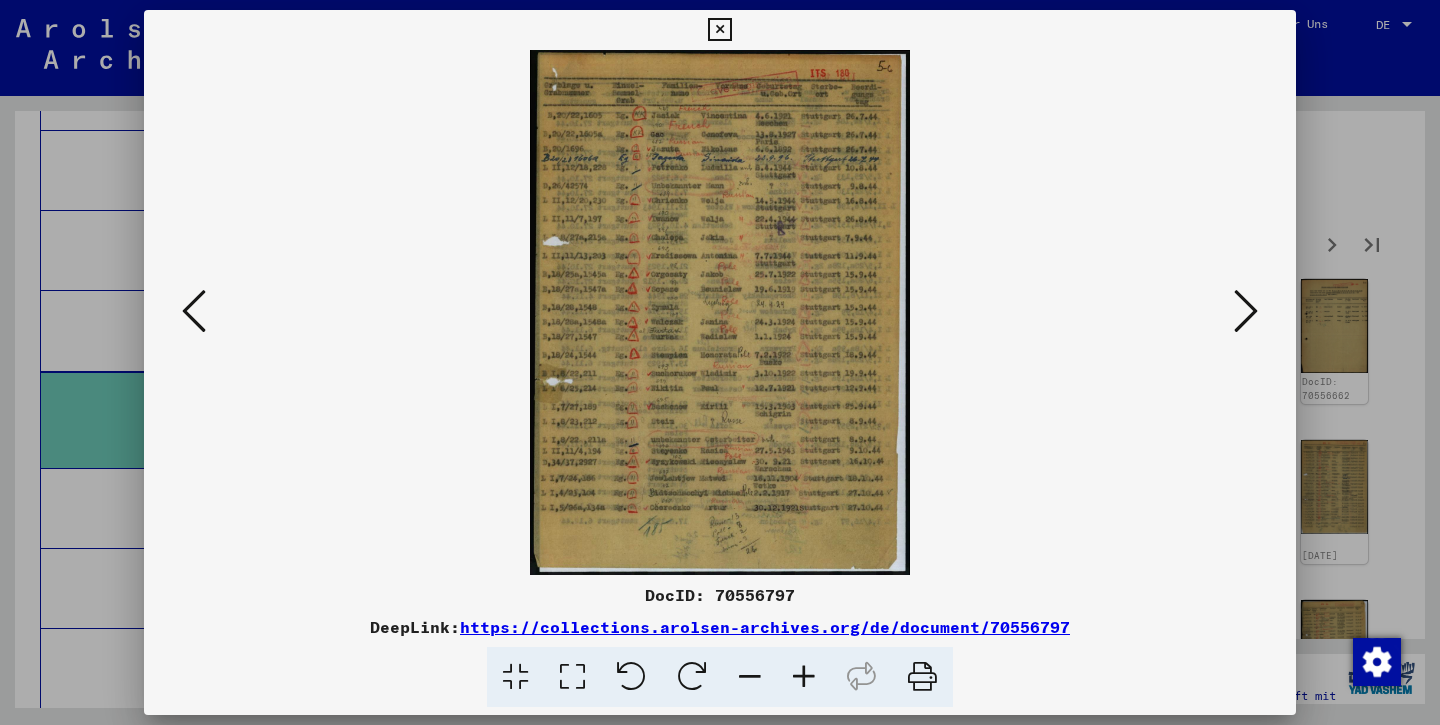 click at bounding box center [1246, 311] 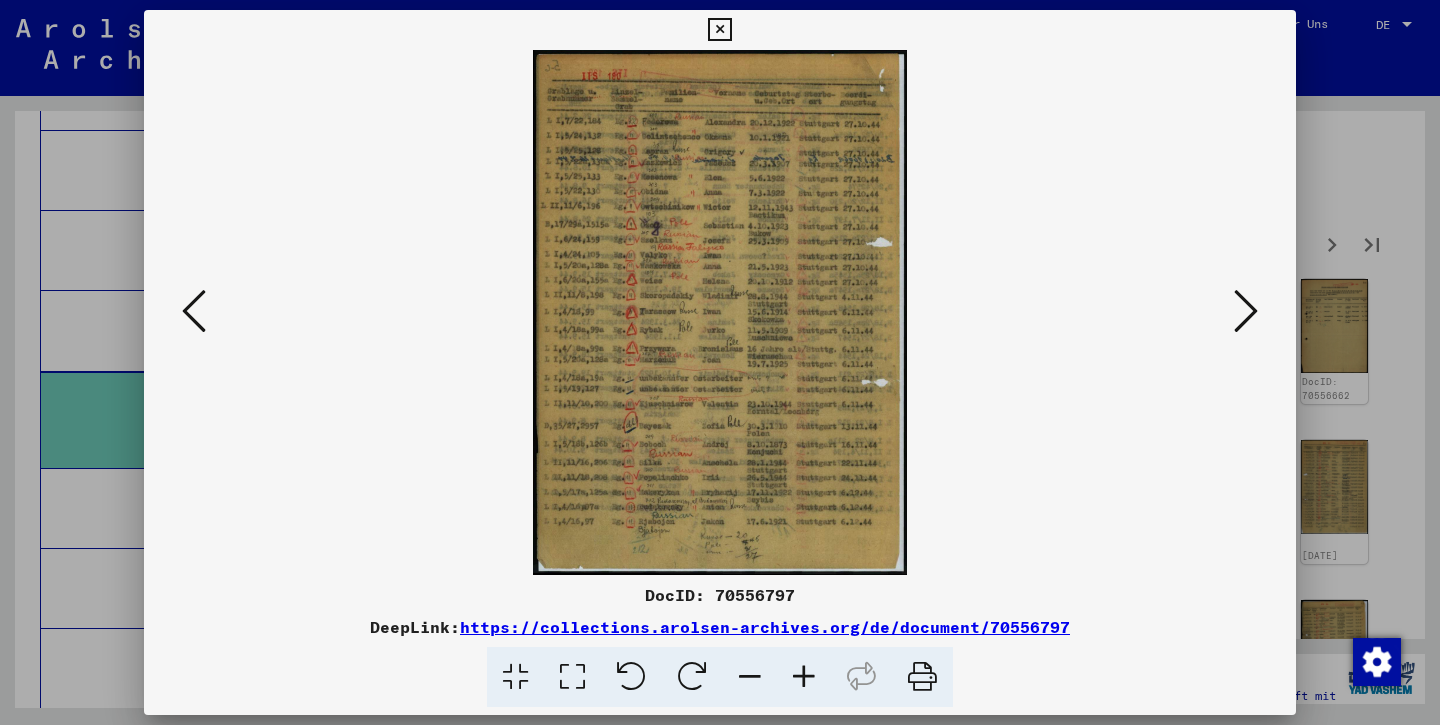 click at bounding box center (1246, 311) 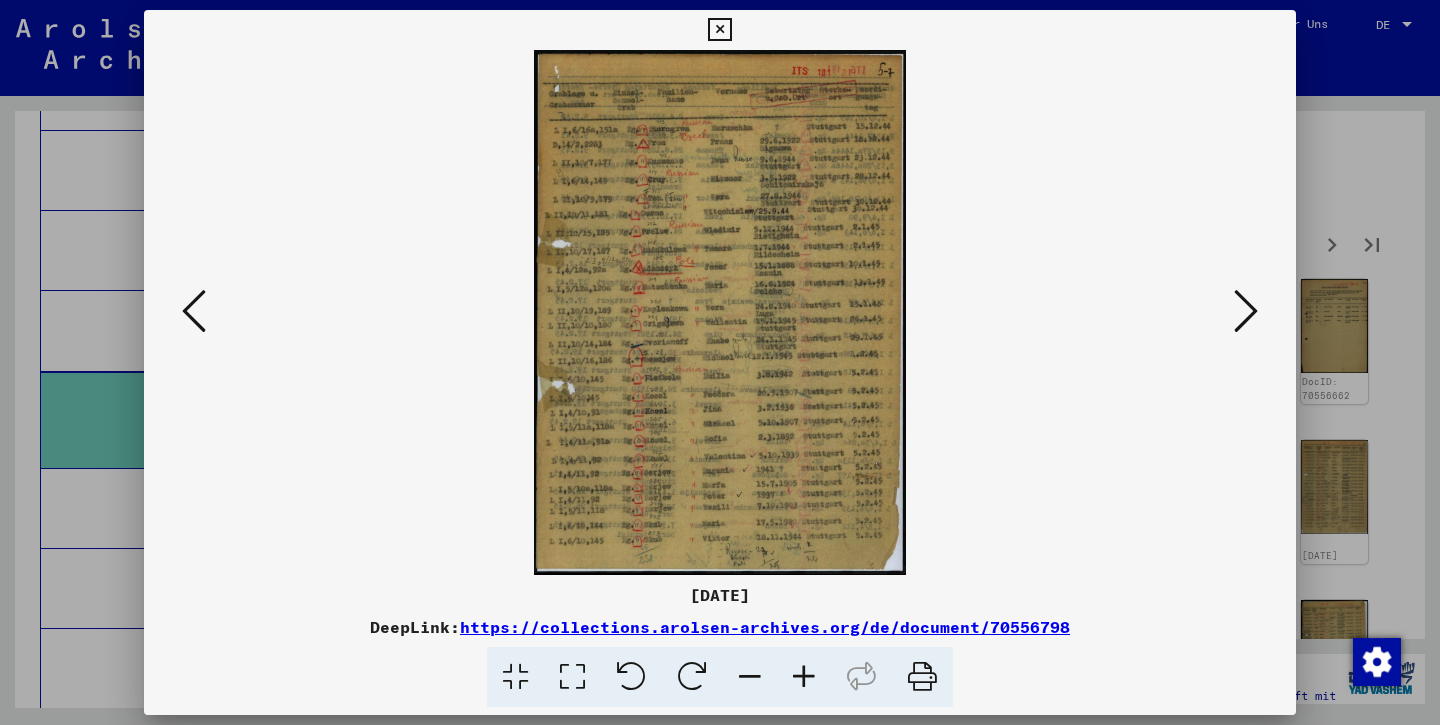 click at bounding box center [1246, 311] 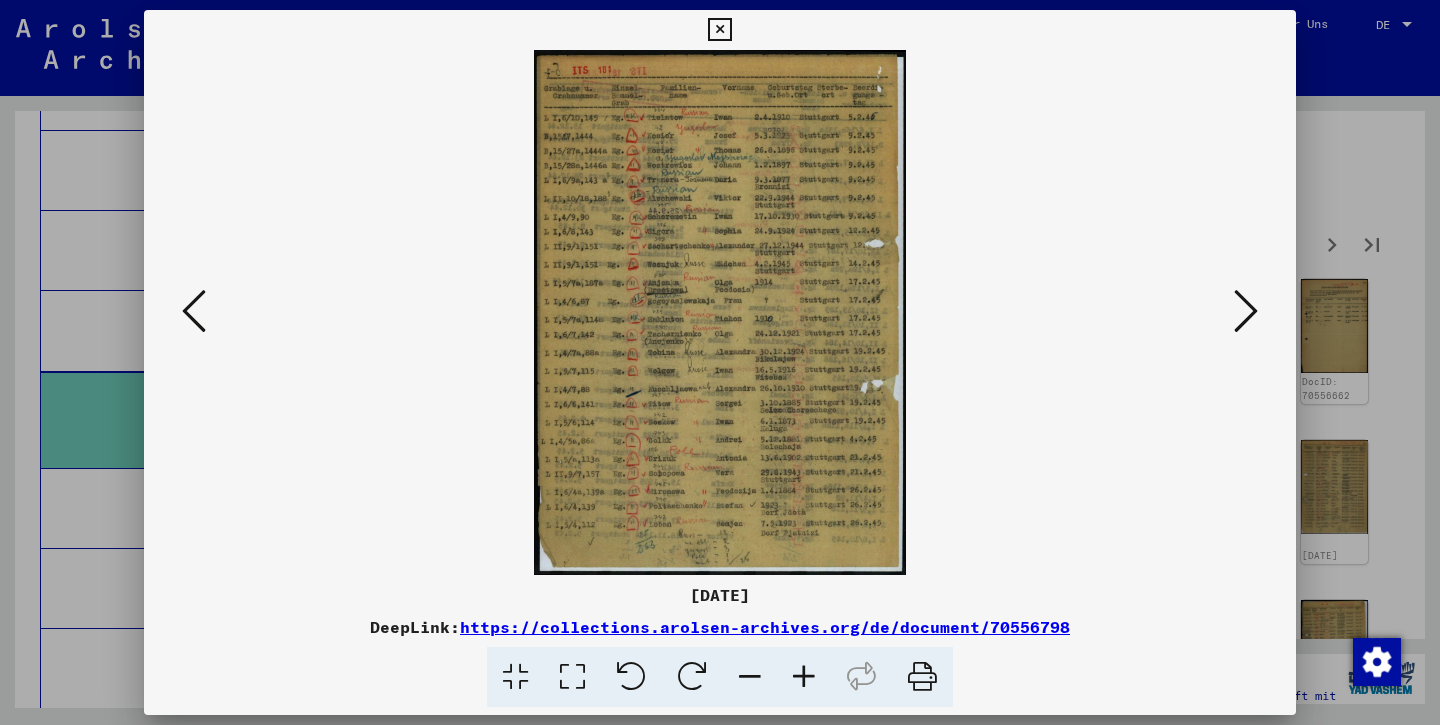 click at bounding box center [1246, 311] 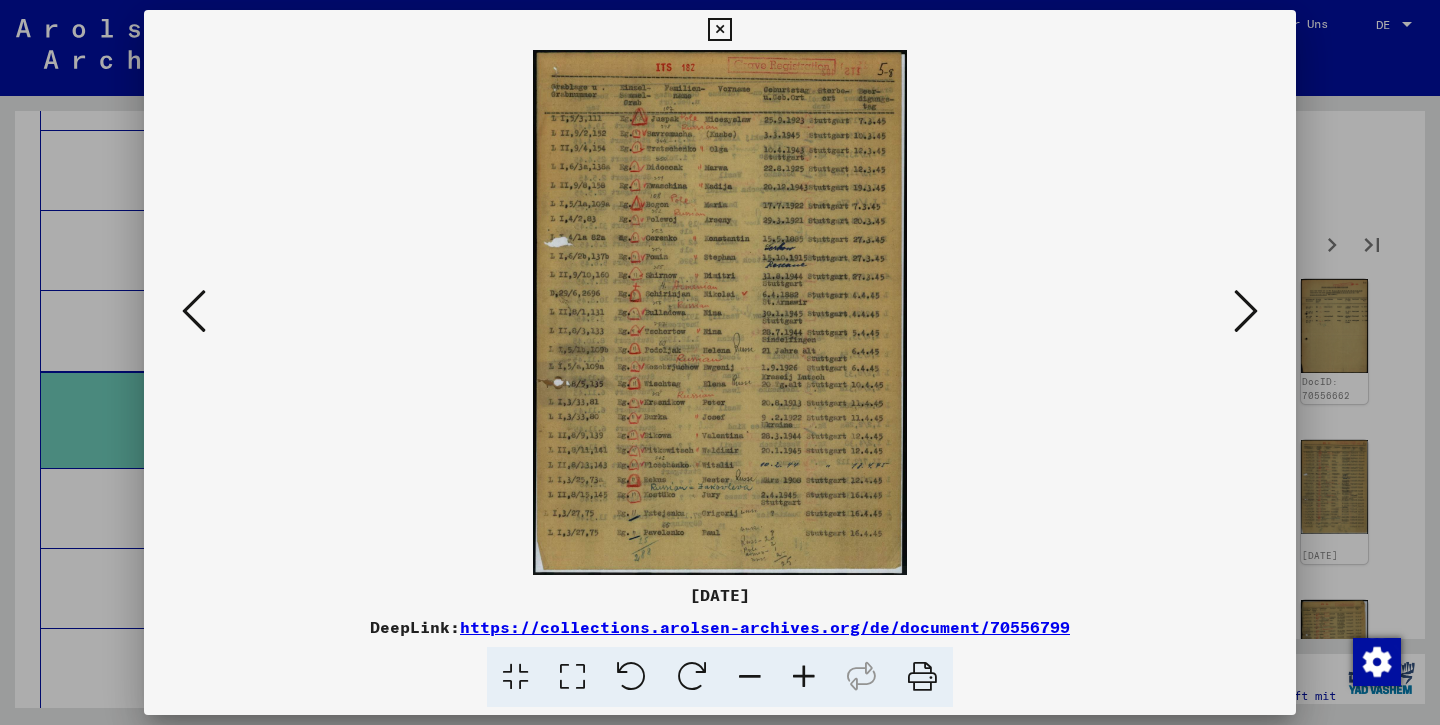click at bounding box center (1246, 311) 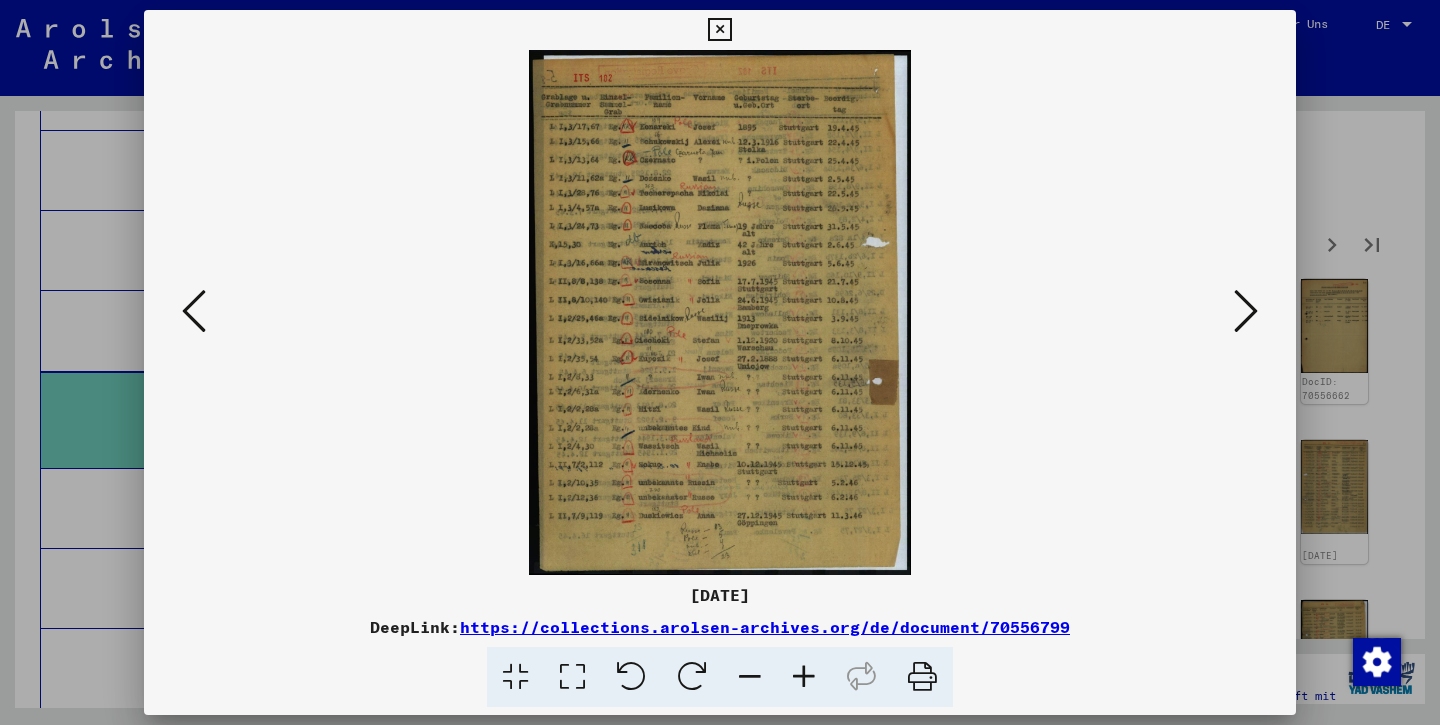 click at bounding box center (1246, 311) 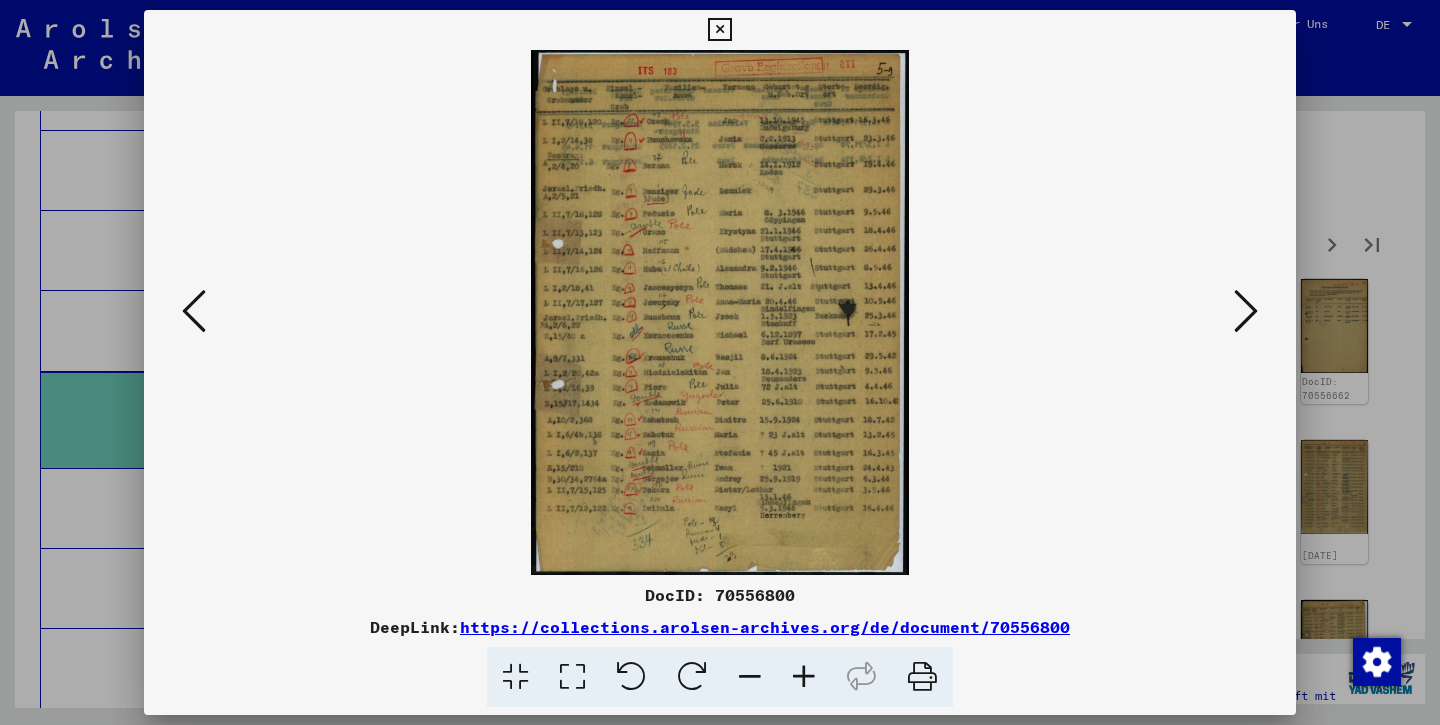 click at bounding box center [1246, 311] 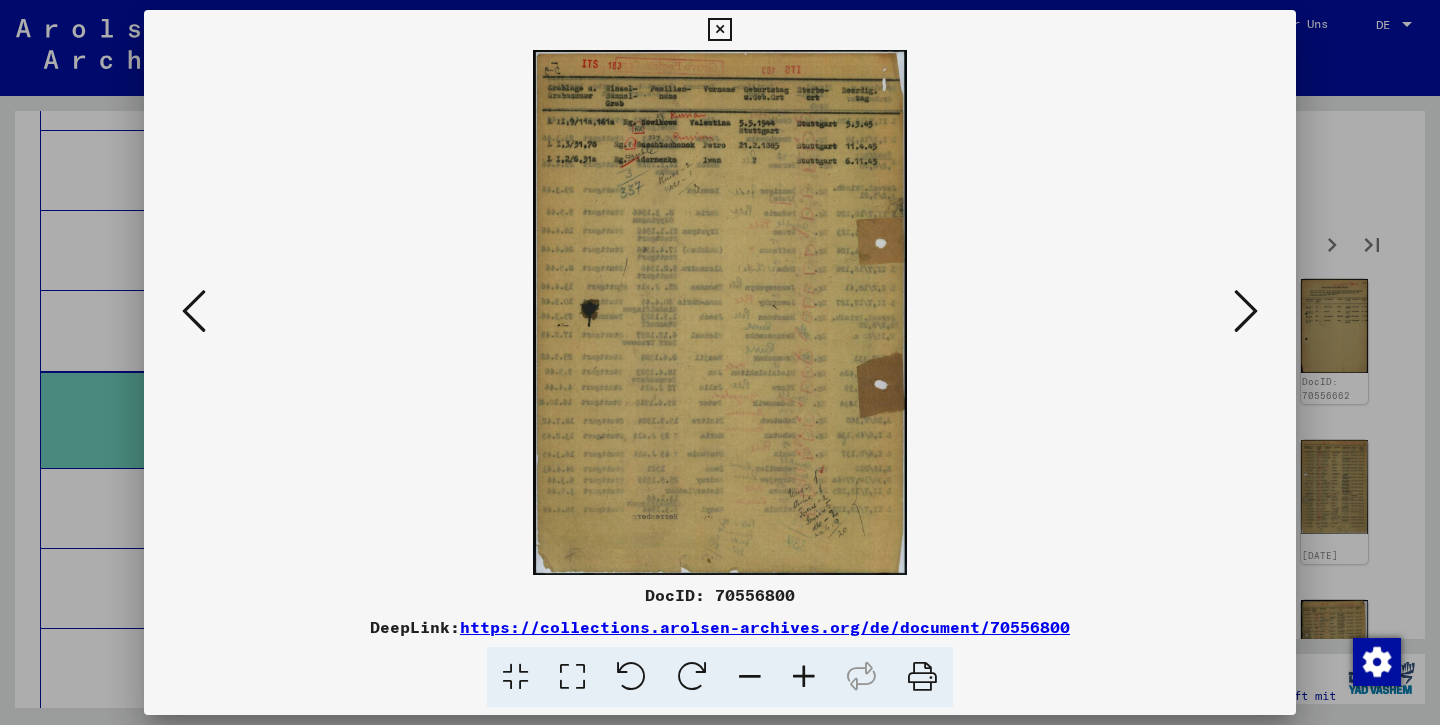 click at bounding box center (1246, 311) 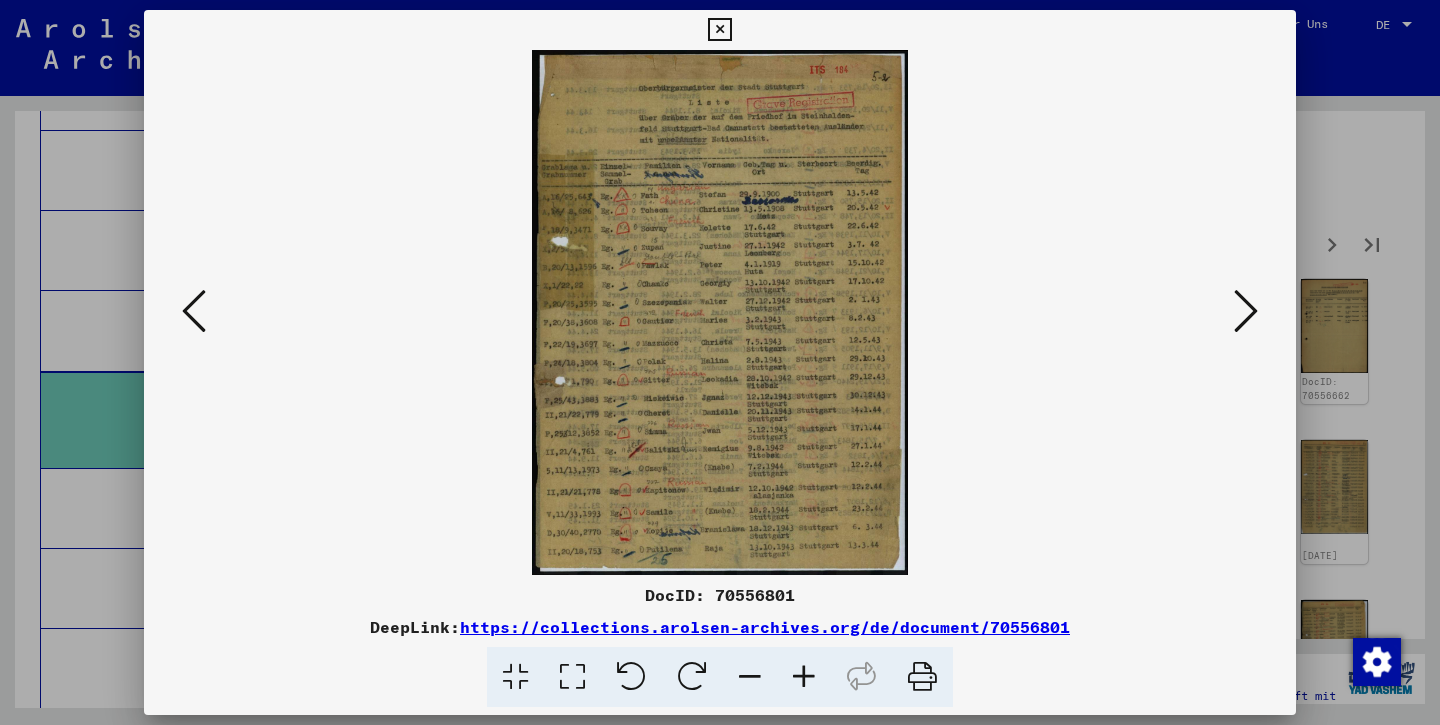 click at bounding box center [1246, 311] 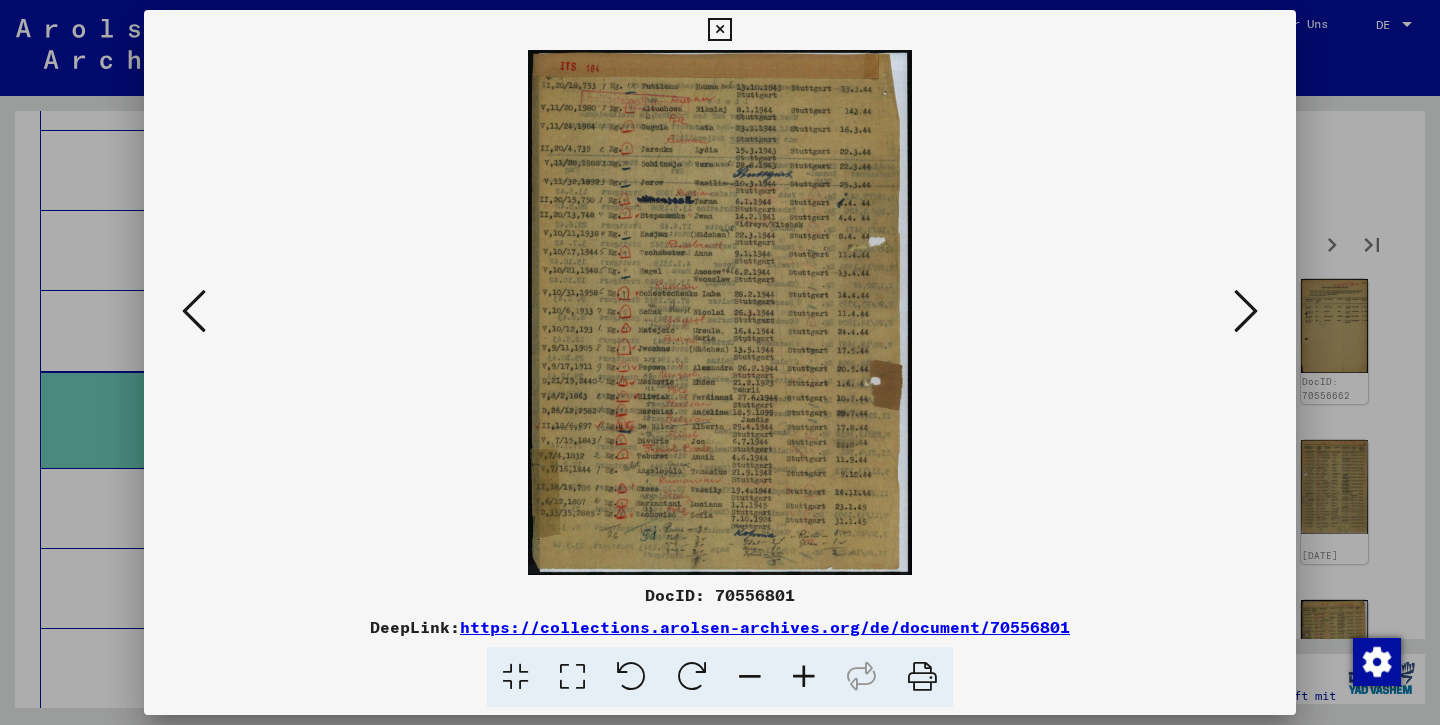 click at bounding box center [1246, 311] 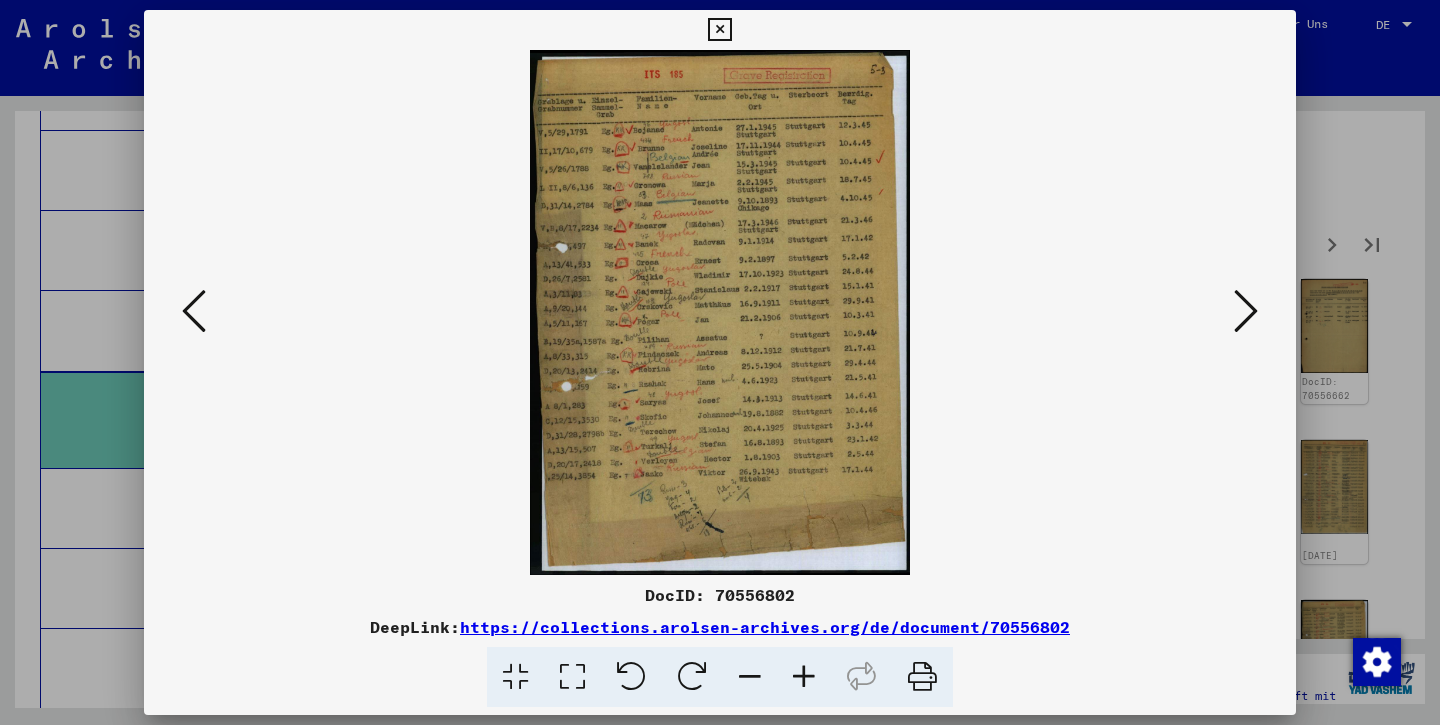 click at bounding box center (1246, 311) 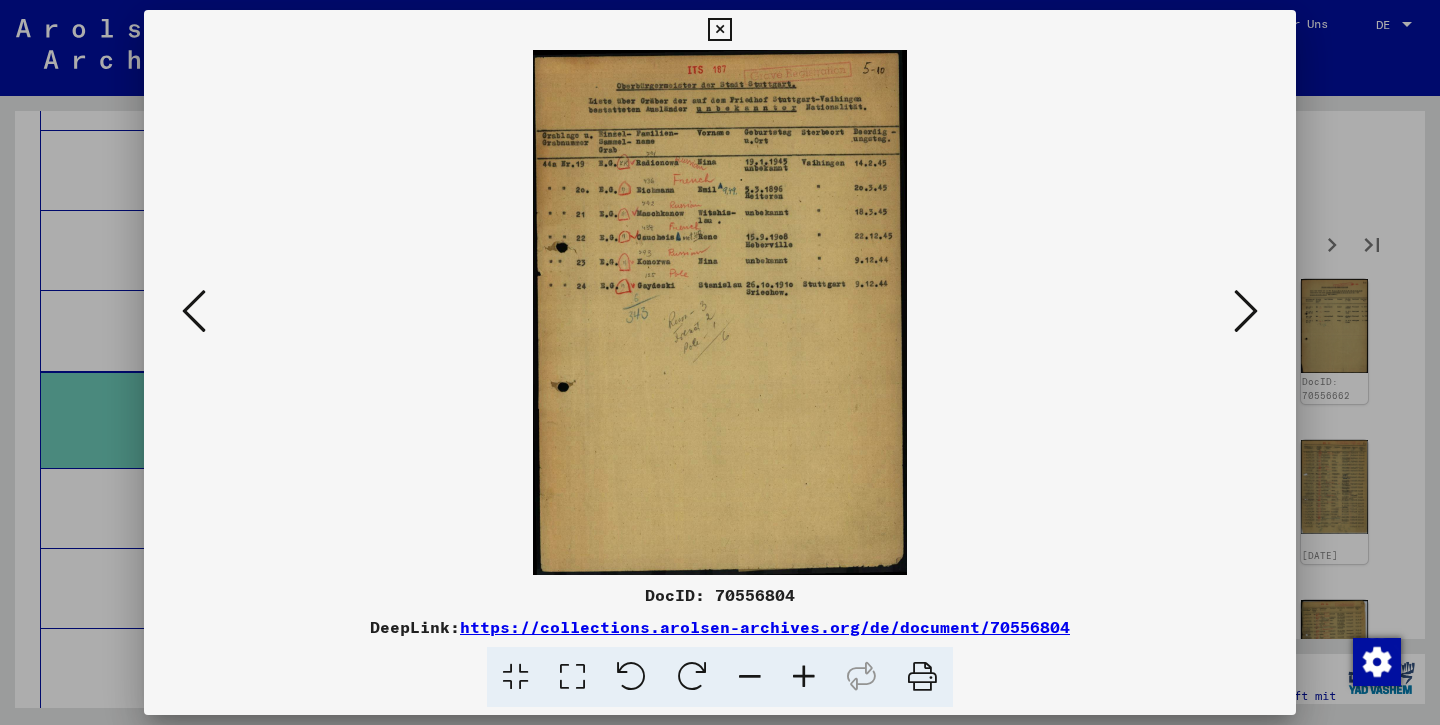 click at bounding box center [1246, 311] 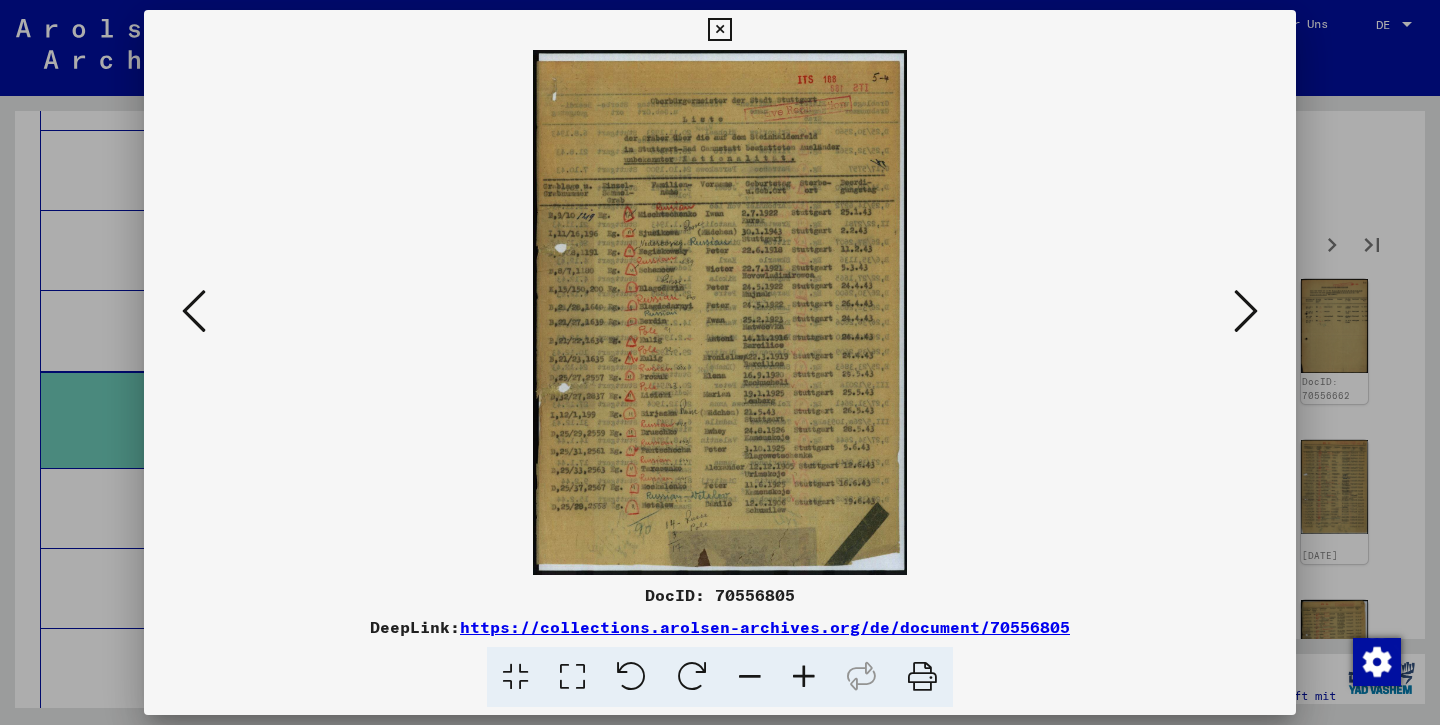 click at bounding box center [1246, 311] 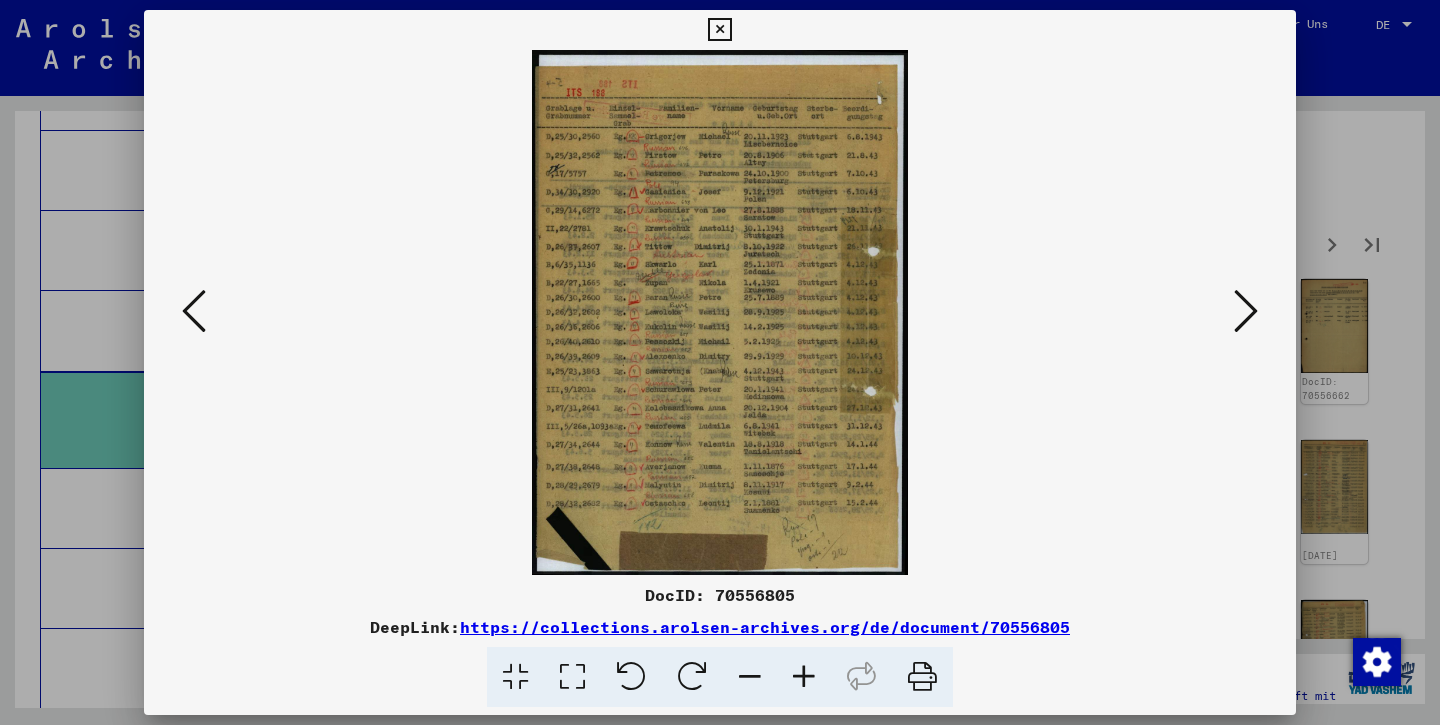 click at bounding box center (1246, 311) 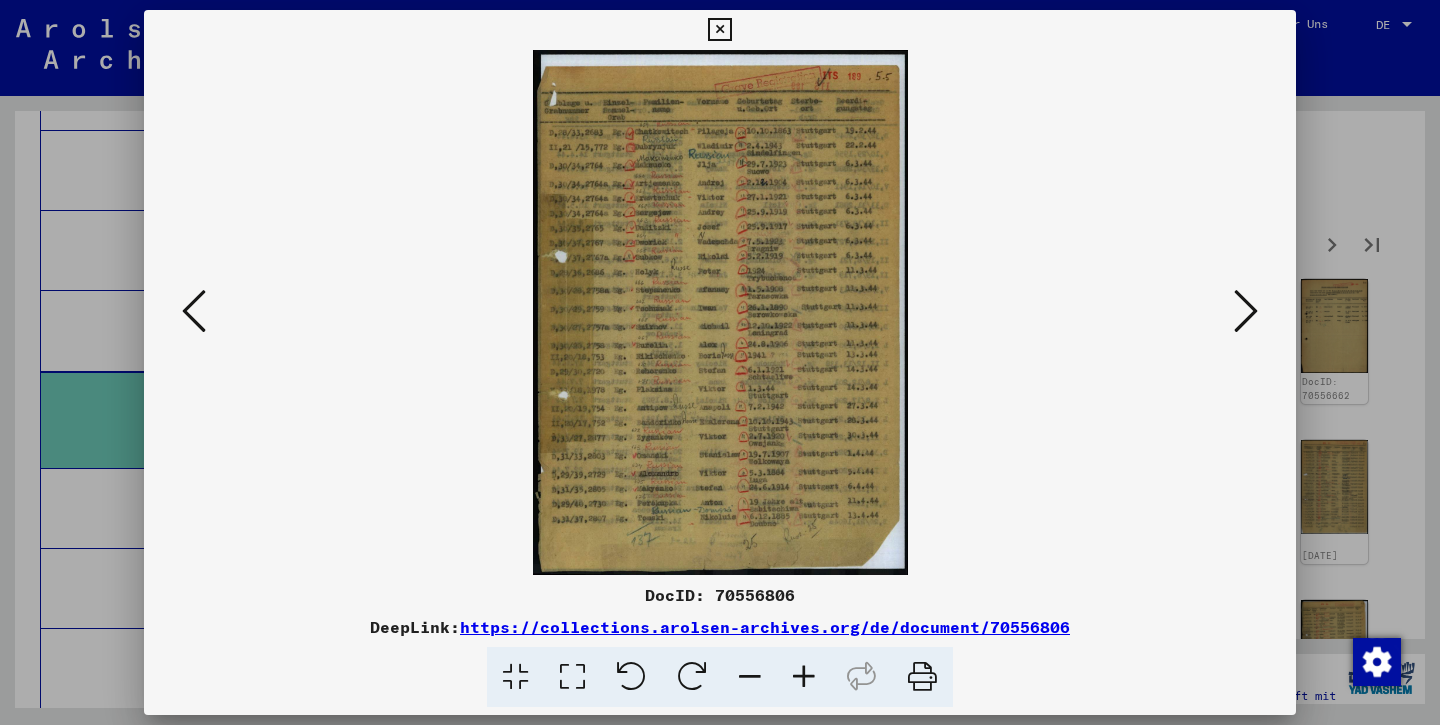 click at bounding box center (1246, 311) 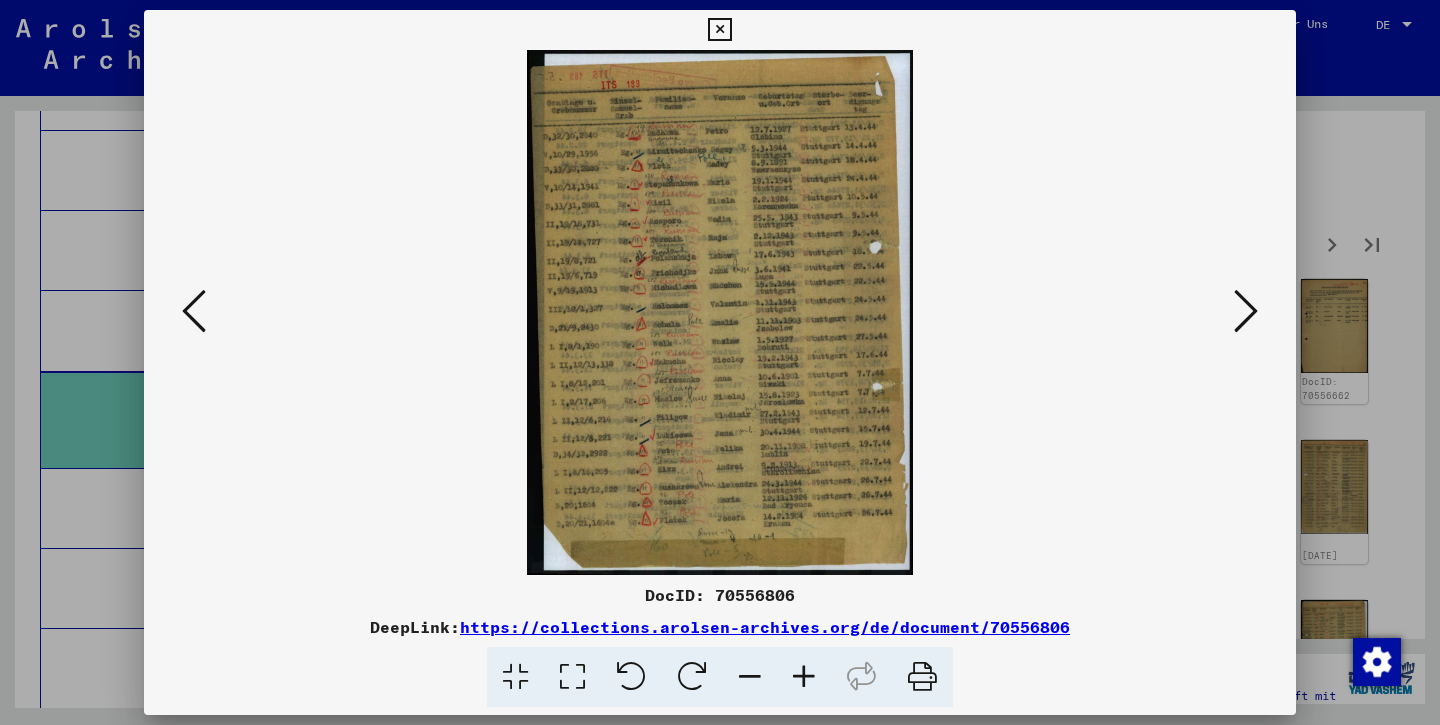 click at bounding box center [1246, 311] 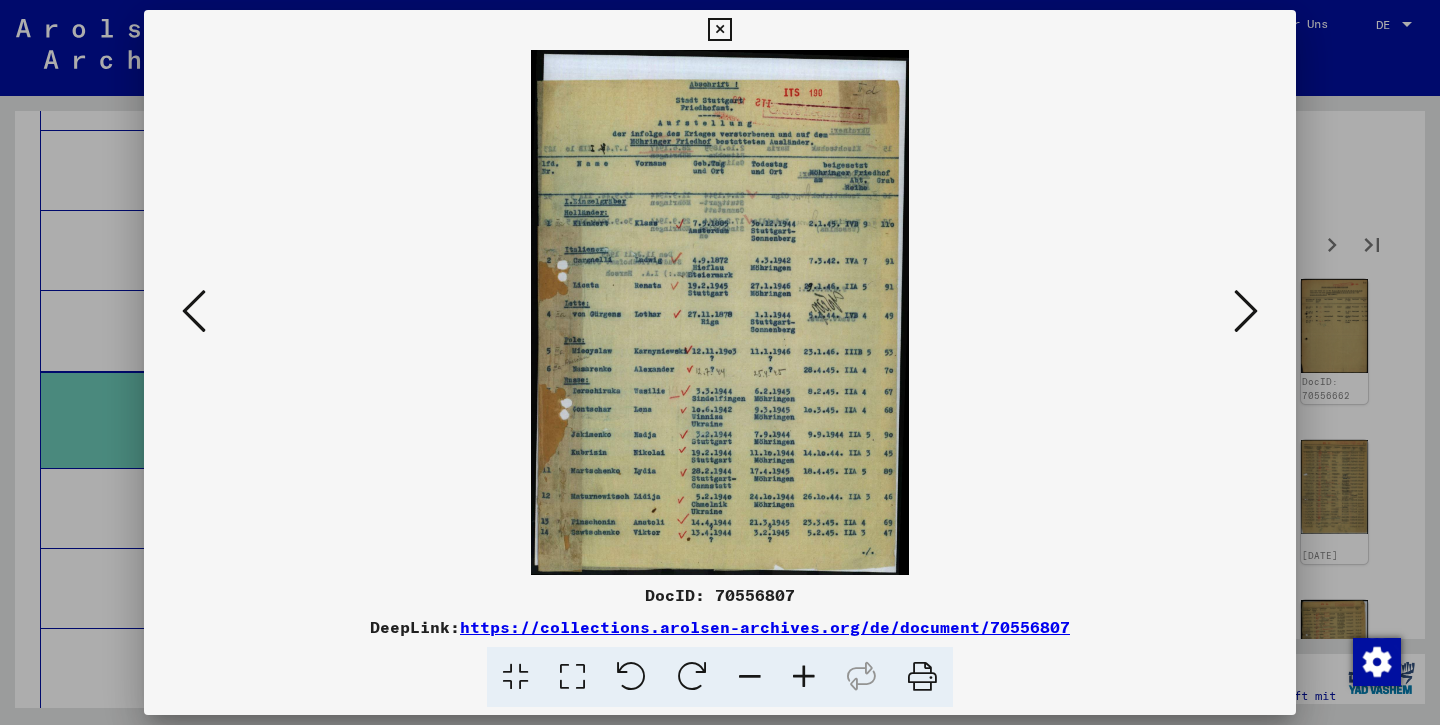 click at bounding box center (1246, 311) 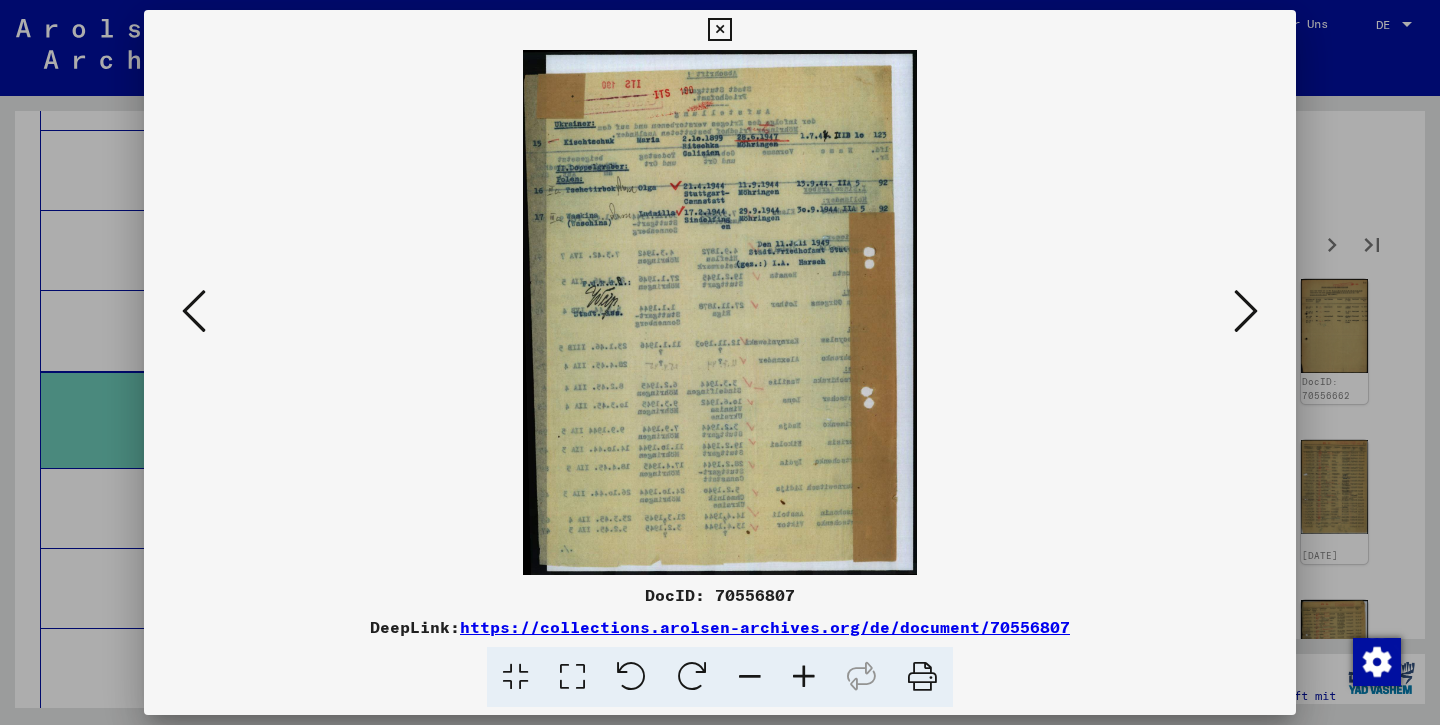 click at bounding box center (1246, 311) 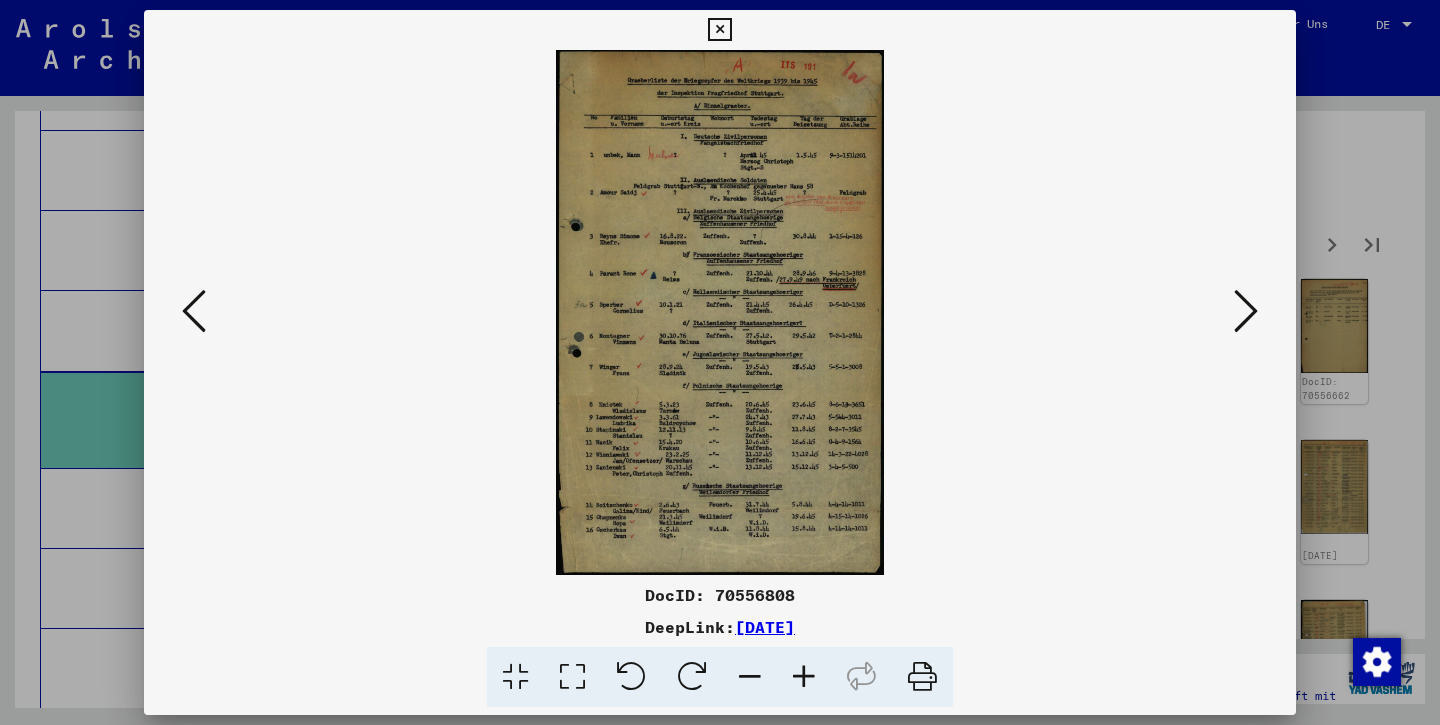 click at bounding box center [1246, 311] 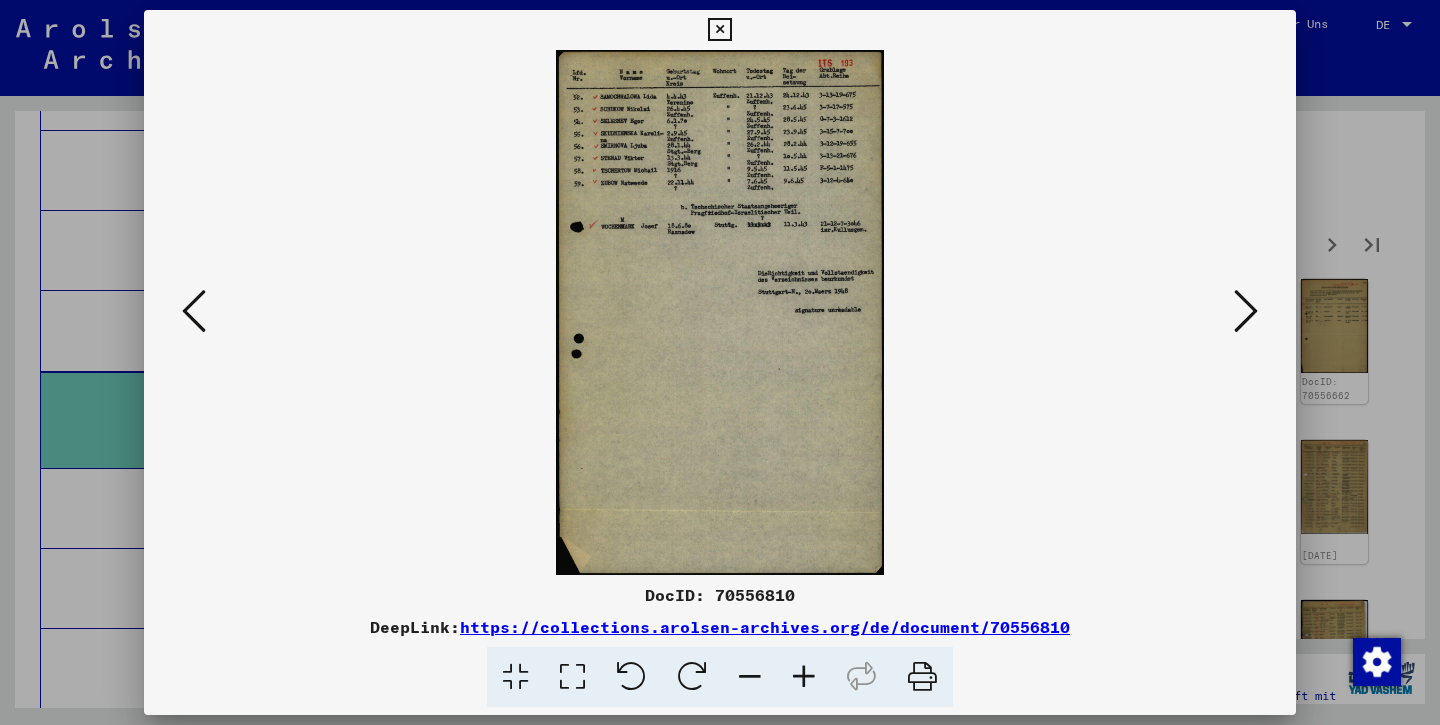 click at bounding box center (1246, 311) 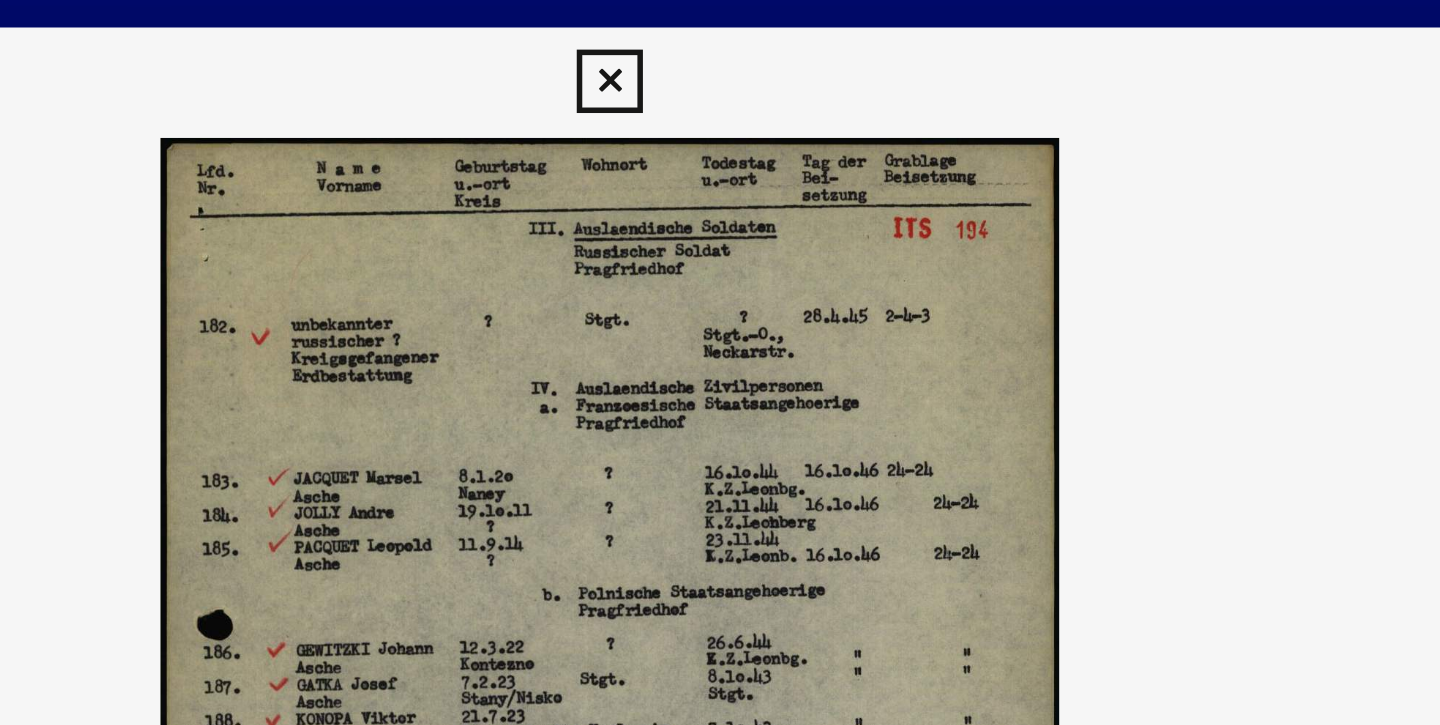 scroll, scrollTop: 0, scrollLeft: 0, axis: both 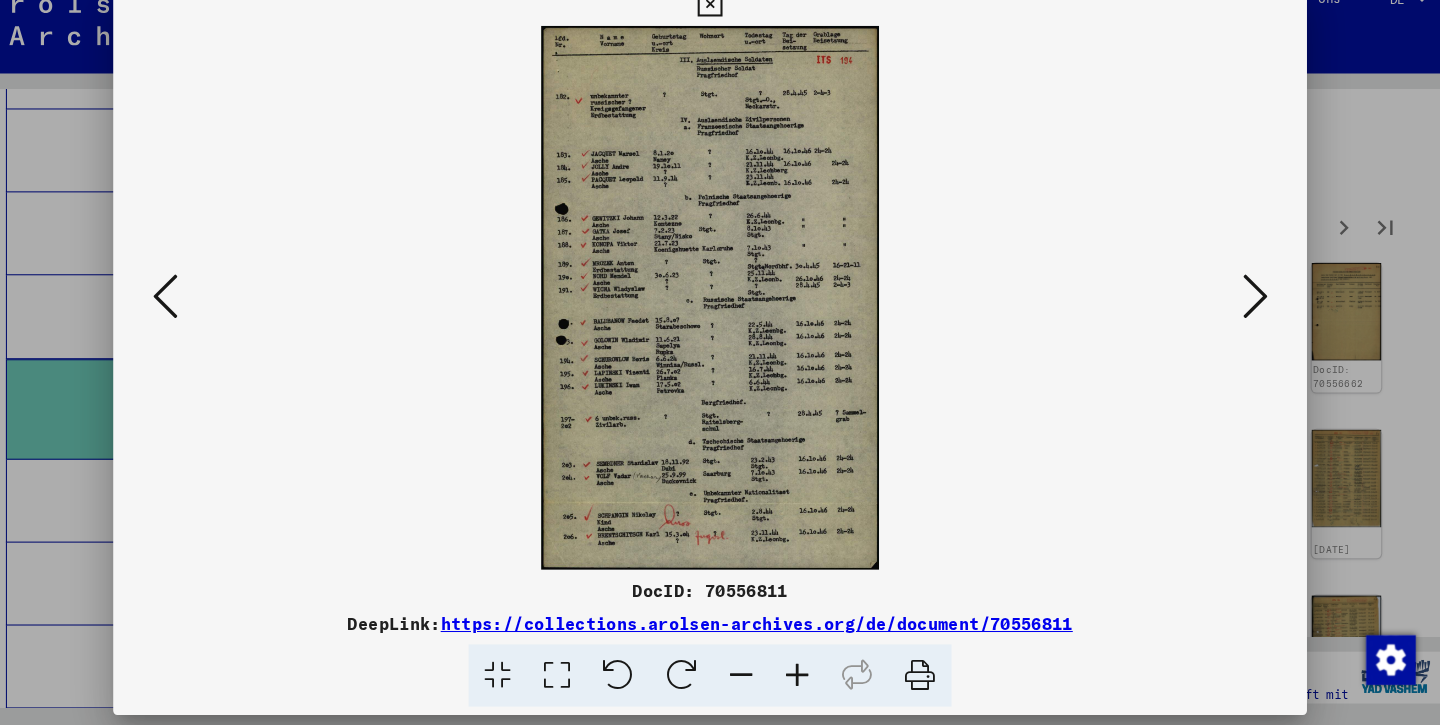 click at bounding box center [1246, 311] 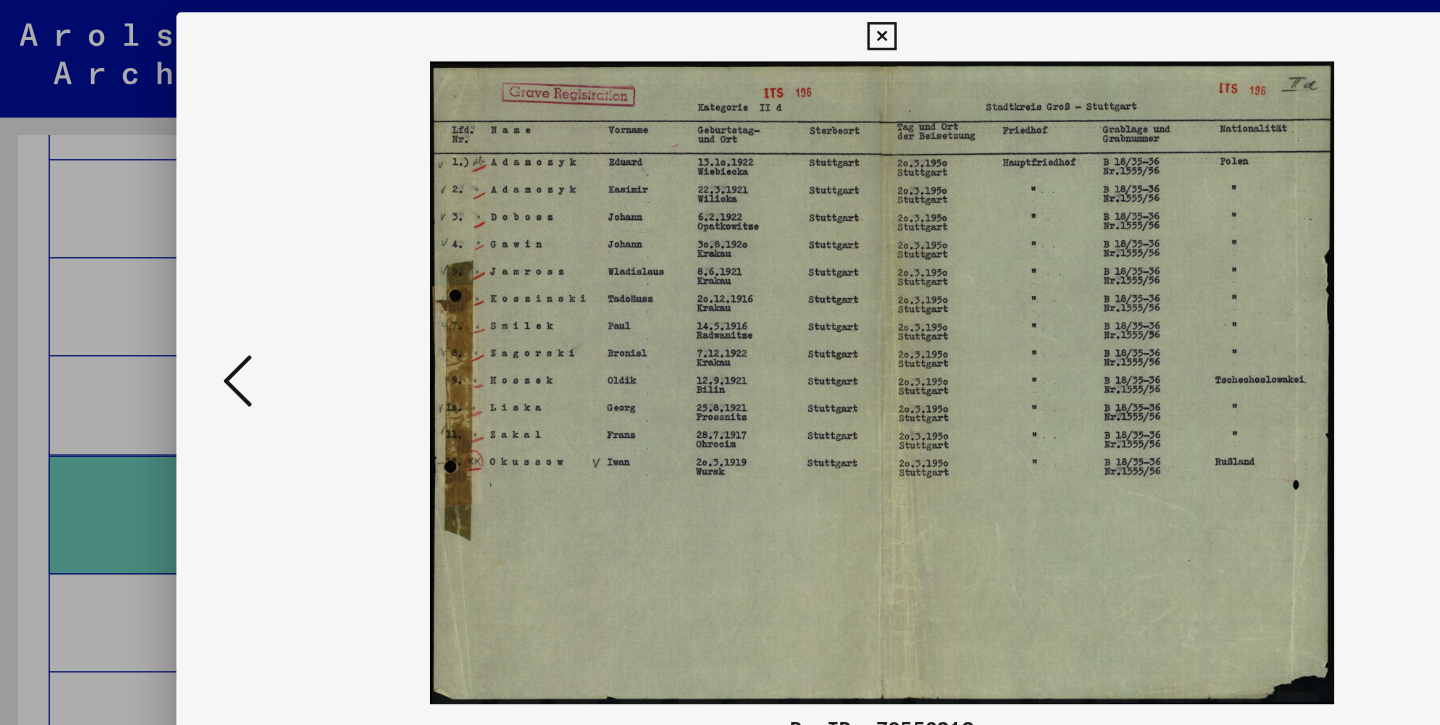 scroll, scrollTop: 0, scrollLeft: 0, axis: both 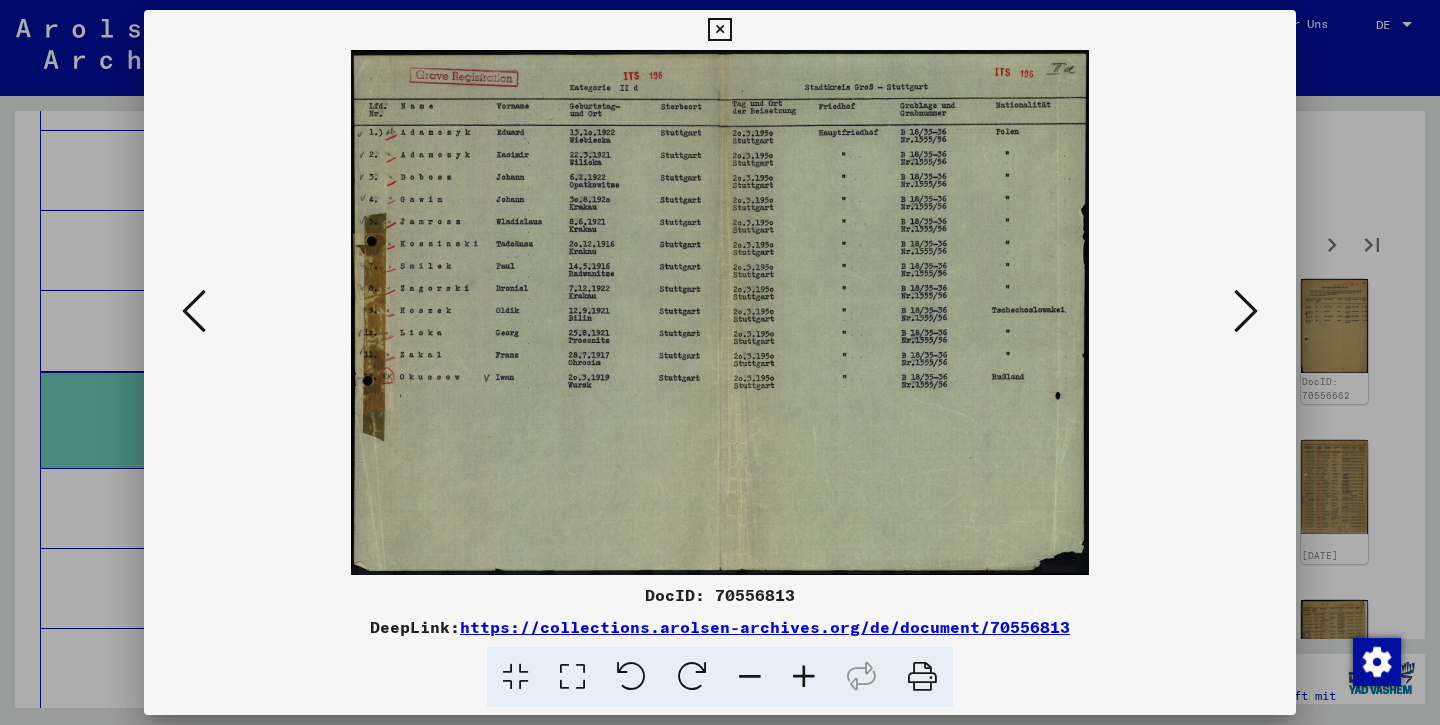 click at bounding box center (1246, 311) 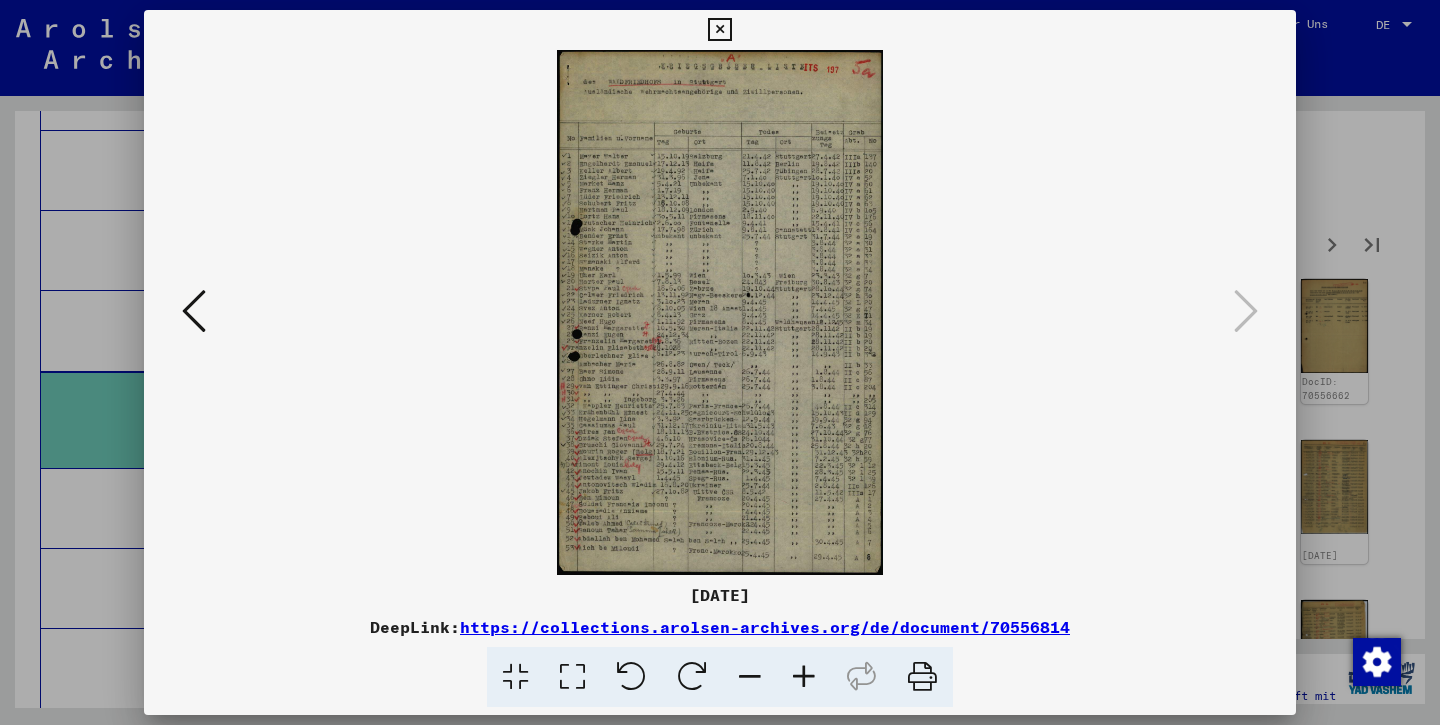 click at bounding box center [719, 30] 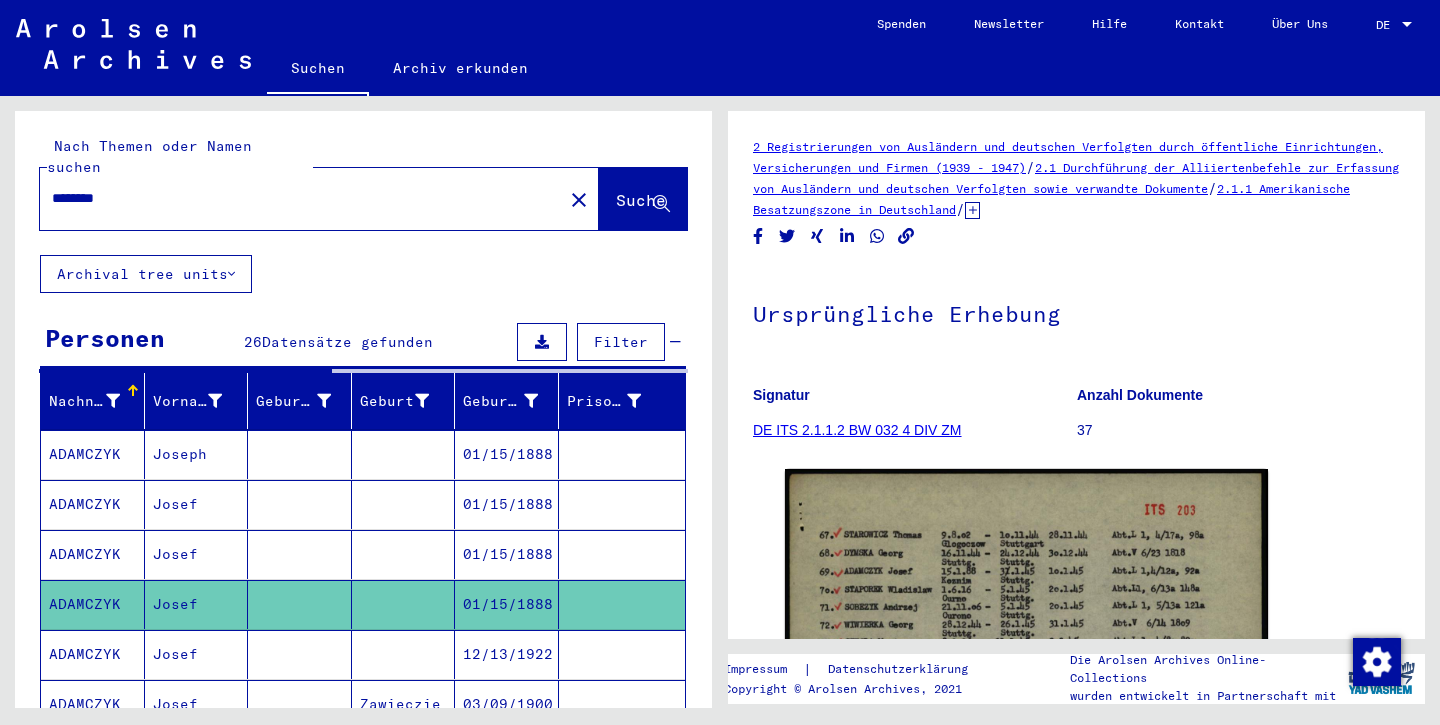 scroll, scrollTop: 0, scrollLeft: 0, axis: both 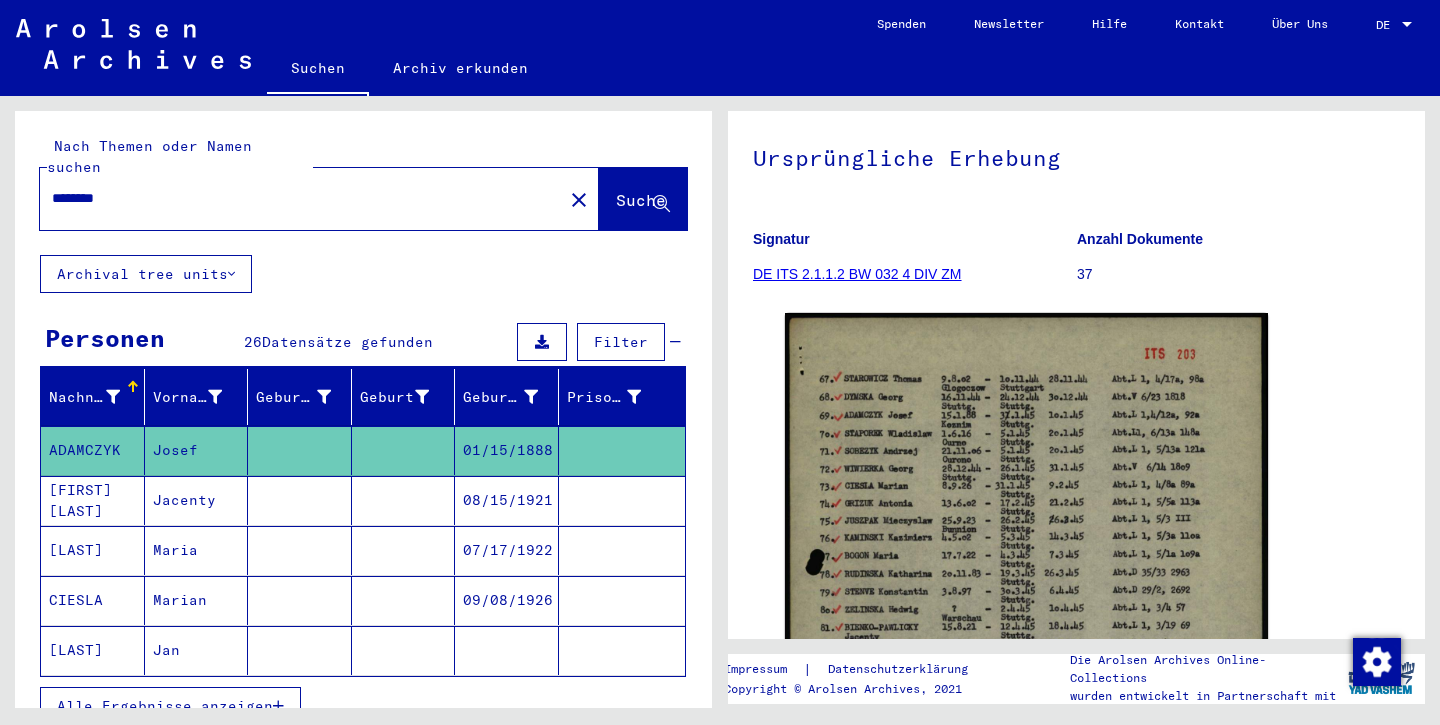 click on "DE ITS 2.1.1.2 BW 032 4 DIV ZM" 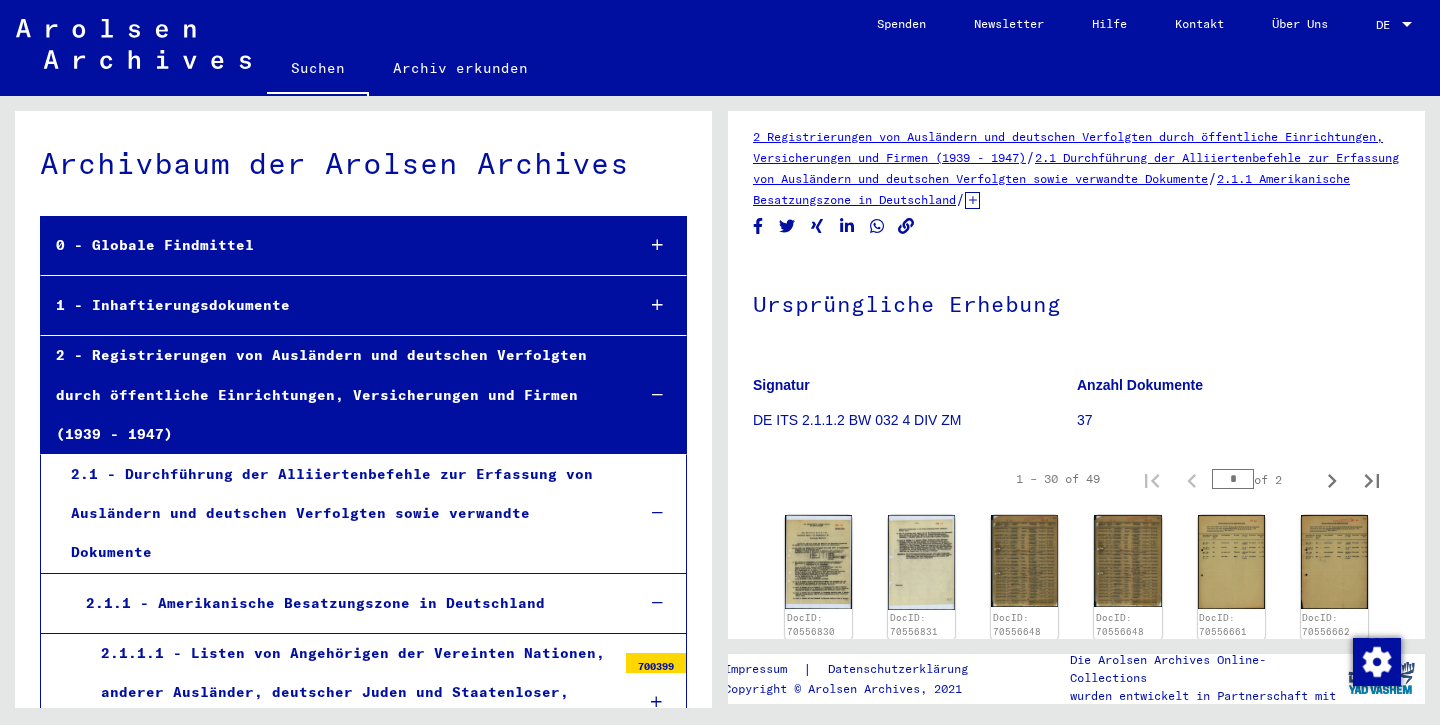 scroll, scrollTop: 12, scrollLeft: 0, axis: vertical 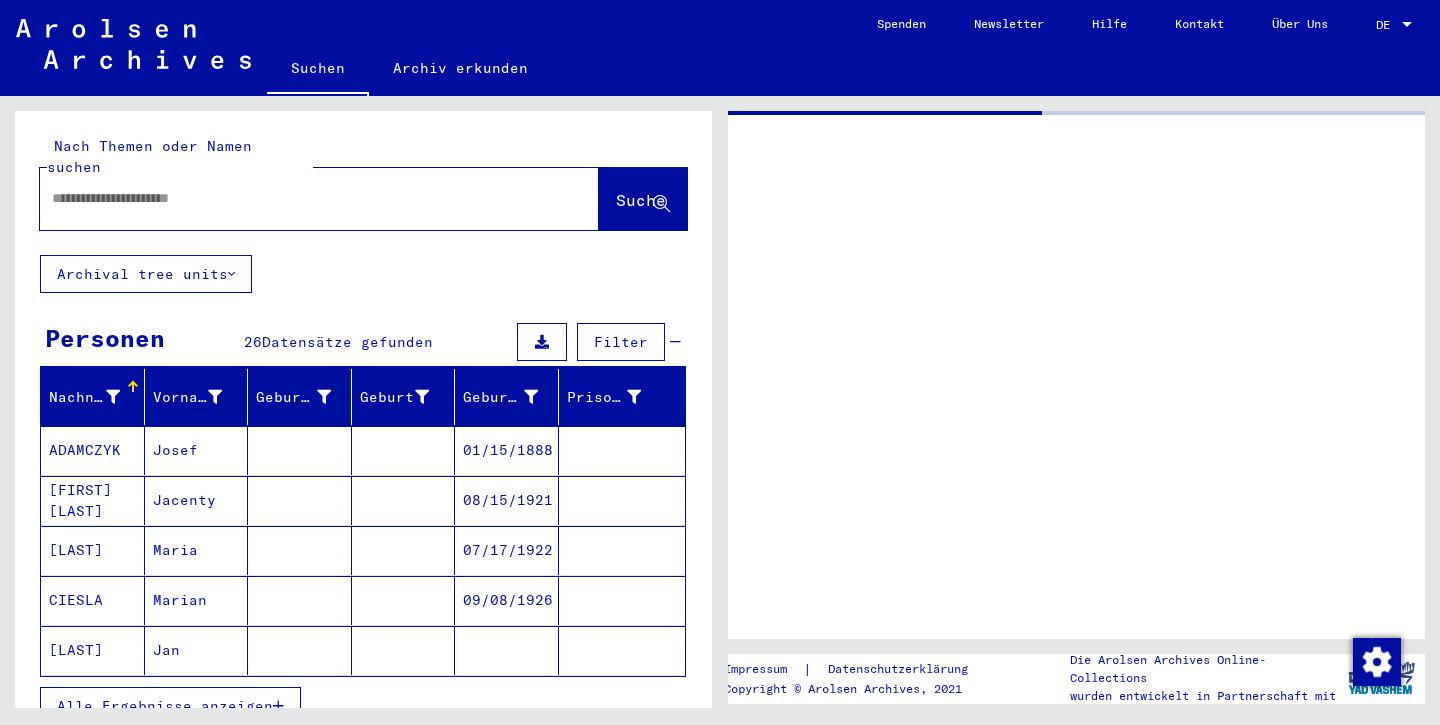type on "********" 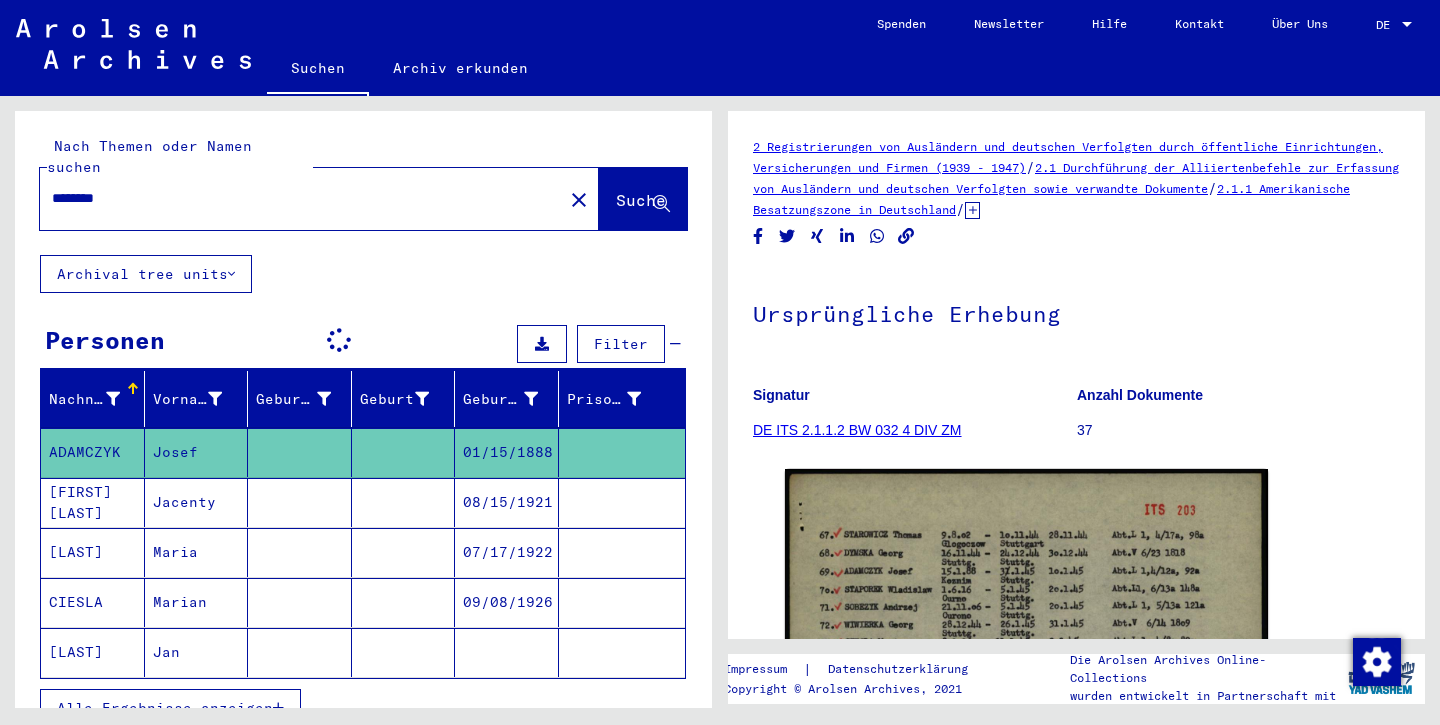 scroll, scrollTop: 0, scrollLeft: 0, axis: both 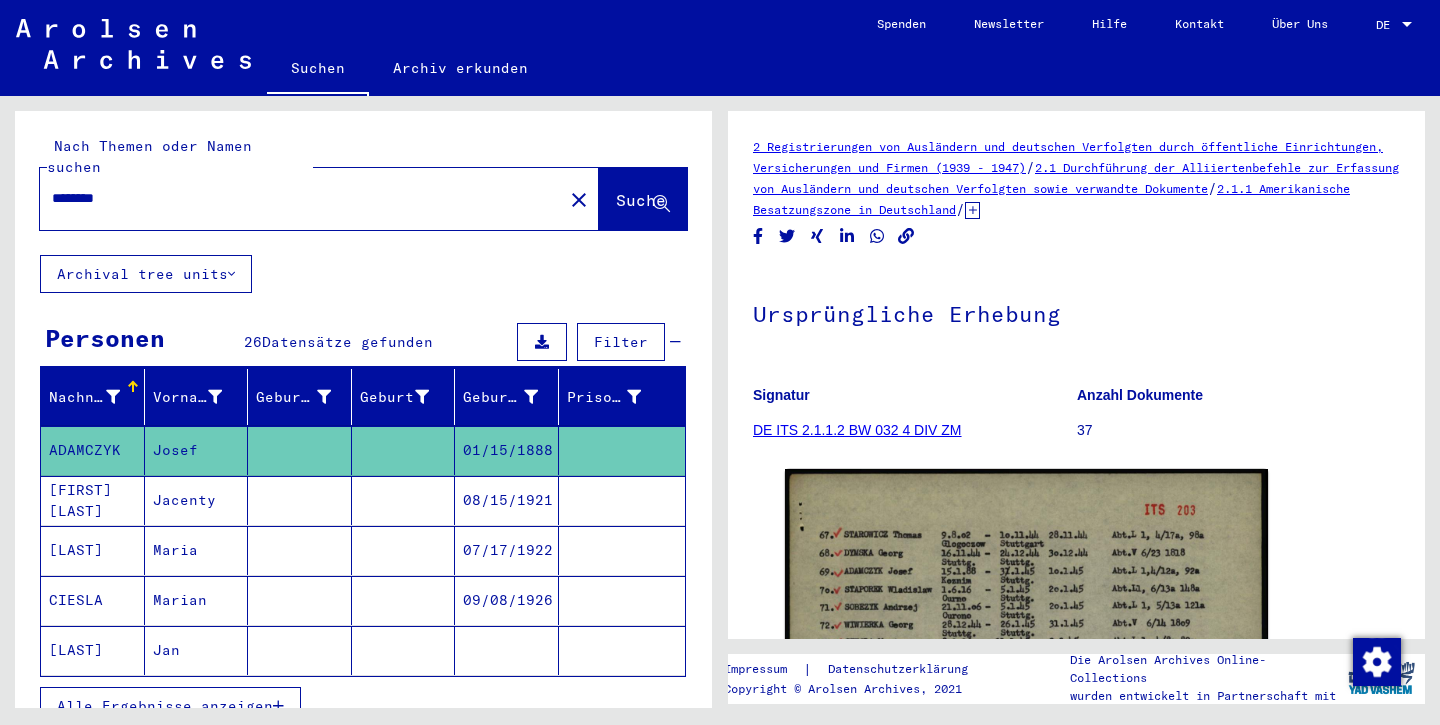 click on "DE ITS 2.1.1.2 BW 032 4 DIV ZM" 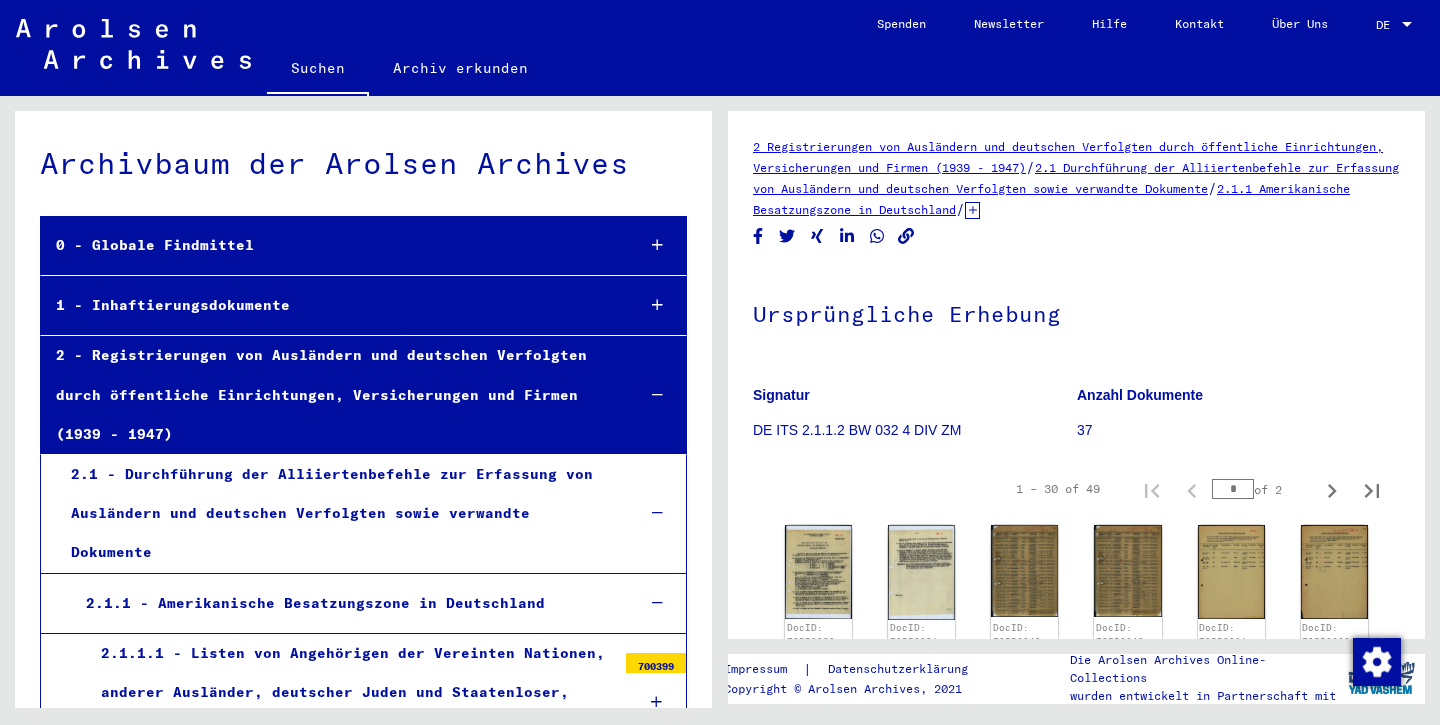 scroll, scrollTop: 4105, scrollLeft: 0, axis: vertical 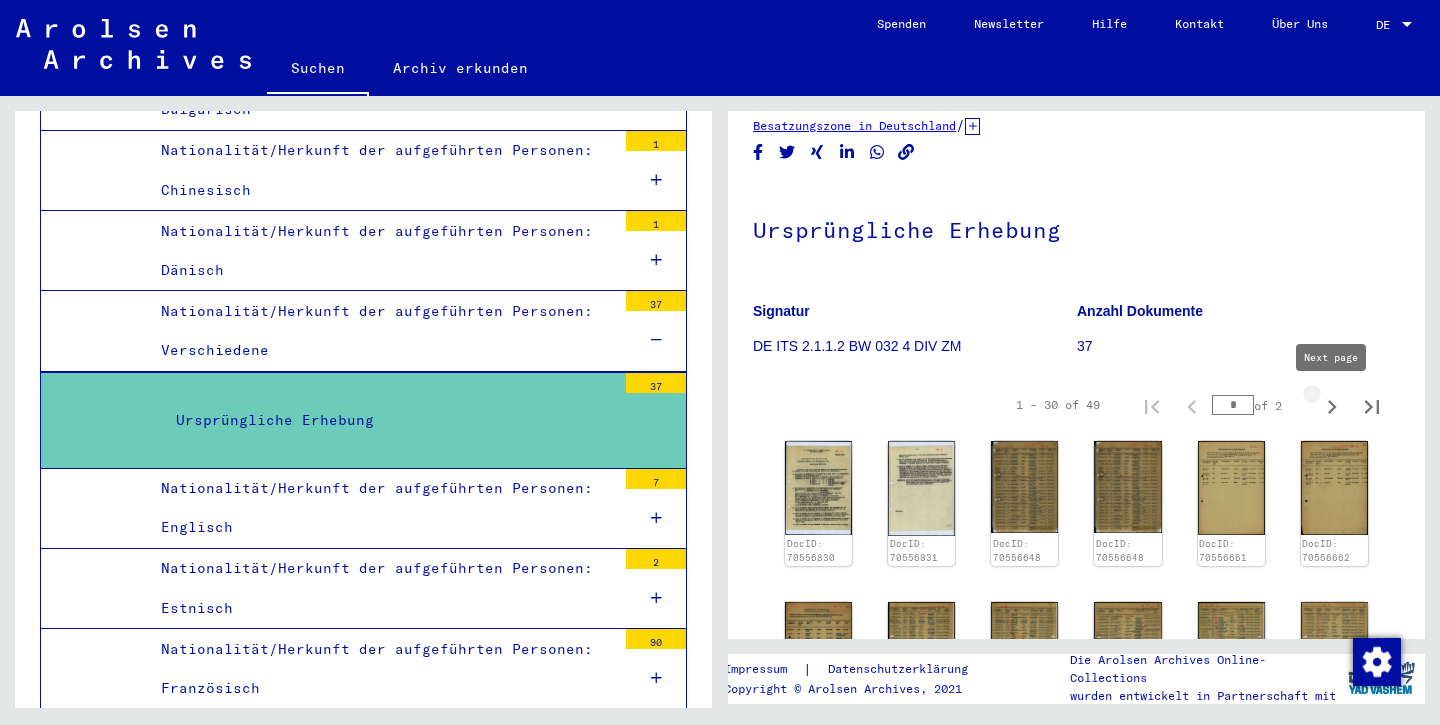 click 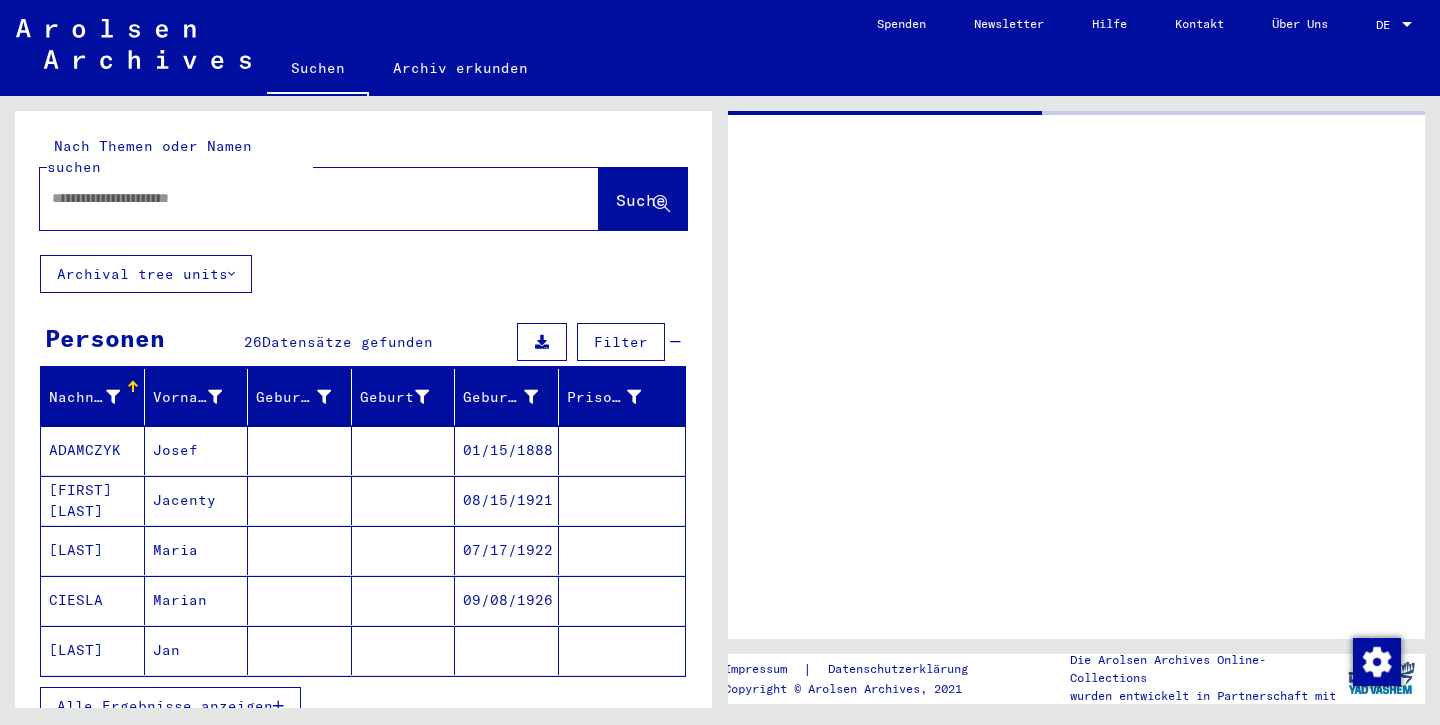 type on "********" 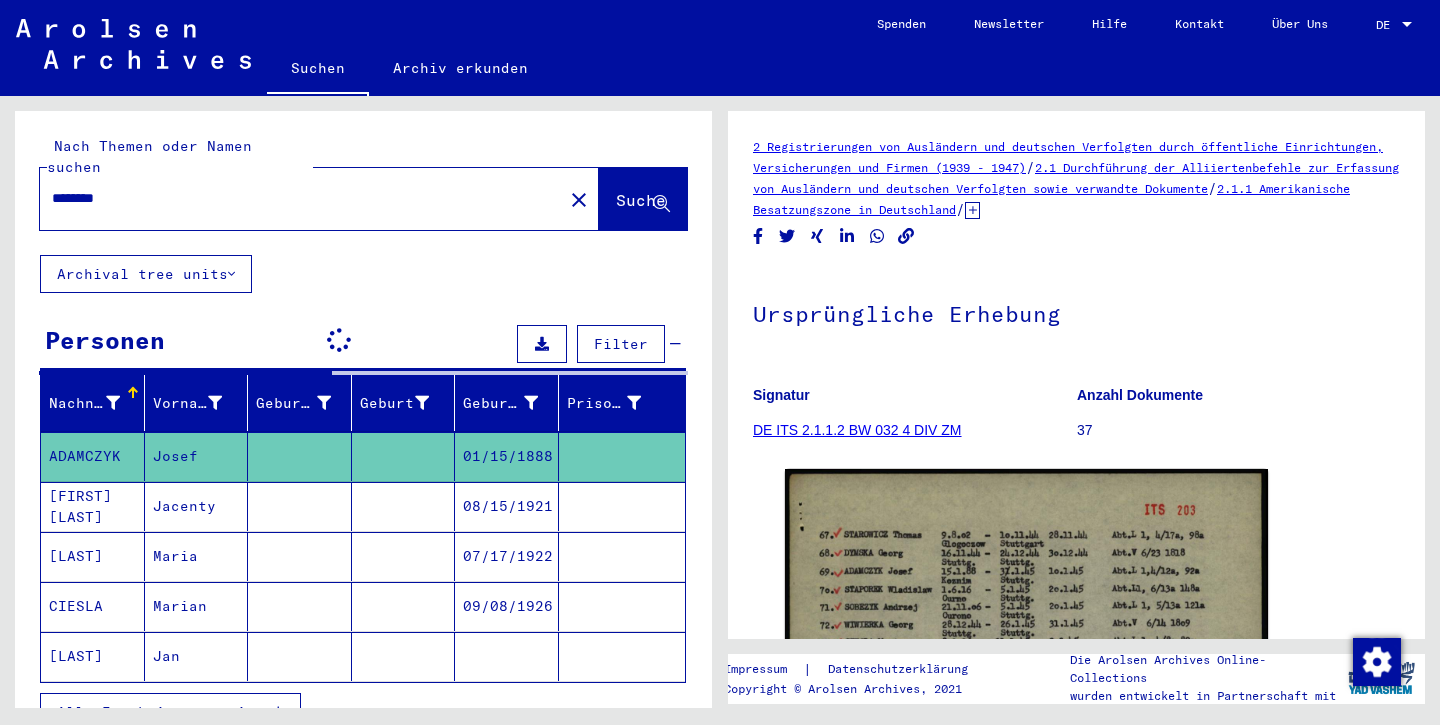 scroll, scrollTop: 0, scrollLeft: 0, axis: both 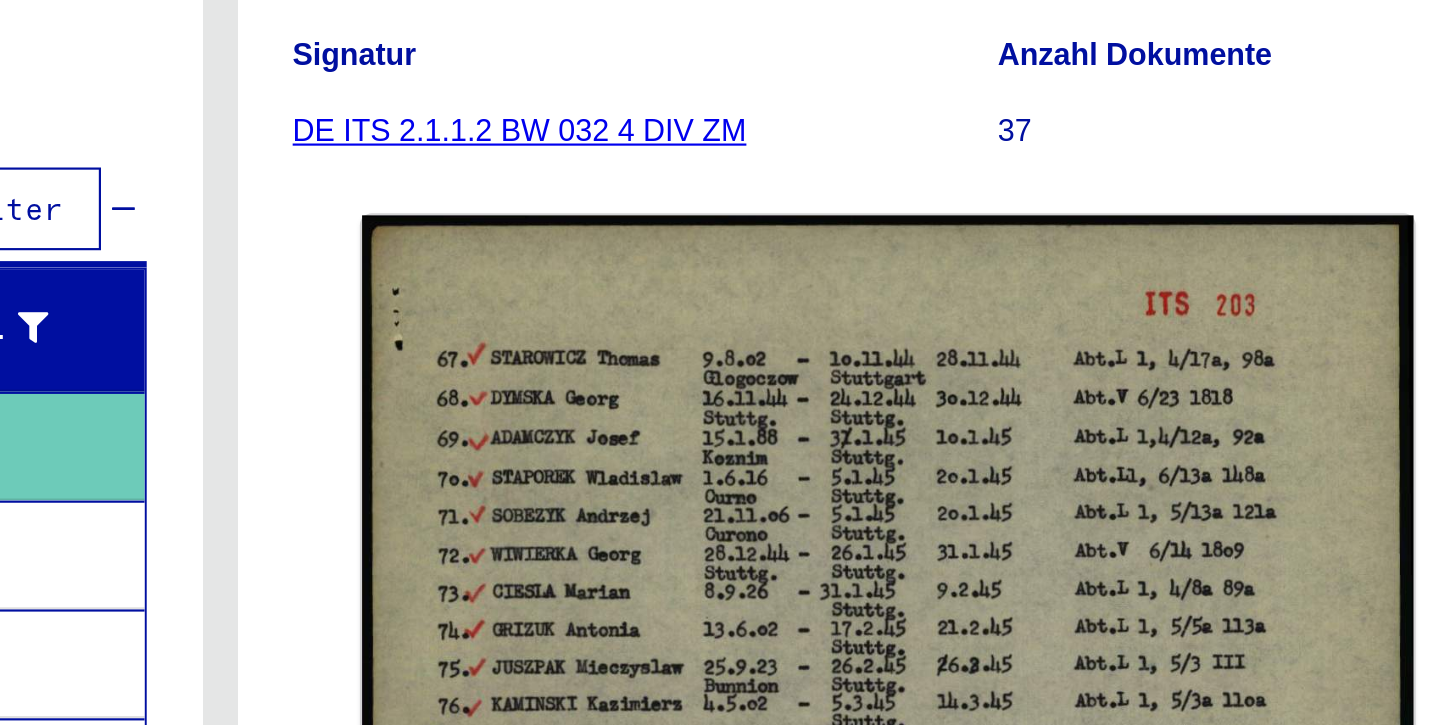 click on "DE ITS 2.1.1.2 BW 032 4 DIV ZM" 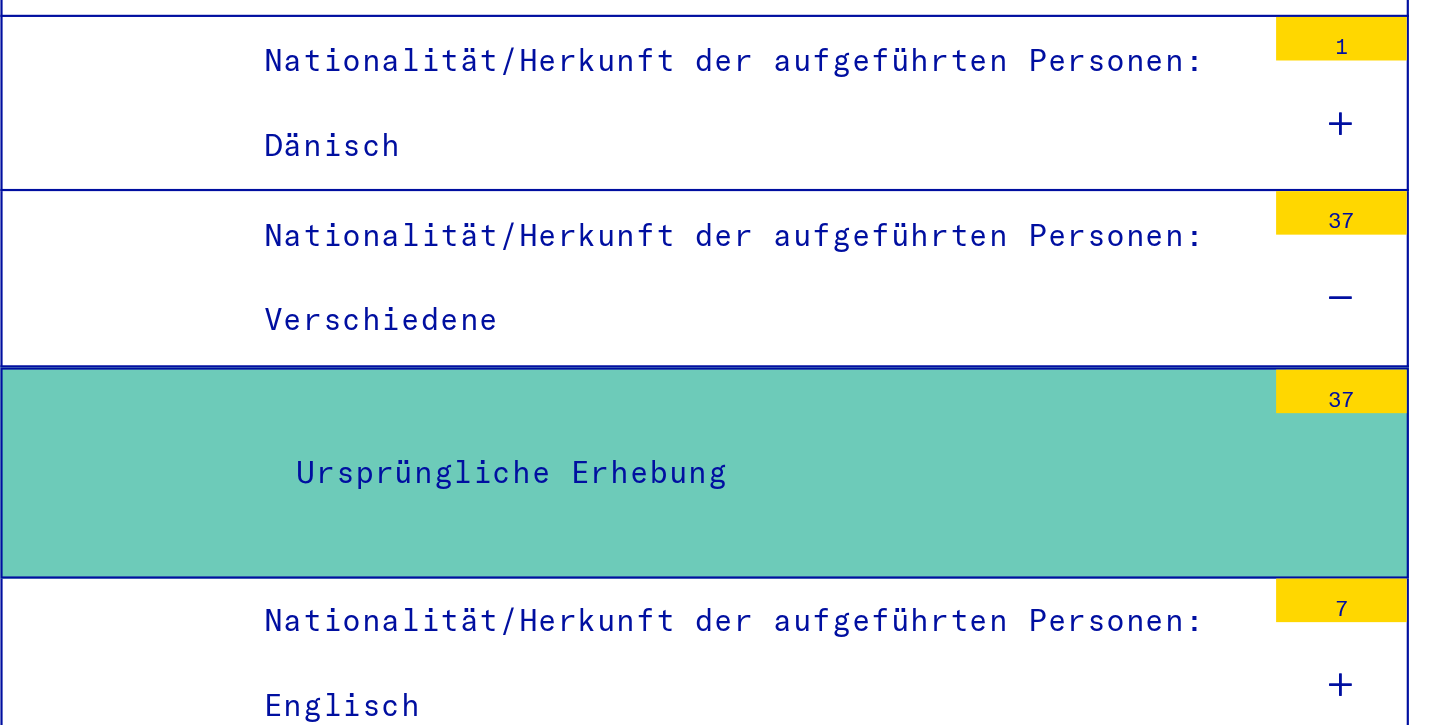 scroll, scrollTop: 4054, scrollLeft: 0, axis: vertical 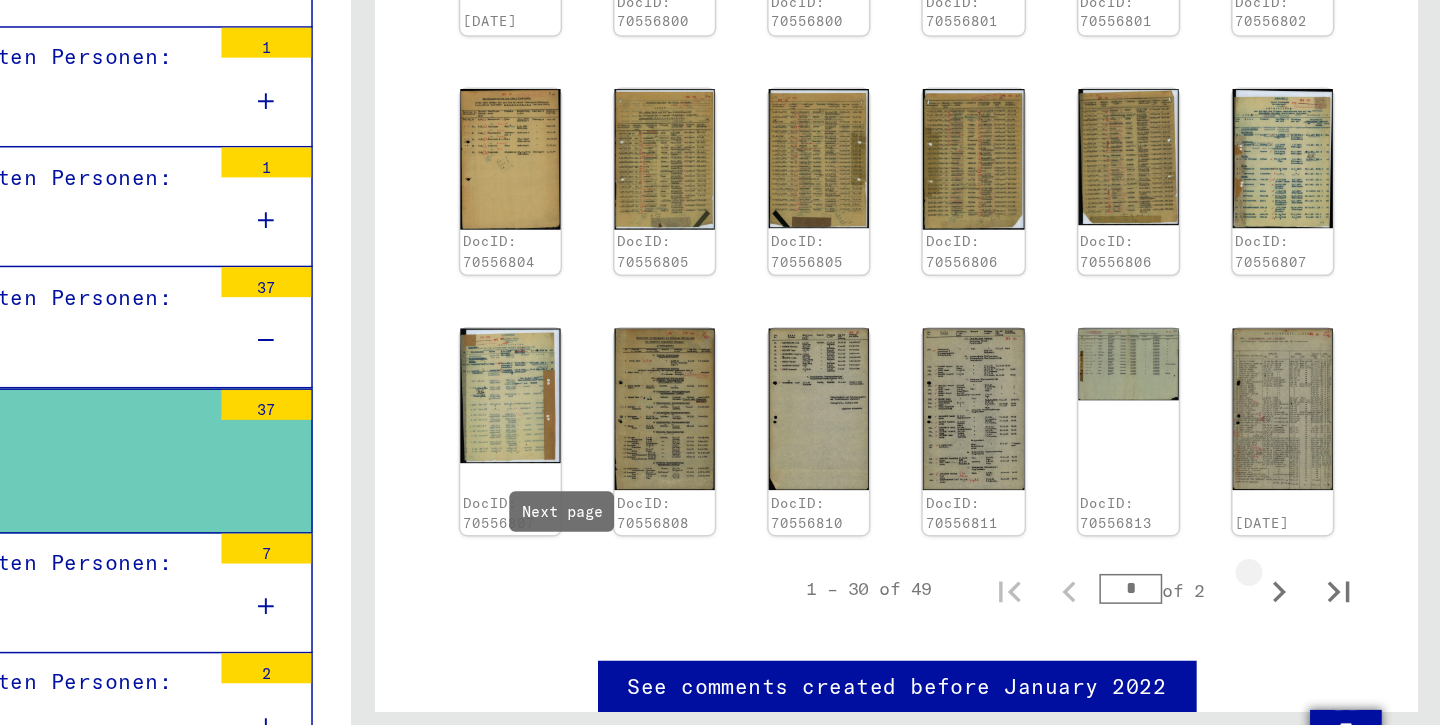 click 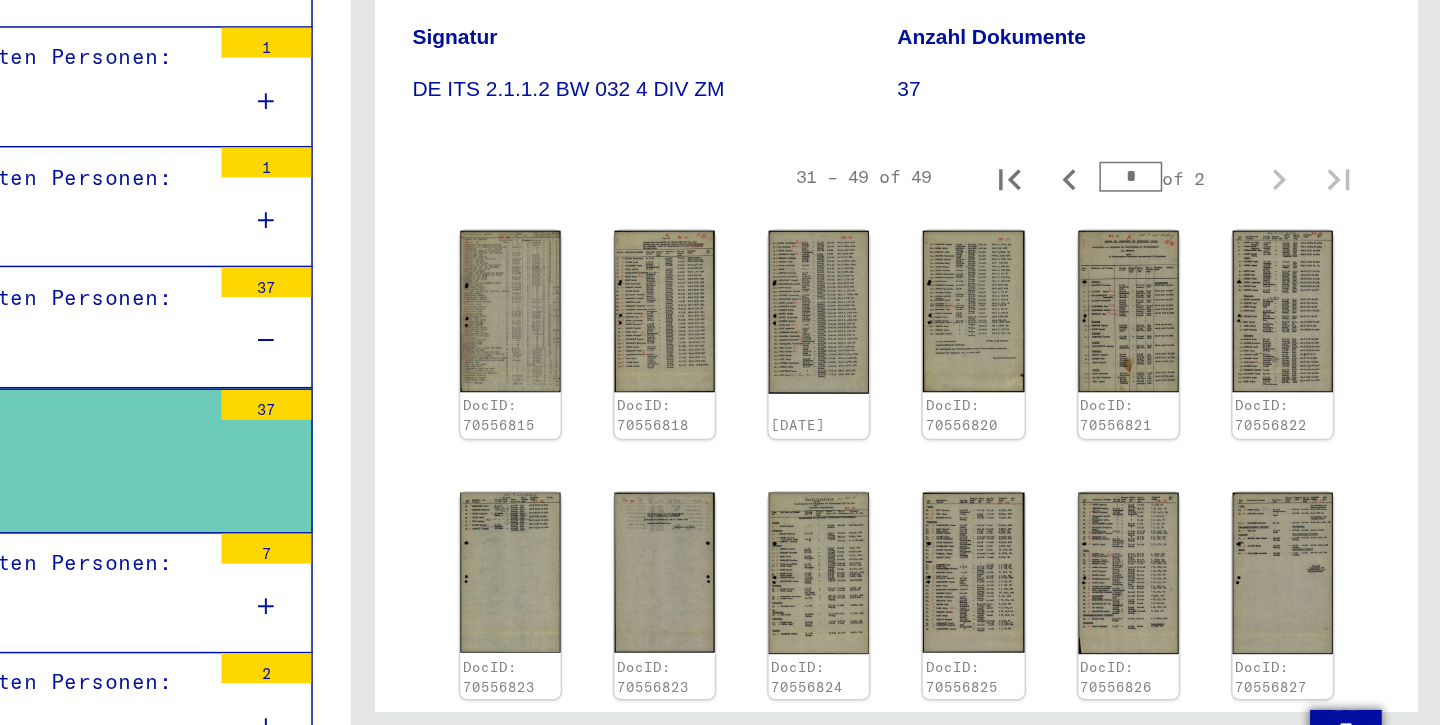 scroll, scrollTop: 205, scrollLeft: 0, axis: vertical 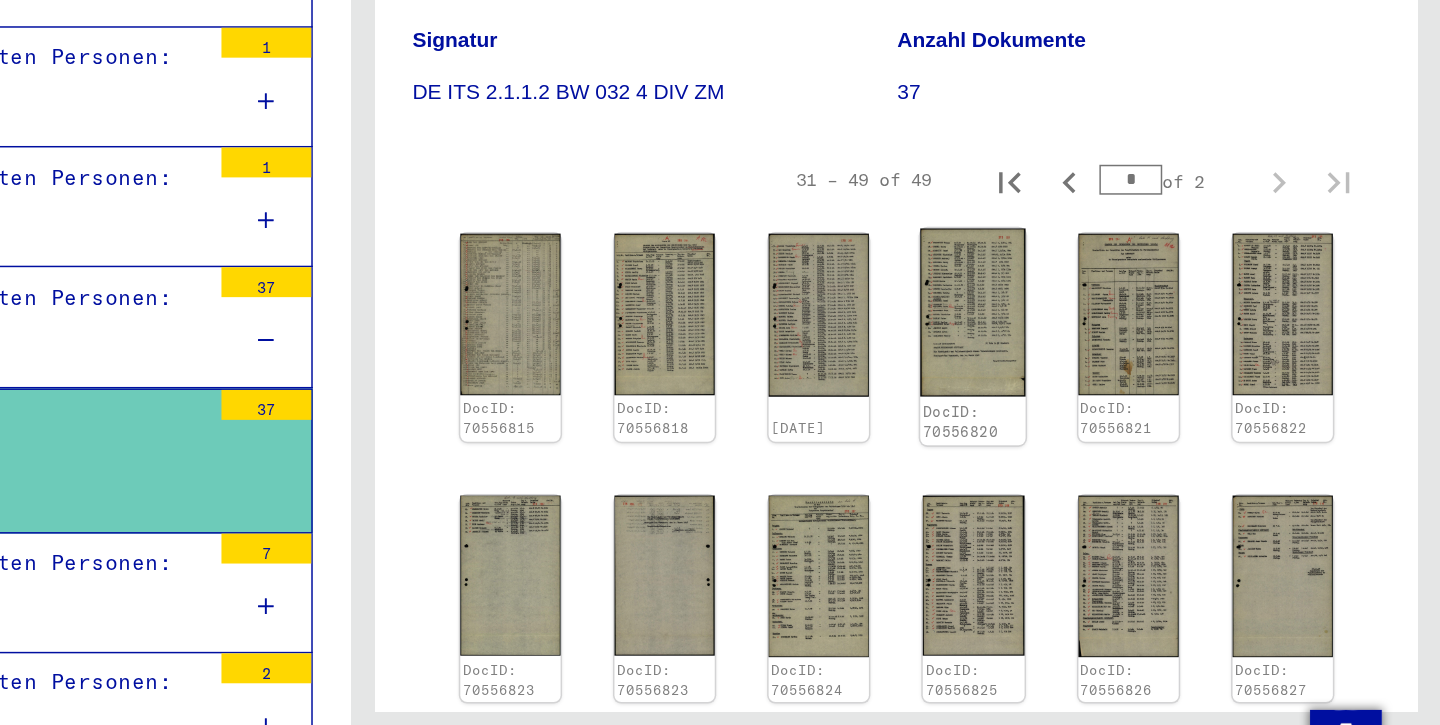 click 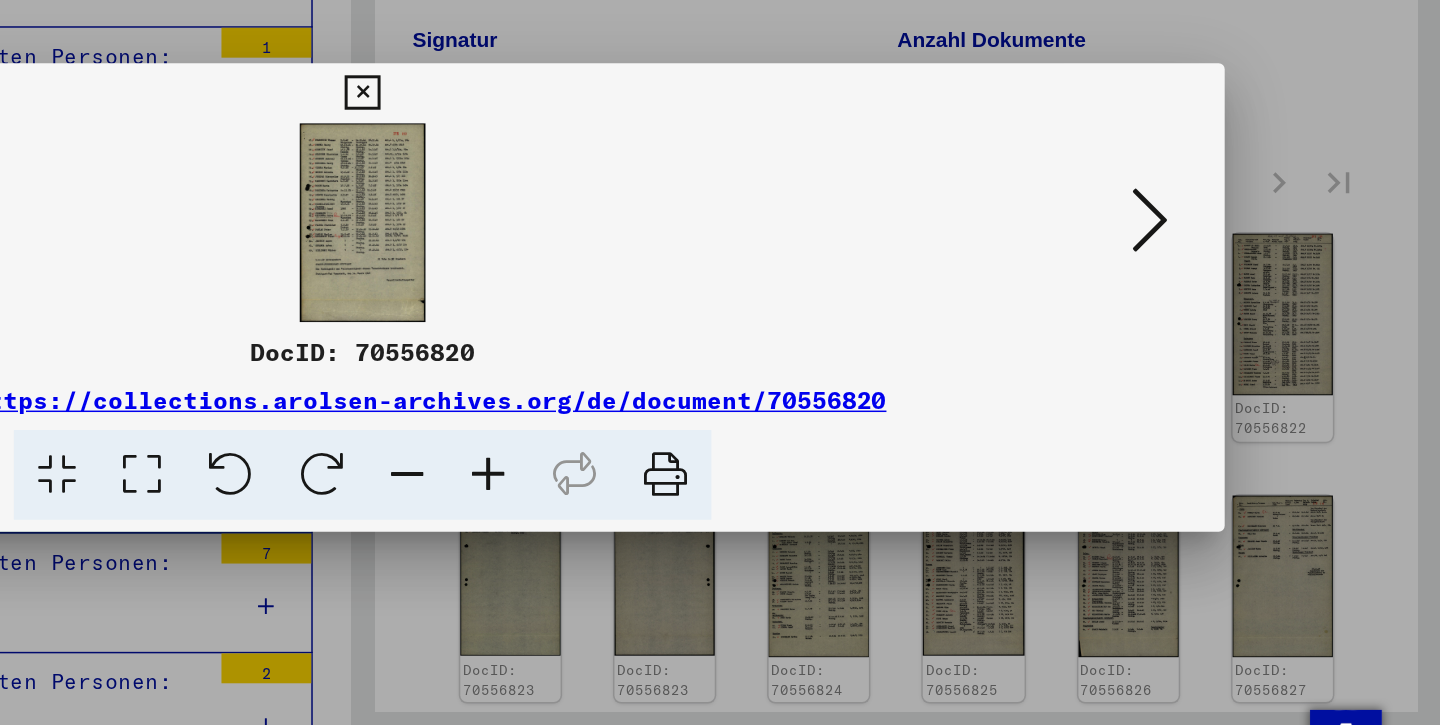 click at bounding box center (720, 312) 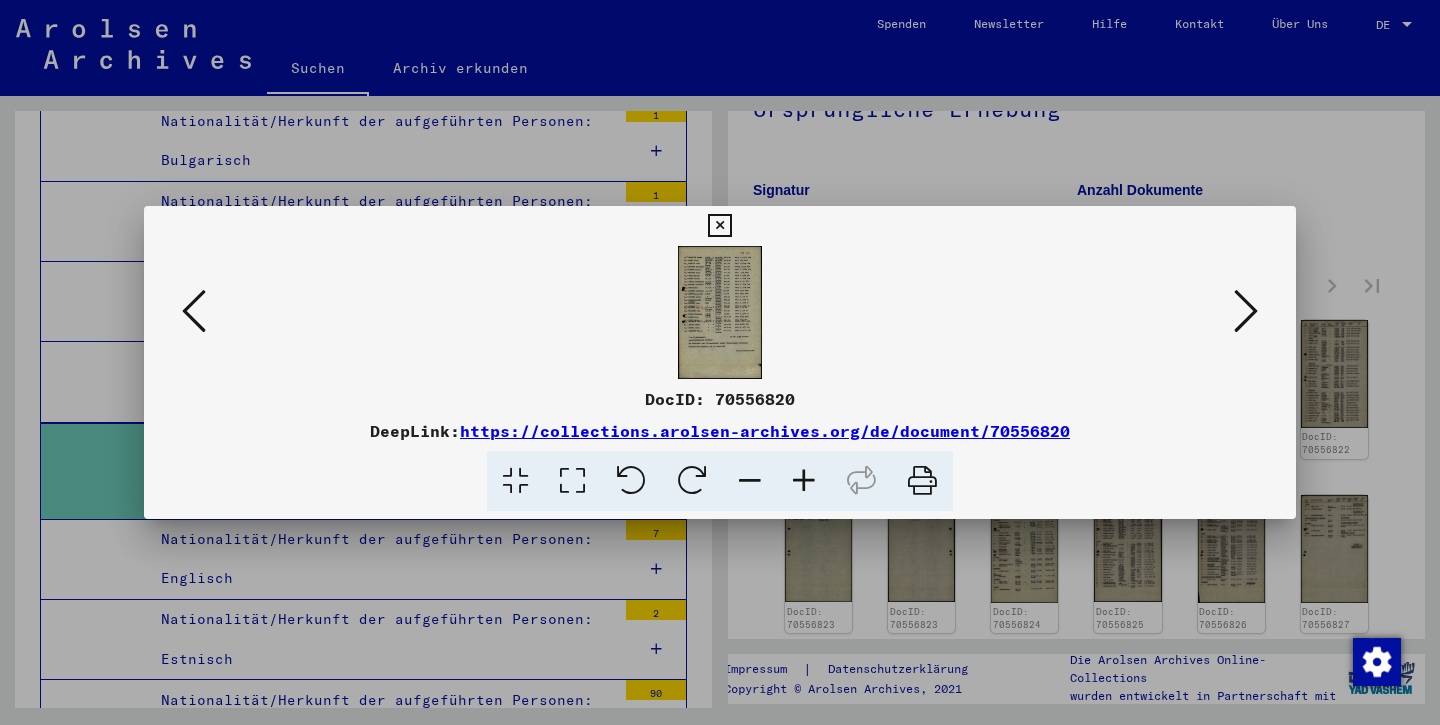 click at bounding box center [719, 226] 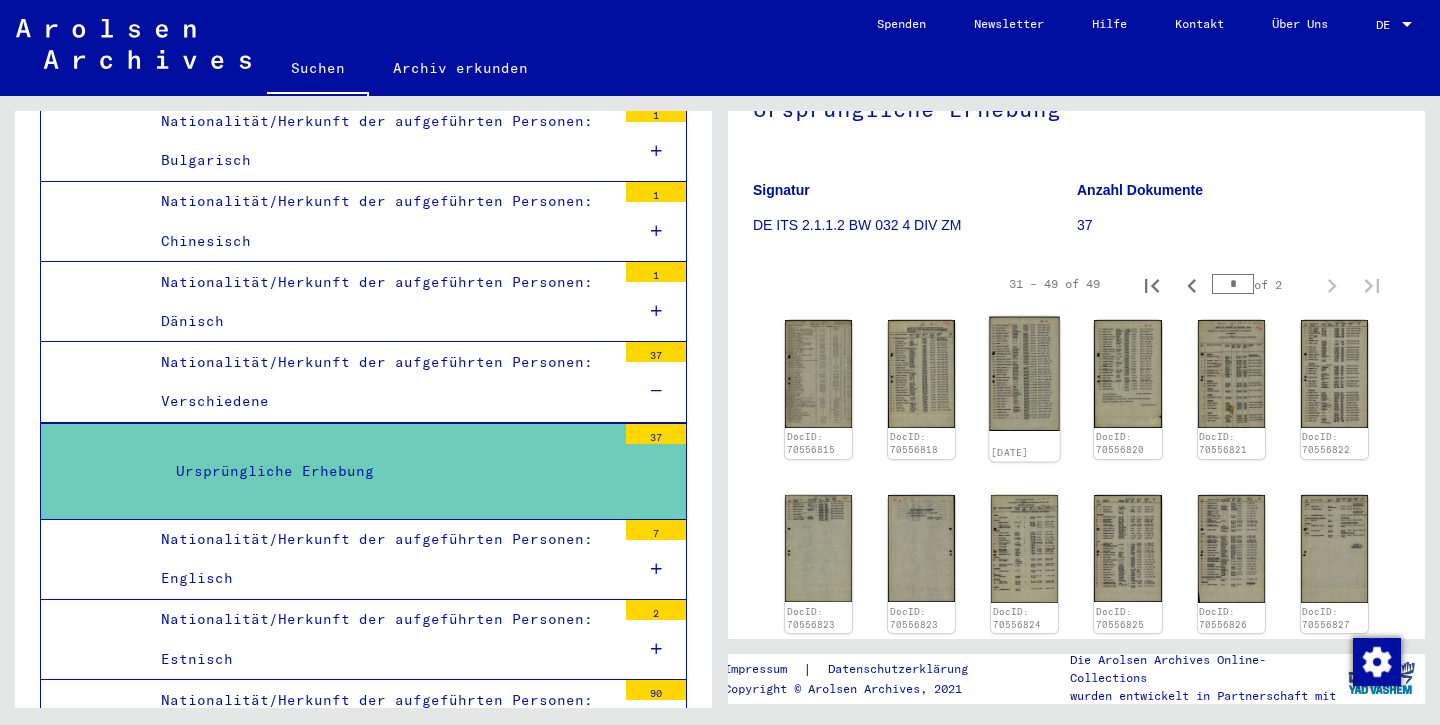 click 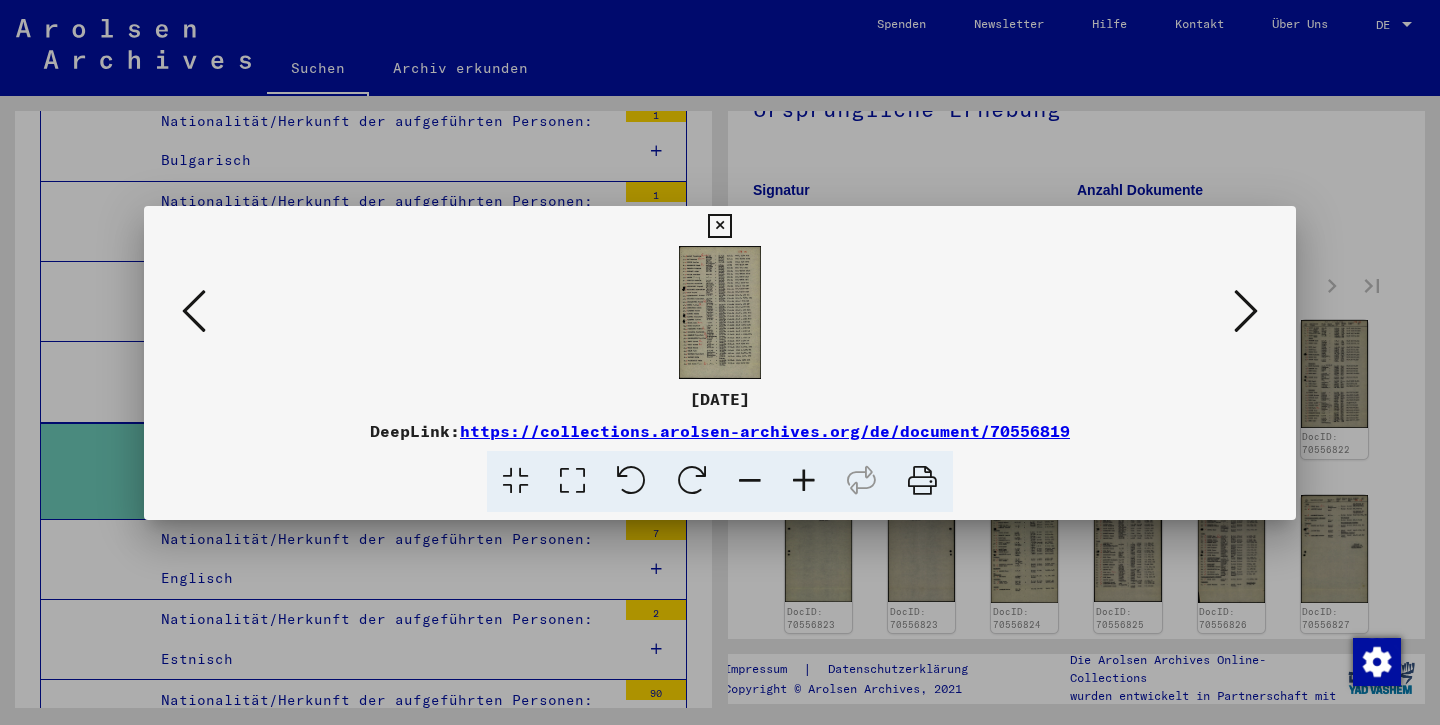click at bounding box center [720, 312] 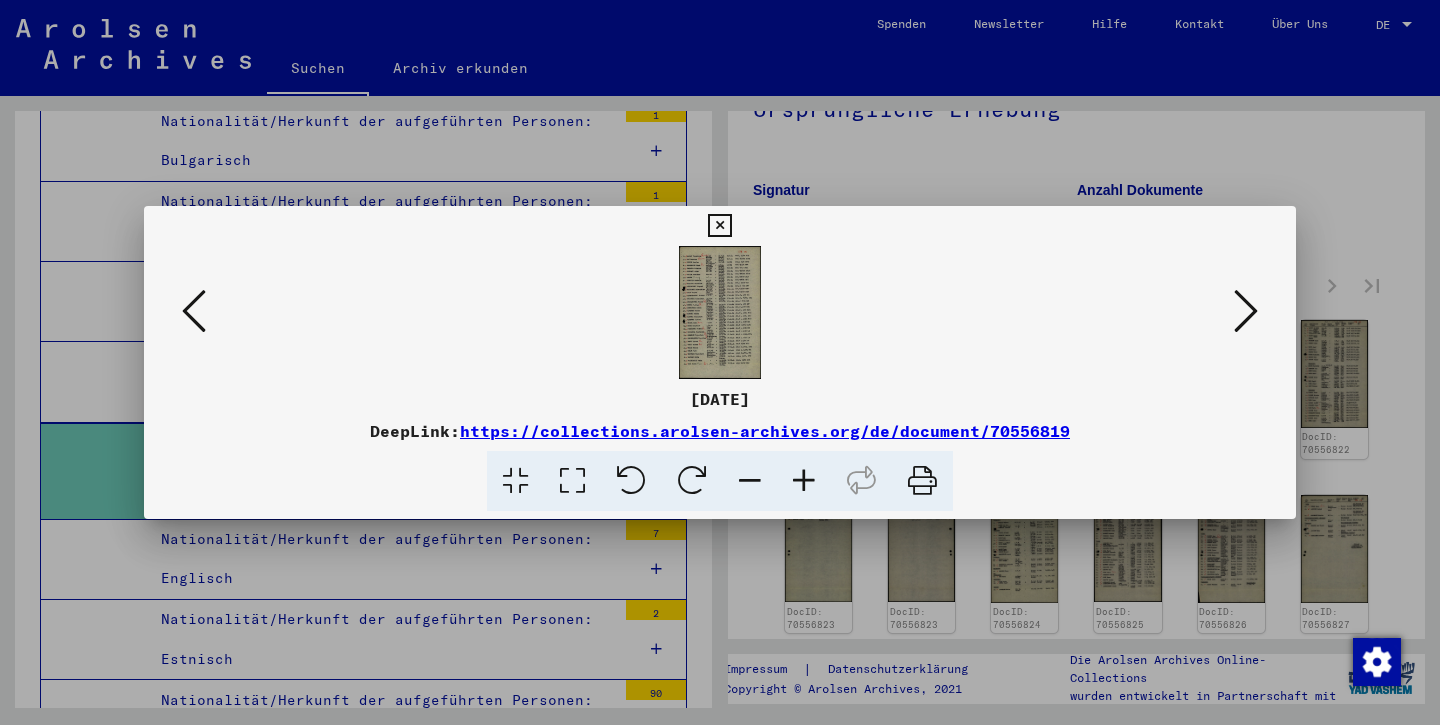 click on "https://collections.arolsen-archives.org/de/document/70556819" at bounding box center [765, 431] 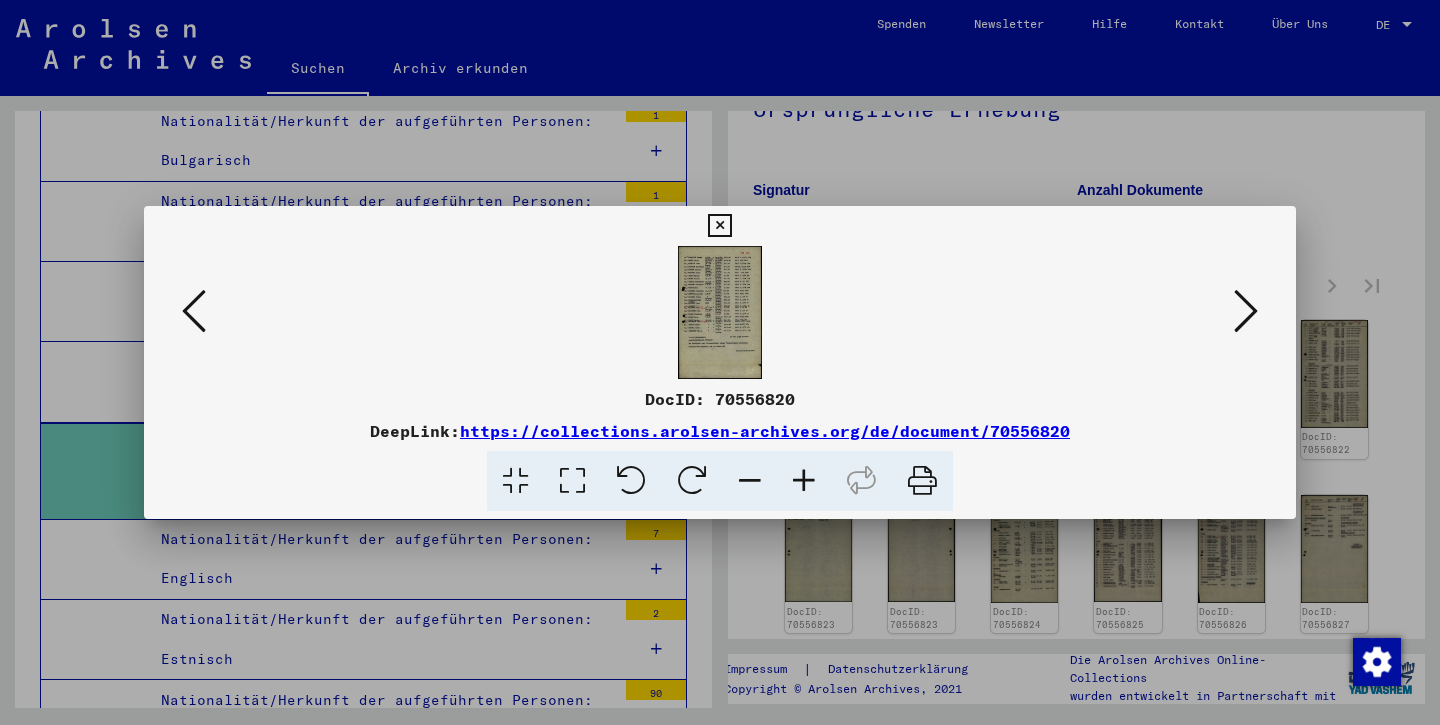 click at bounding box center (720, 312) 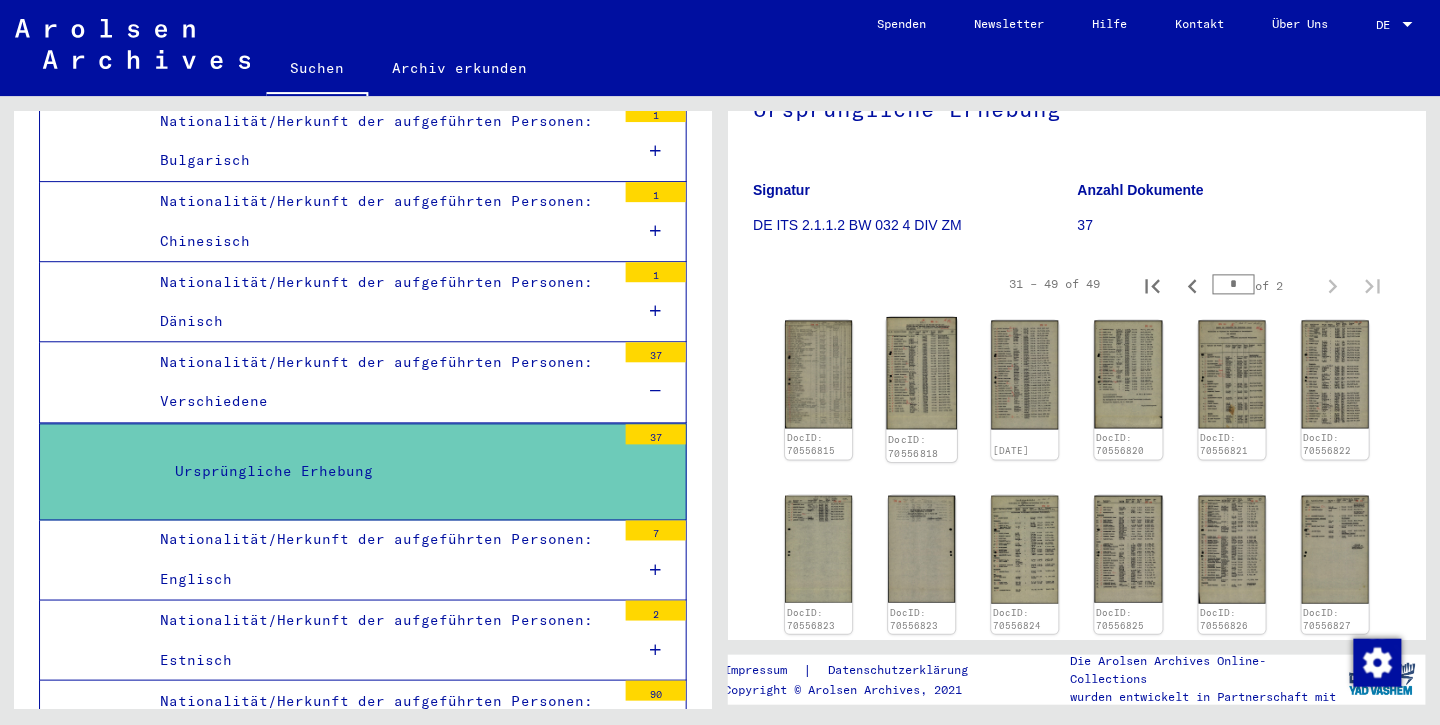 click on "DocID: 70556818" 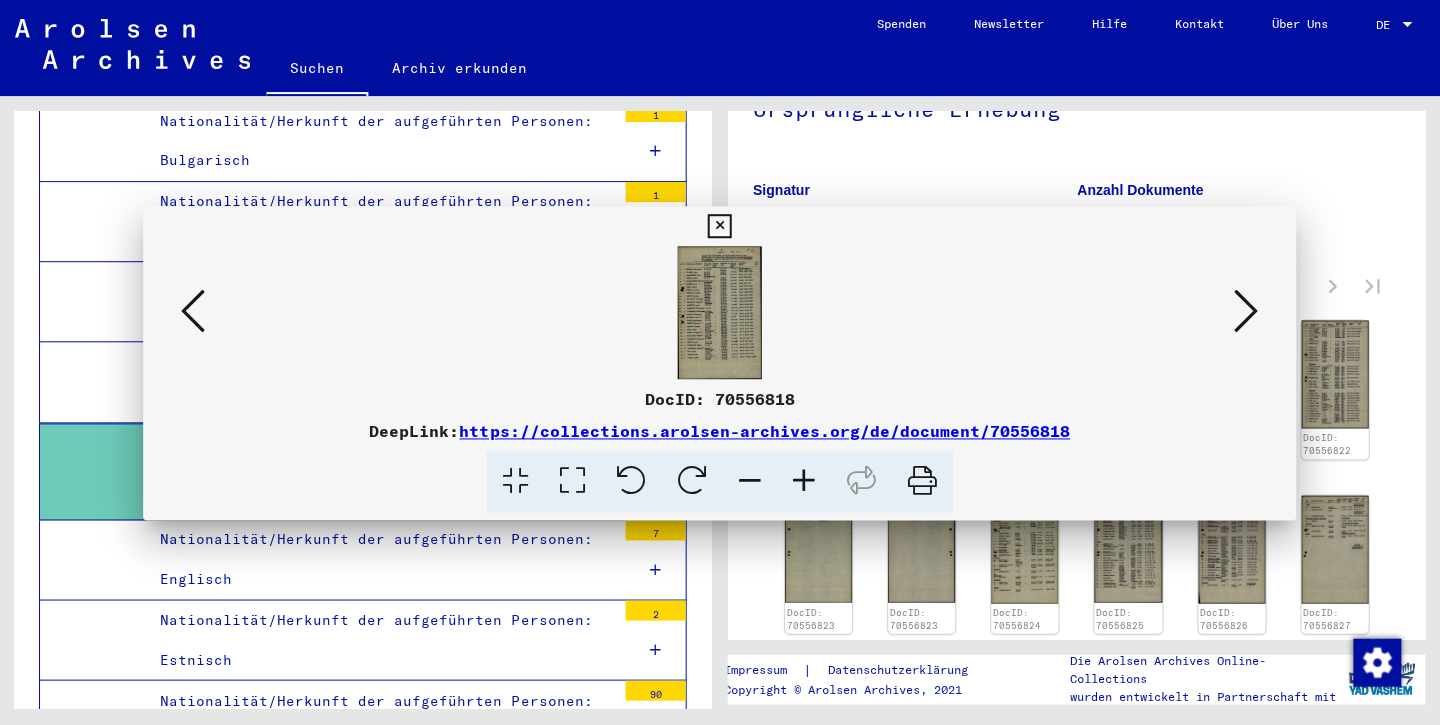 click on "DocID: 70556818  DeepLink:  https://collections.arolsen-archives.org/de/document/70556818" at bounding box center [720, 449] 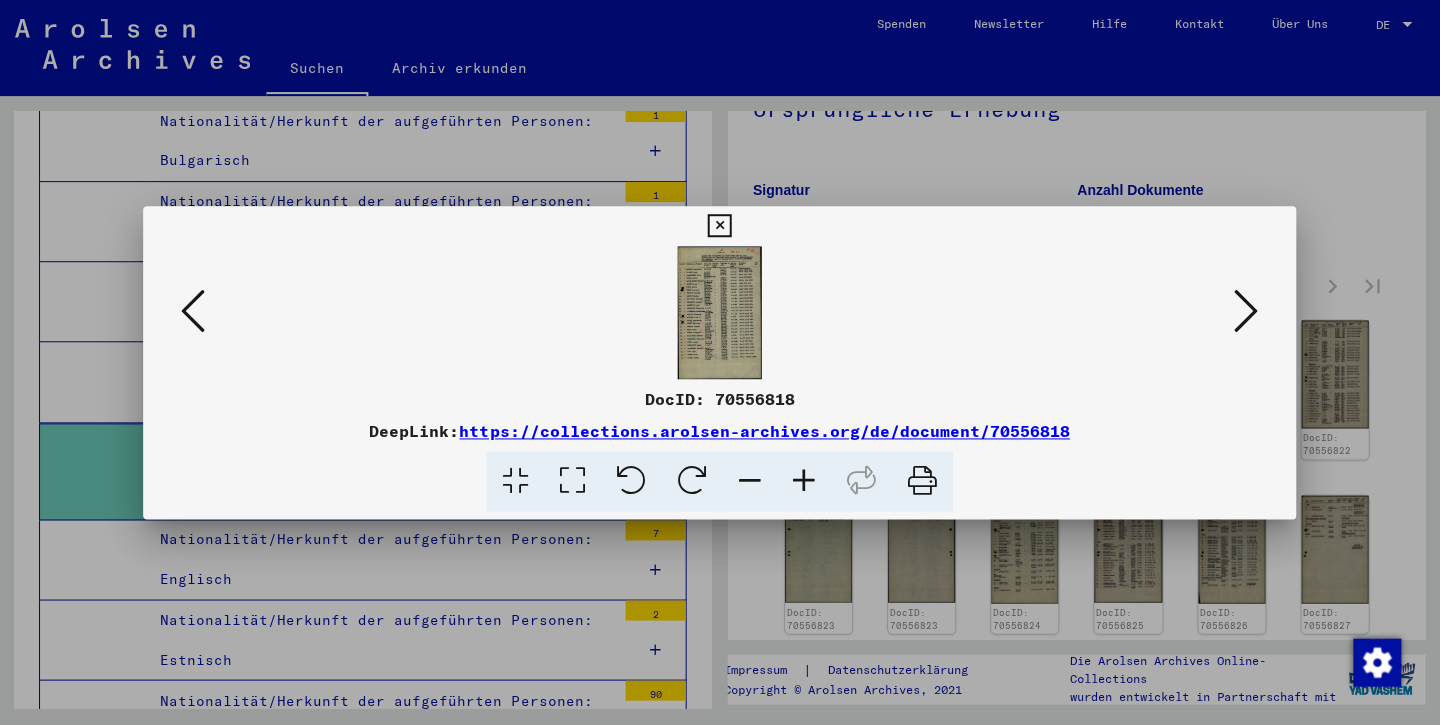 click on "https://collections.arolsen-archives.org/de/document/70556818" at bounding box center [765, 431] 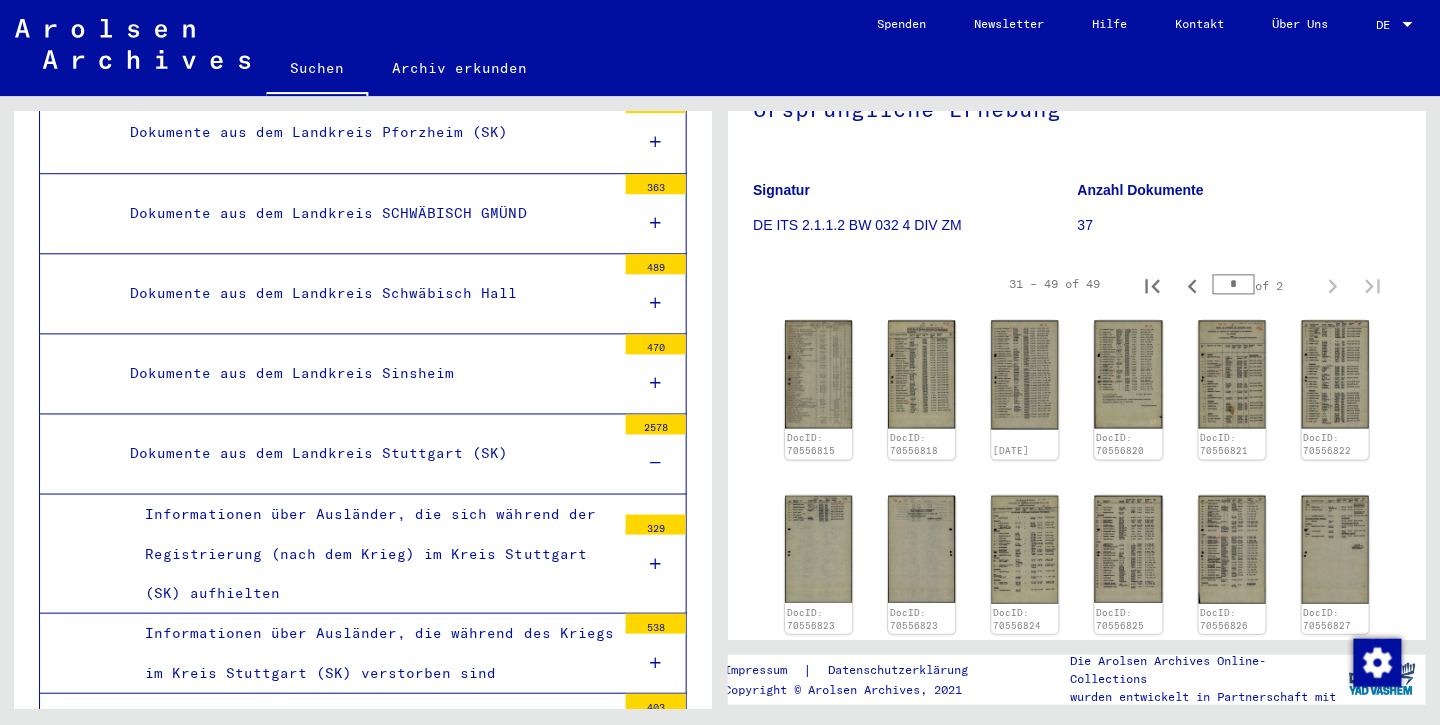 scroll, scrollTop: 3083, scrollLeft: 0, axis: vertical 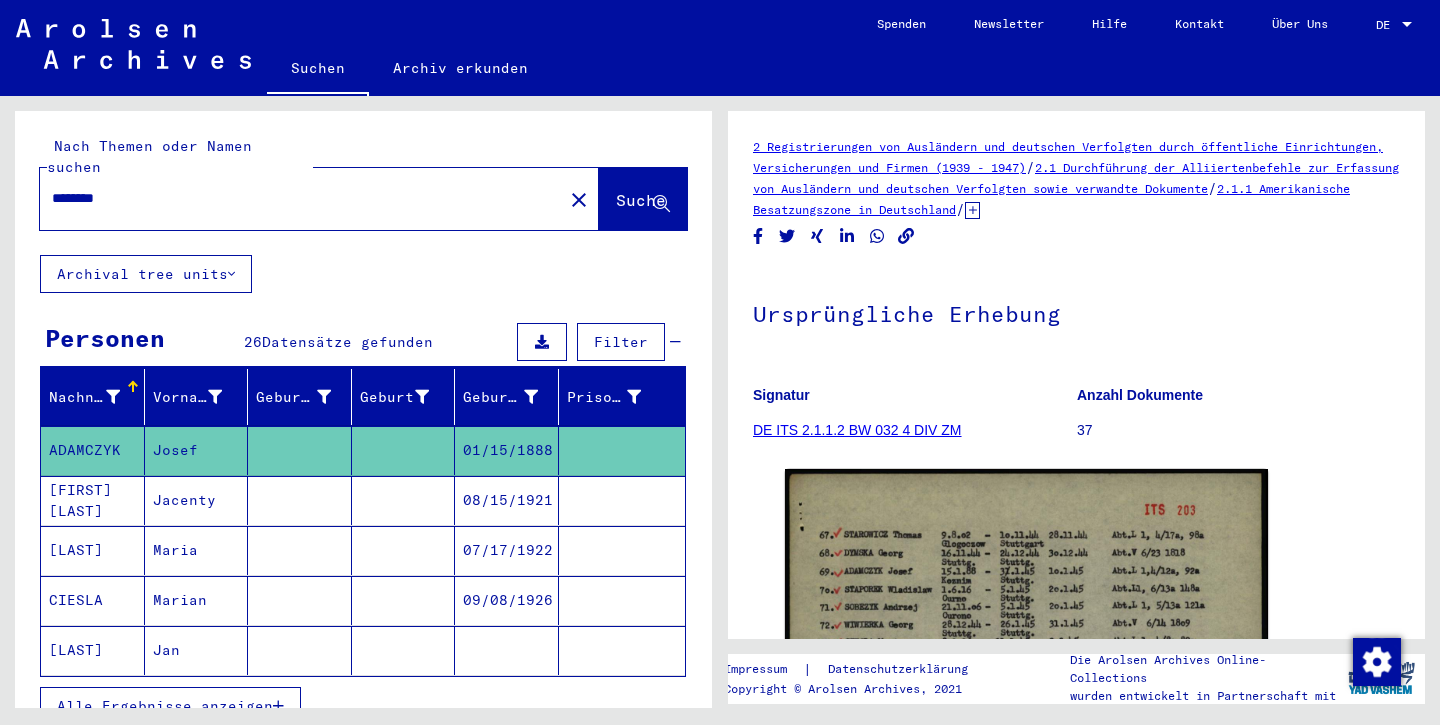 drag, startPoint x: 134, startPoint y: 184, endPoint x: 15, endPoint y: 174, distance: 119.419426 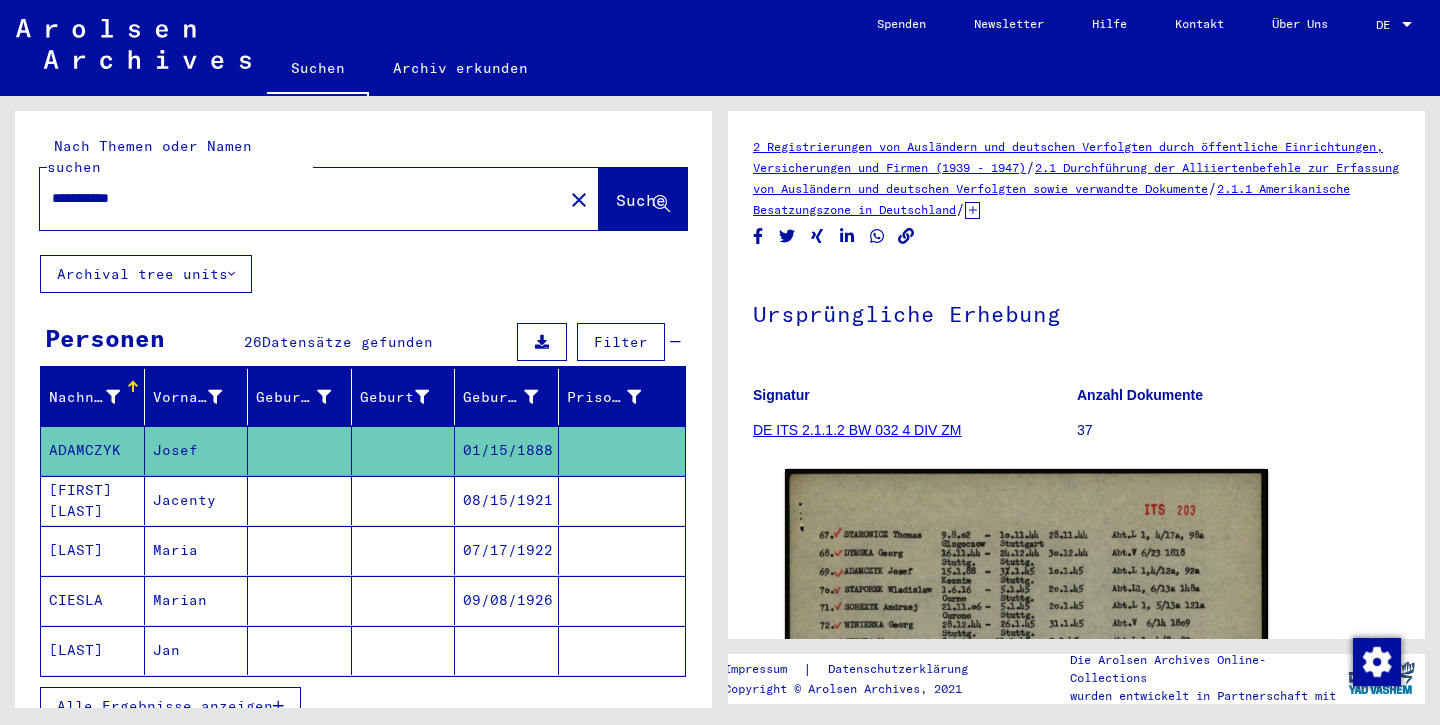 type on "**********" 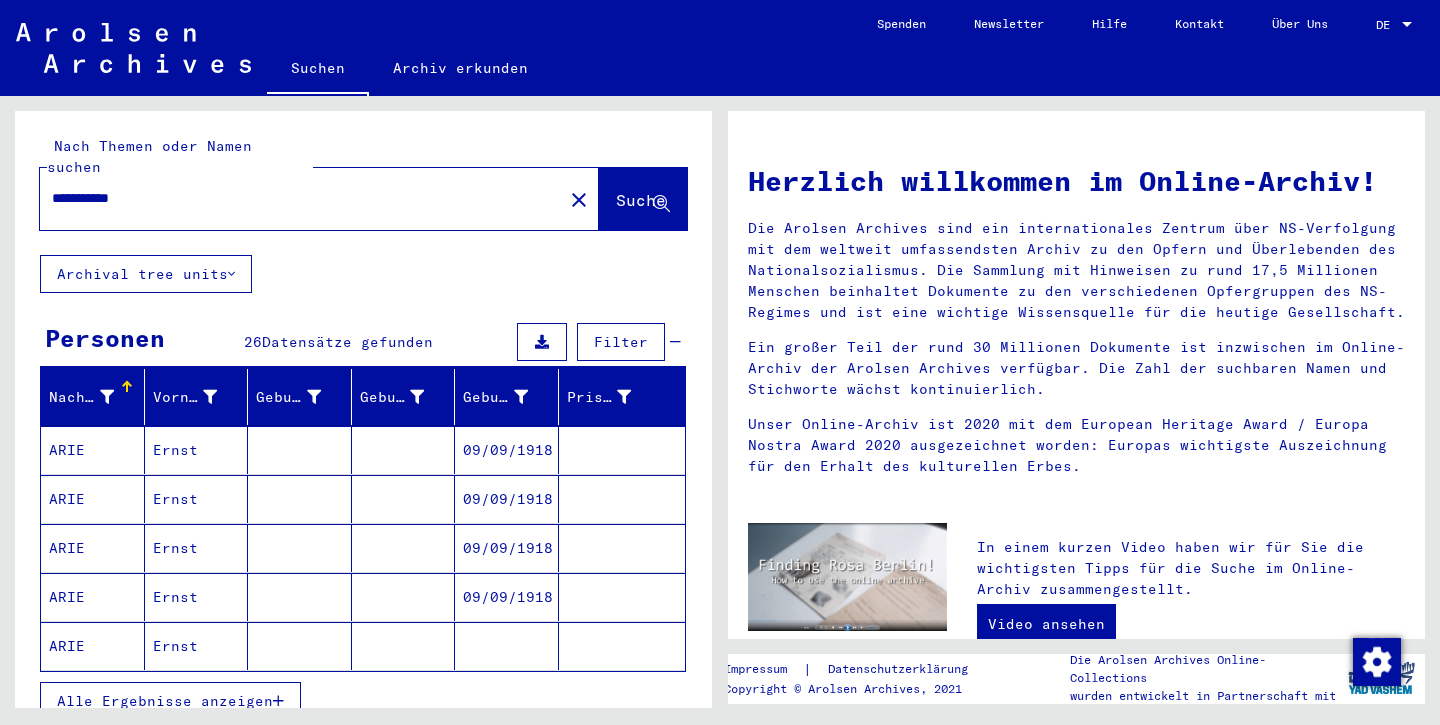 click on "ARIE" at bounding box center (93, 499) 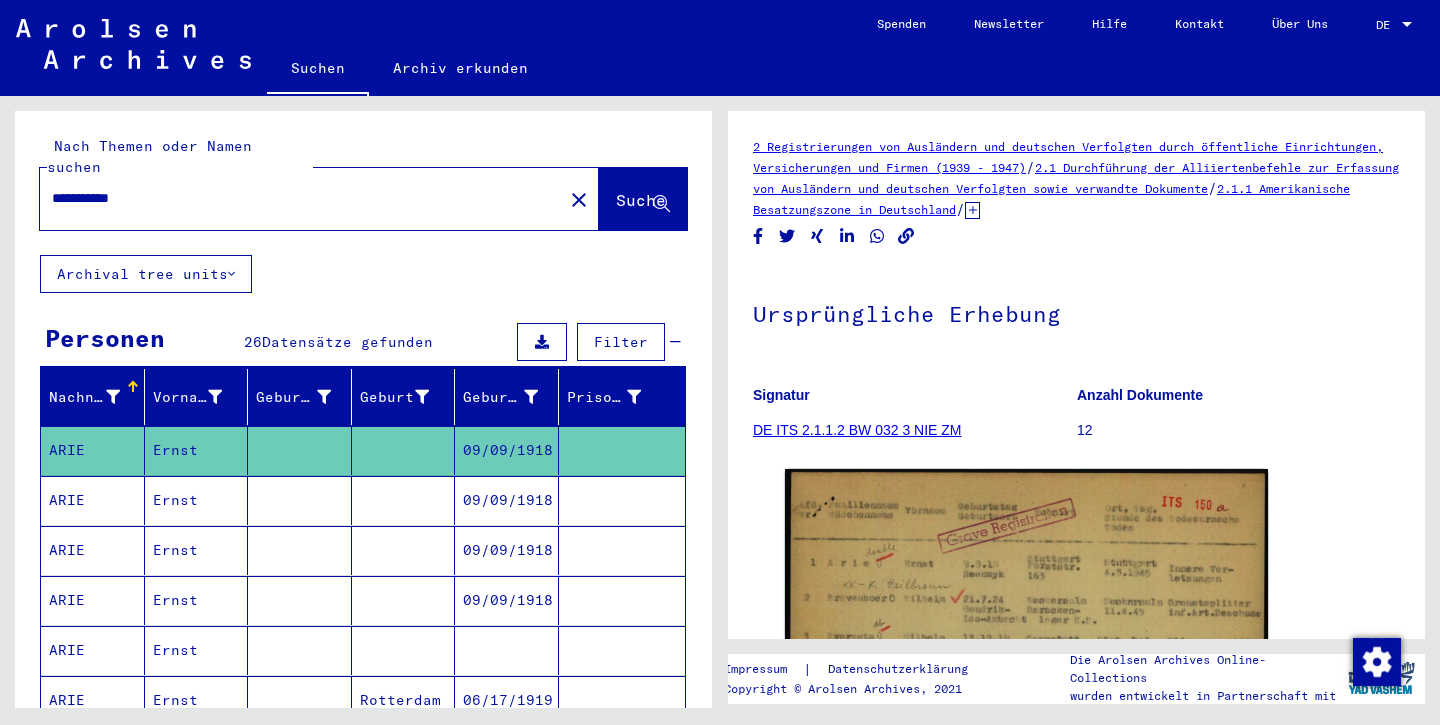 scroll, scrollTop: 0, scrollLeft: 0, axis: both 